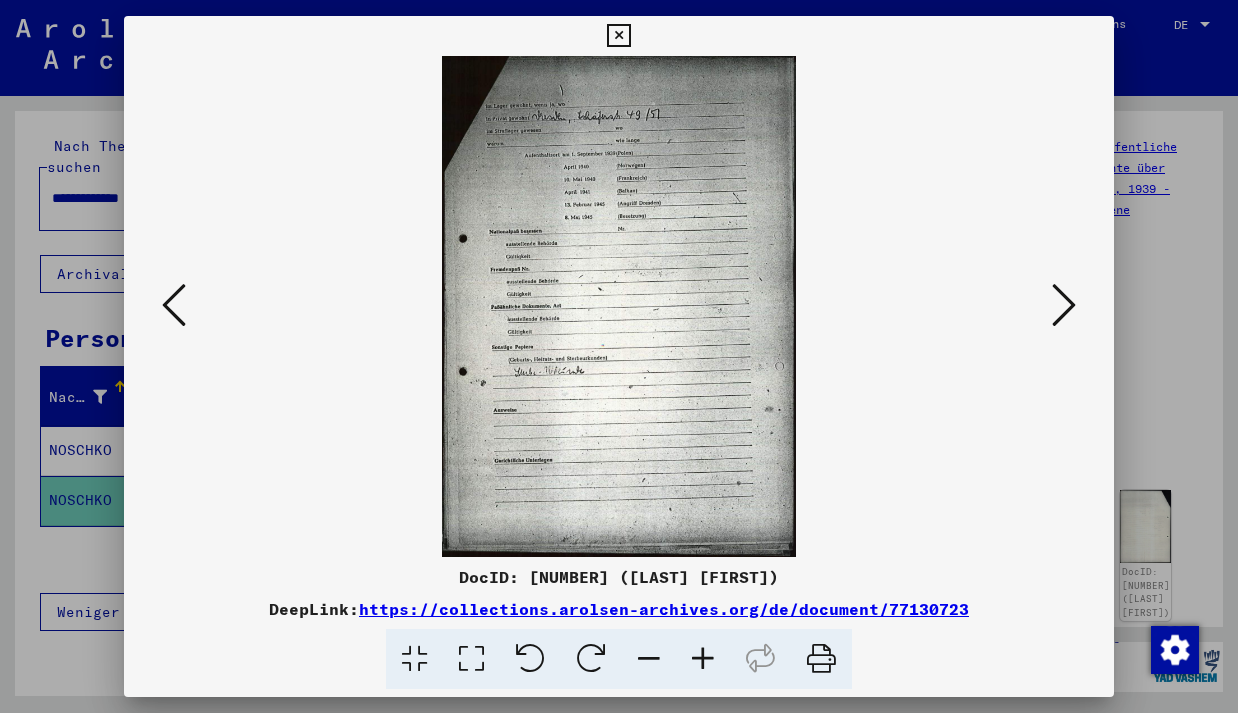scroll, scrollTop: 0, scrollLeft: 0, axis: both 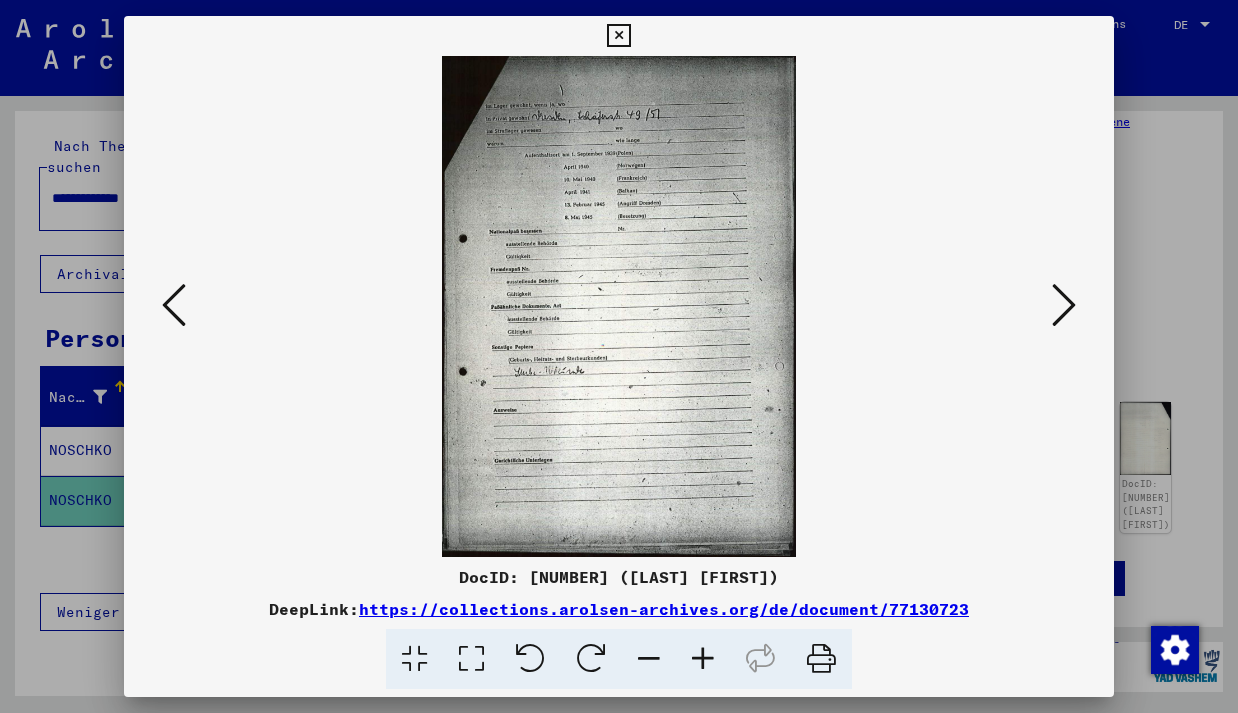 click at bounding box center (618, 36) 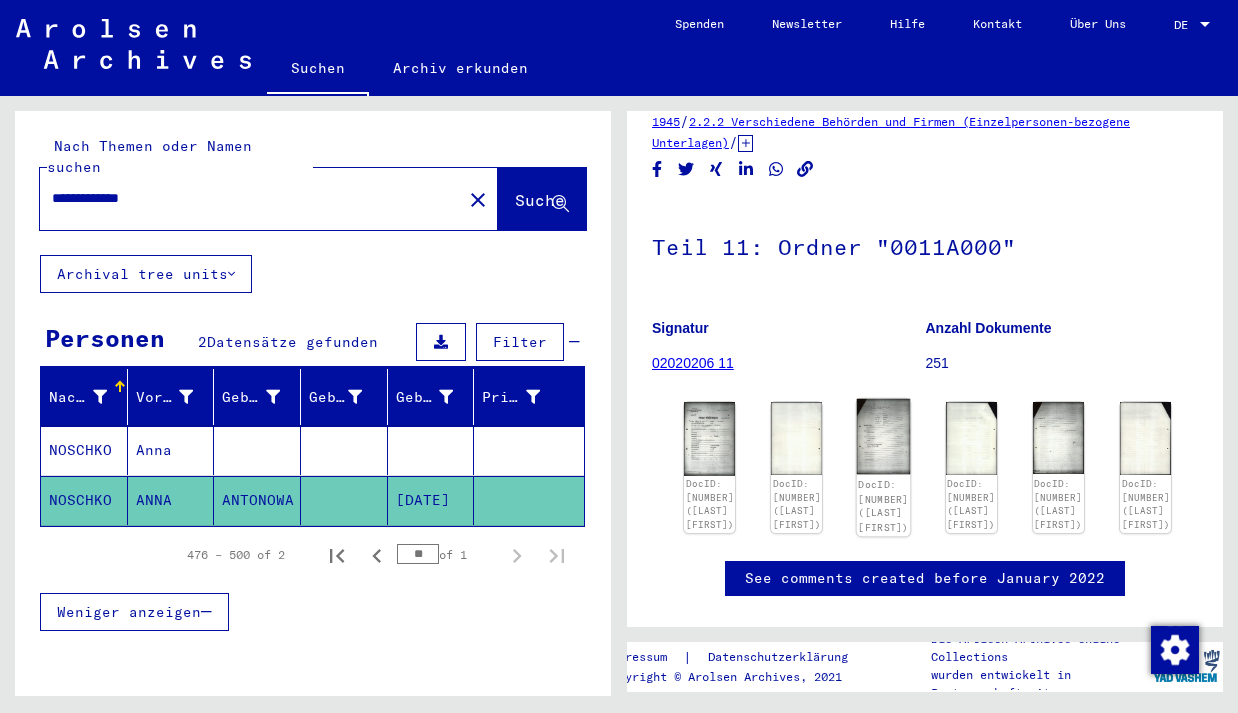 click 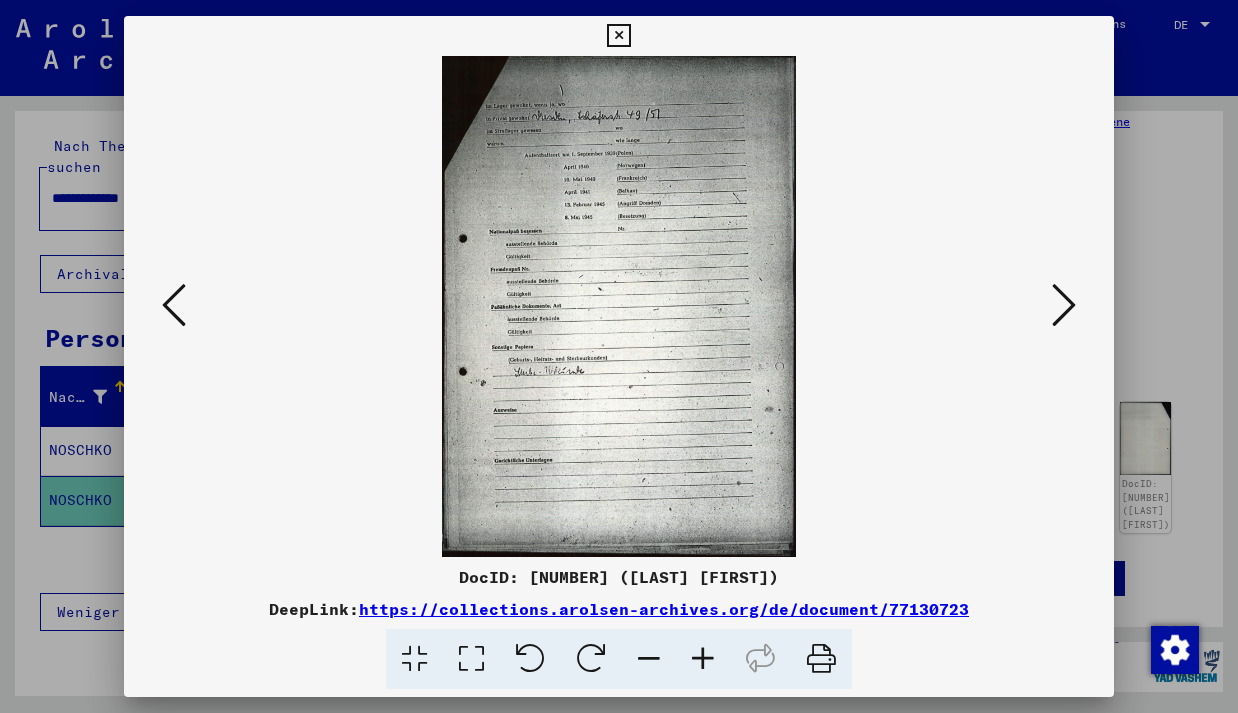 click at bounding box center (618, 36) 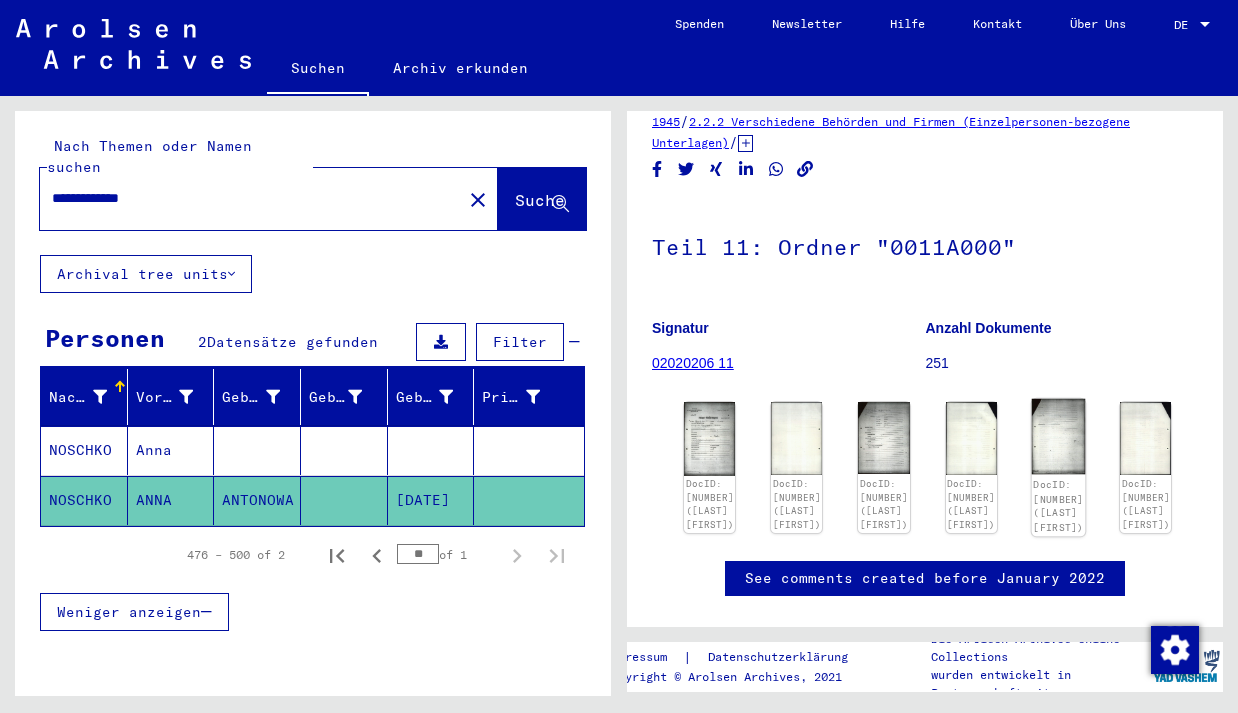 click 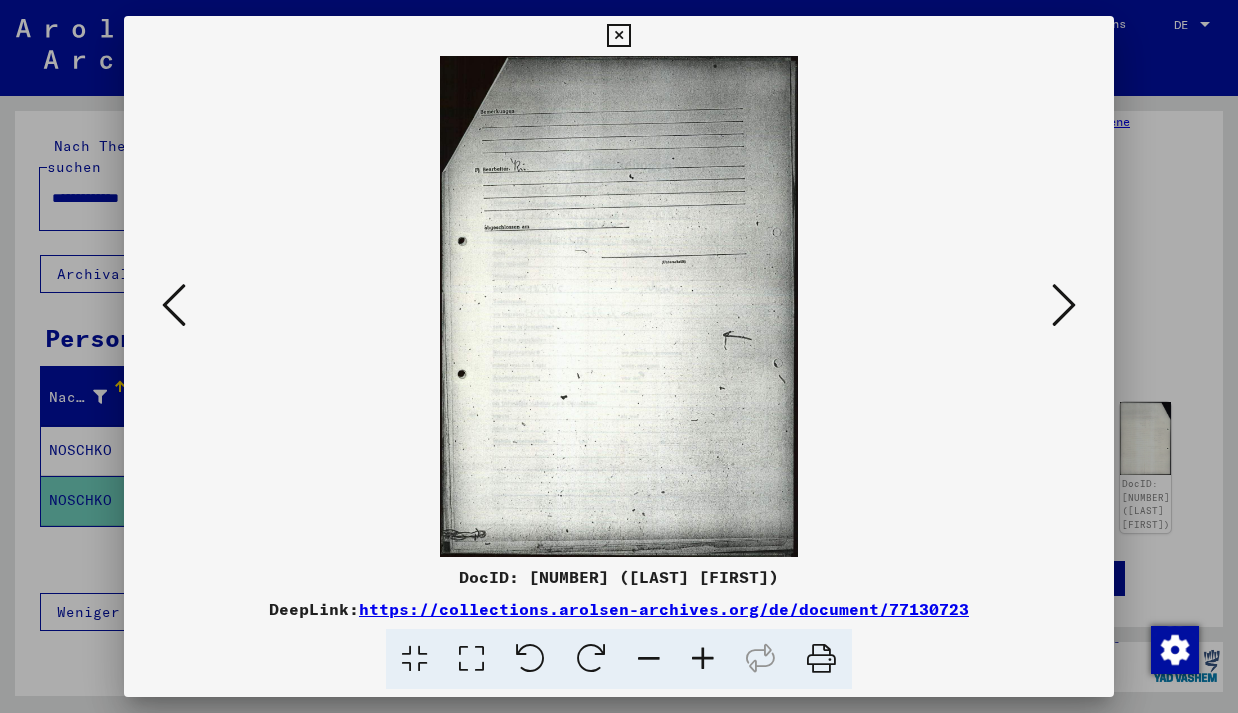 click at bounding box center (618, 36) 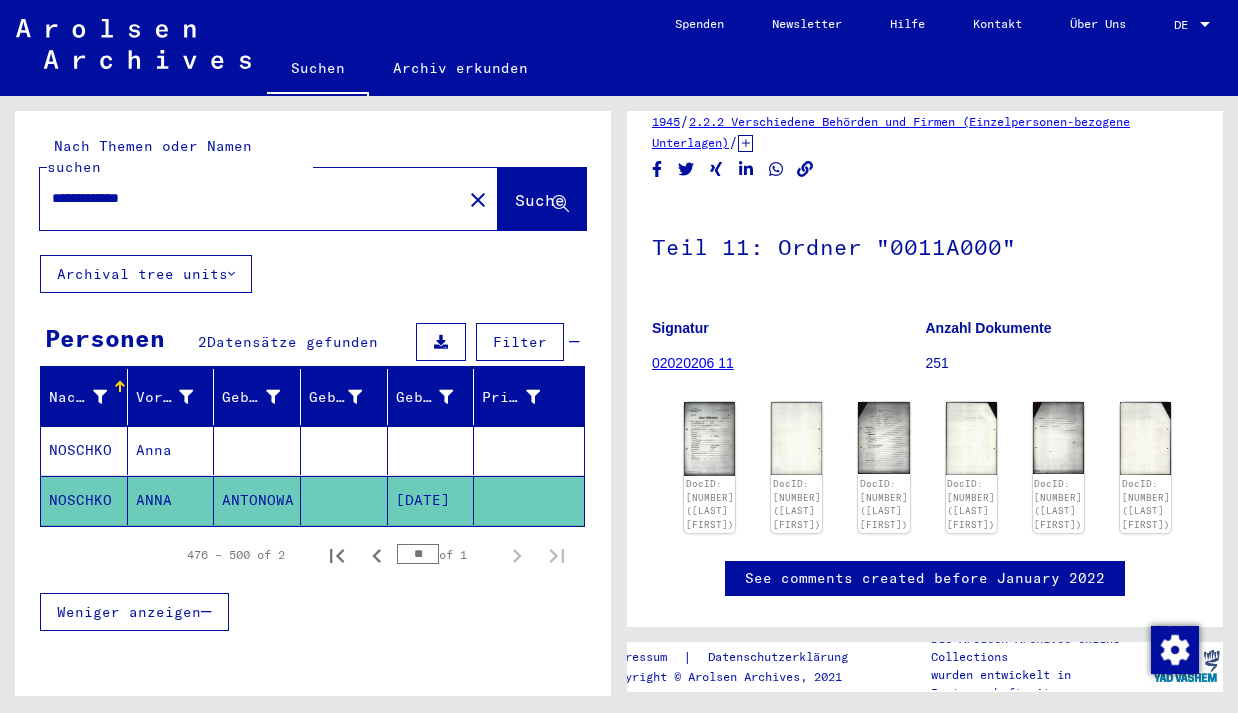 click on "Anna" at bounding box center [171, 500] 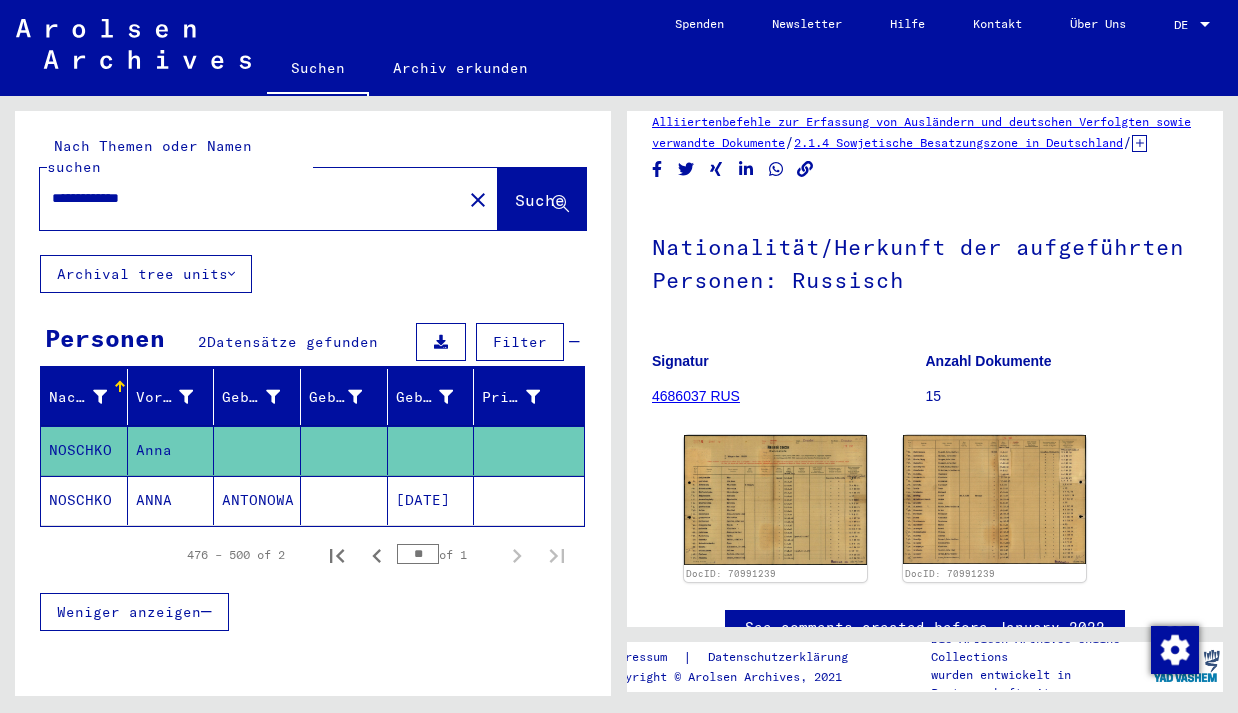 scroll, scrollTop: 94, scrollLeft: 0, axis: vertical 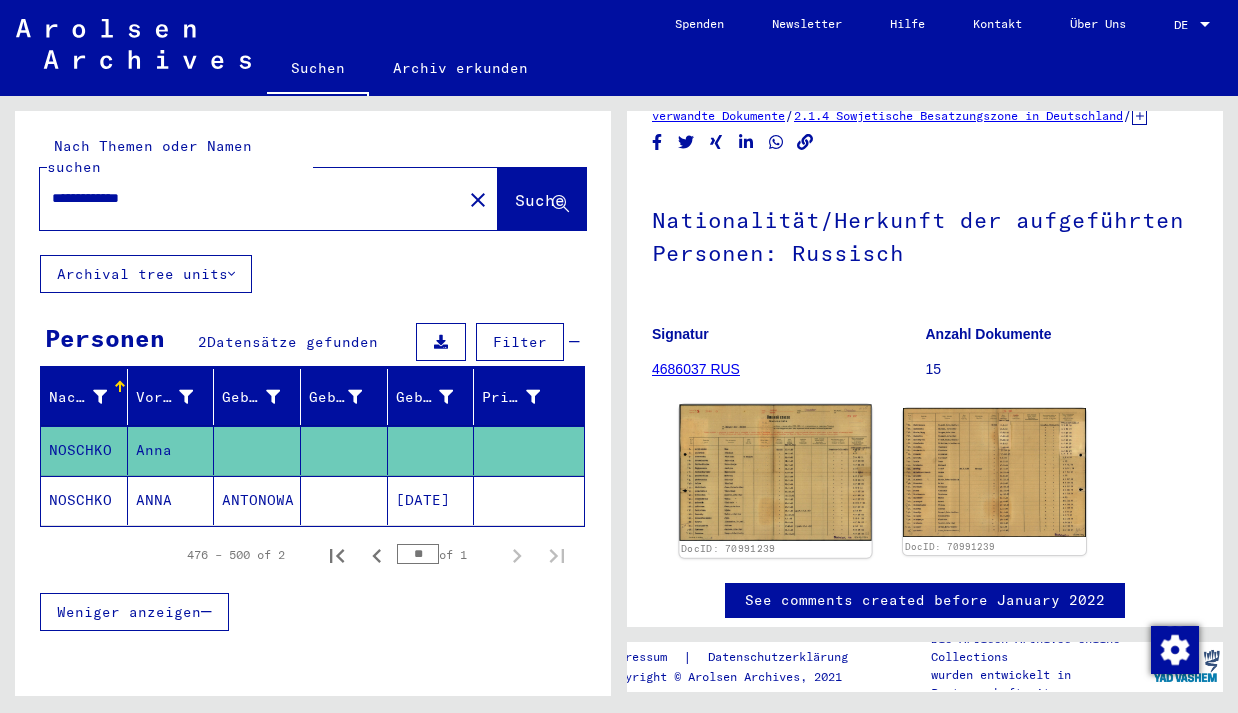 click 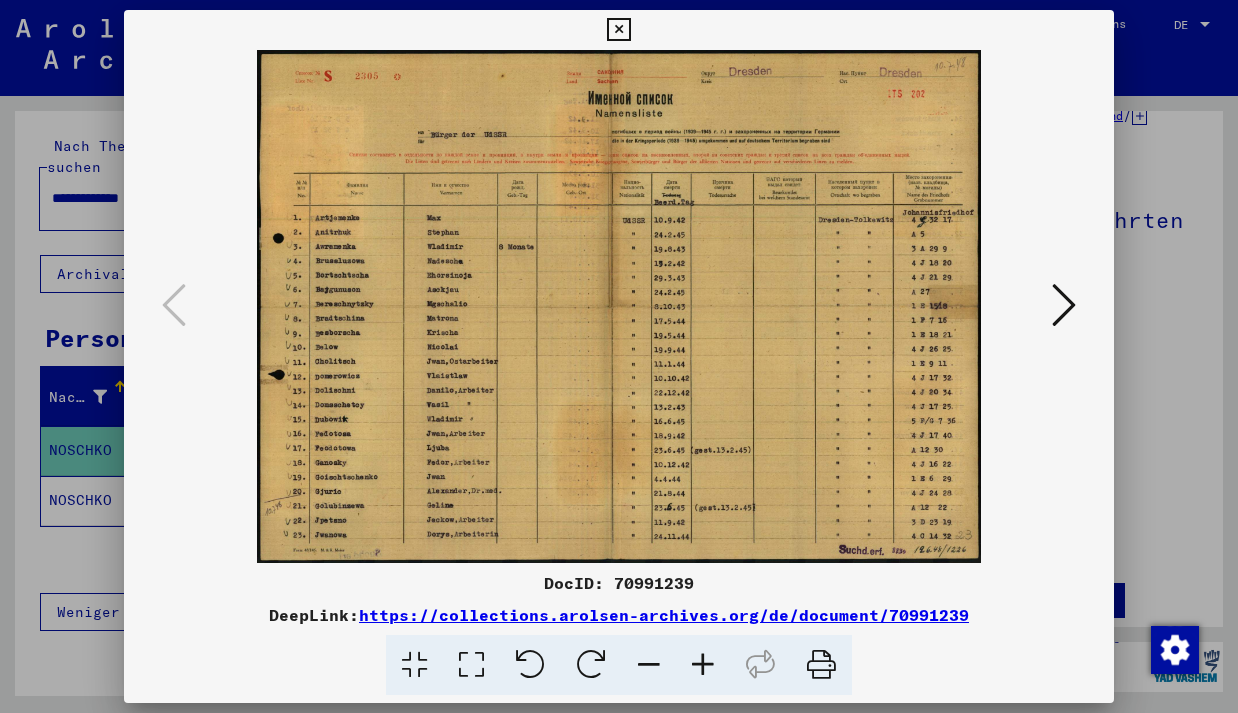 click at bounding box center [618, 30] 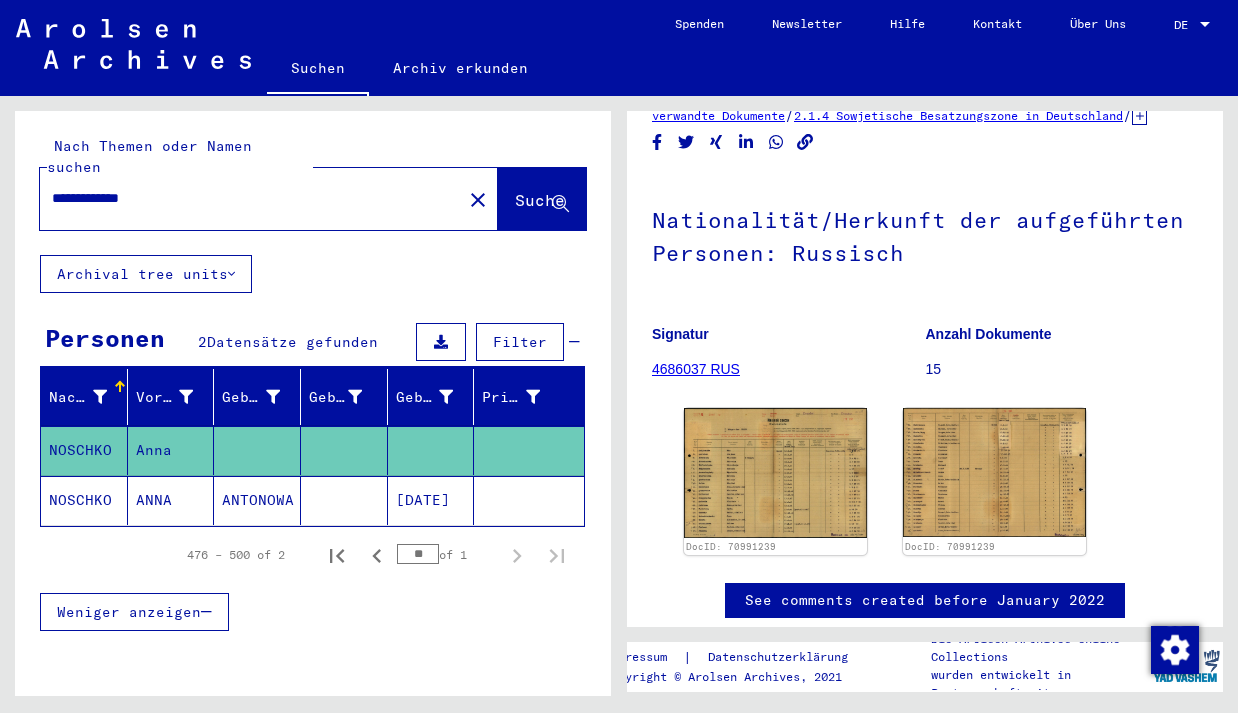 drag, startPoint x: 176, startPoint y: 191, endPoint x: 20, endPoint y: 176, distance: 156.7195 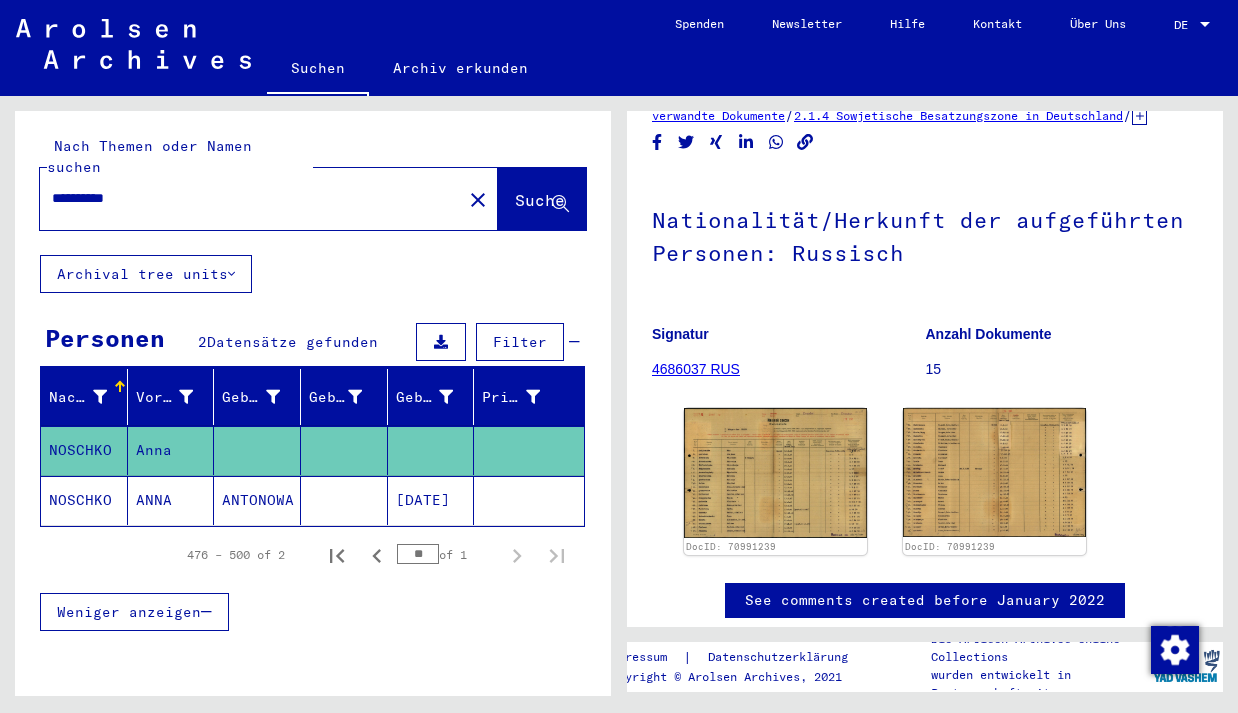 click on "Suche" 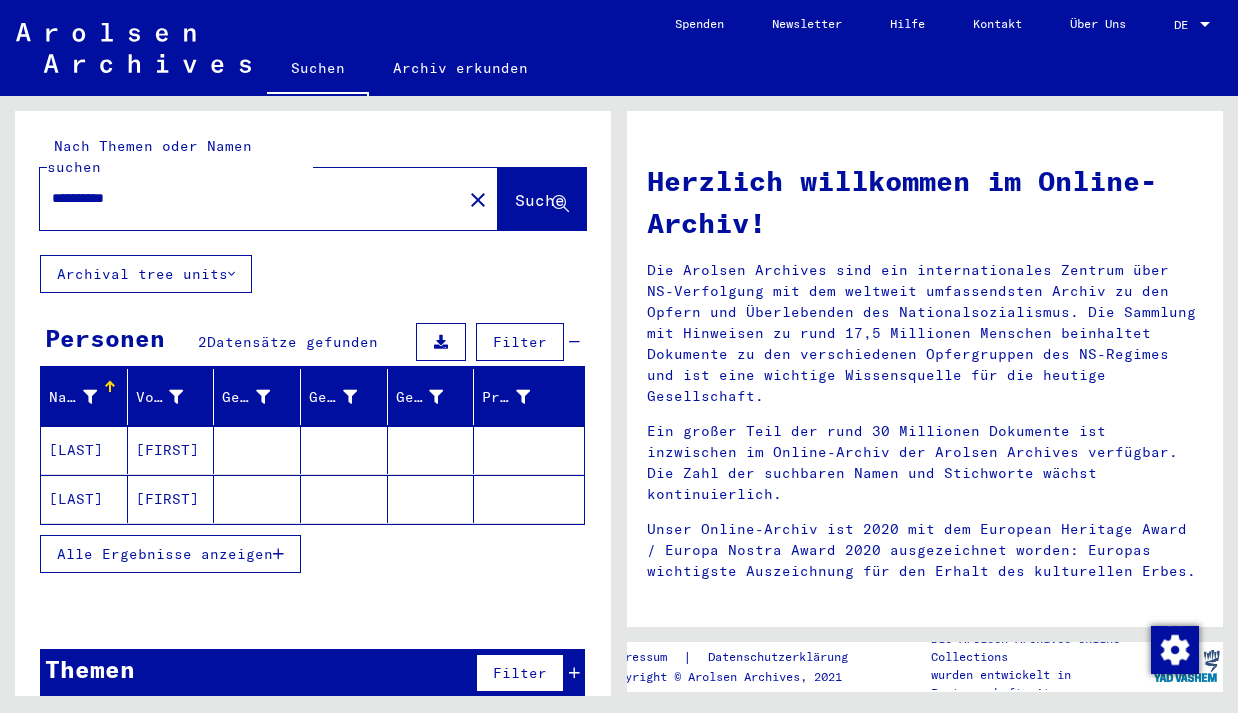 click on "[FIRST]" at bounding box center (171, 499) 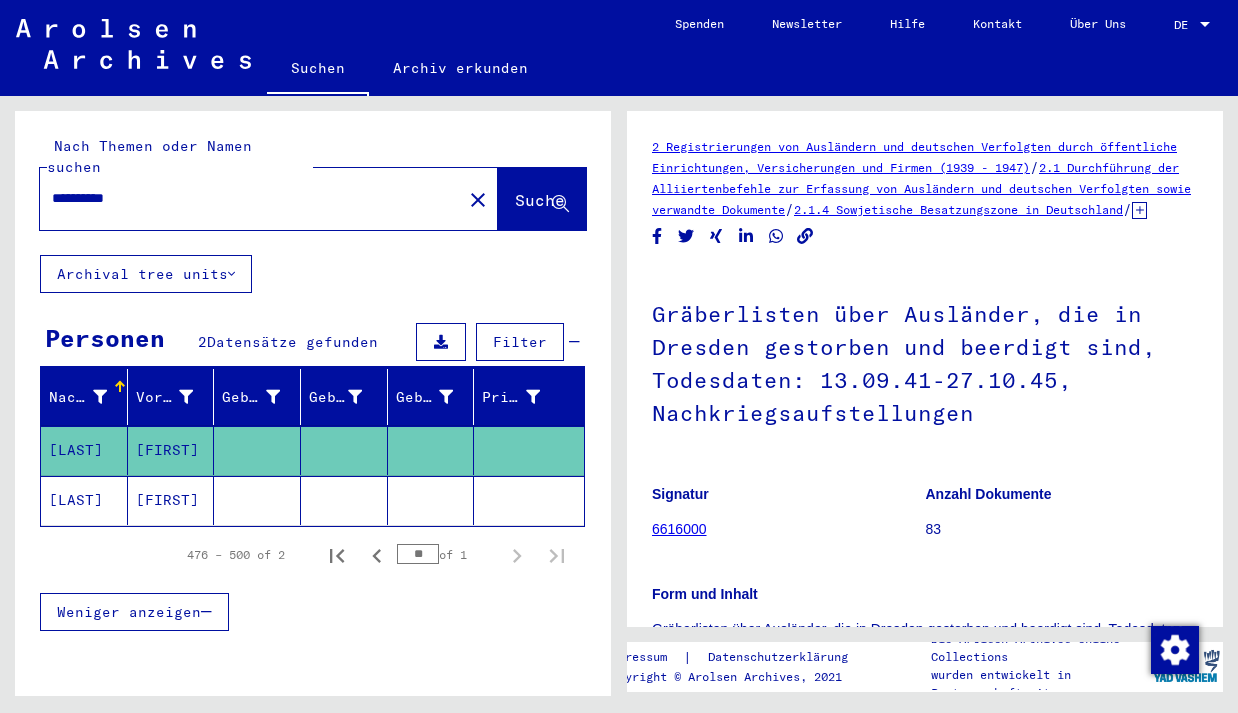 click 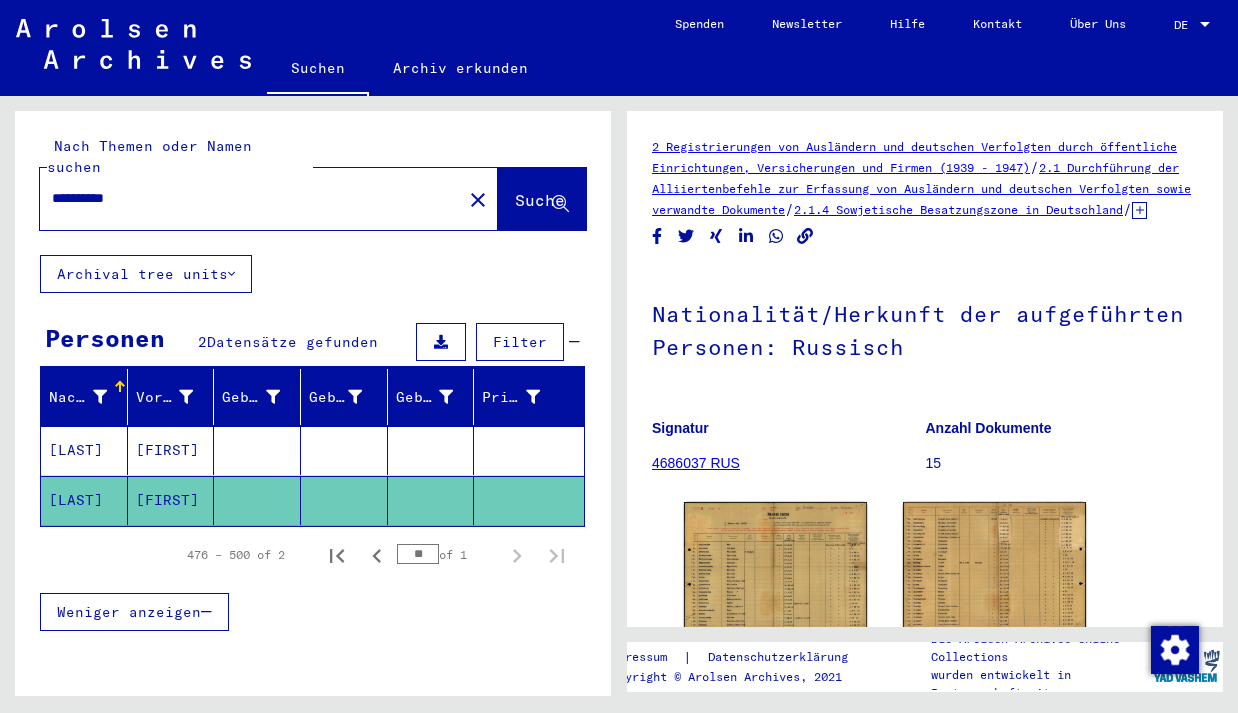 drag, startPoint x: 143, startPoint y: 184, endPoint x: 3, endPoint y: 174, distance: 140.35669 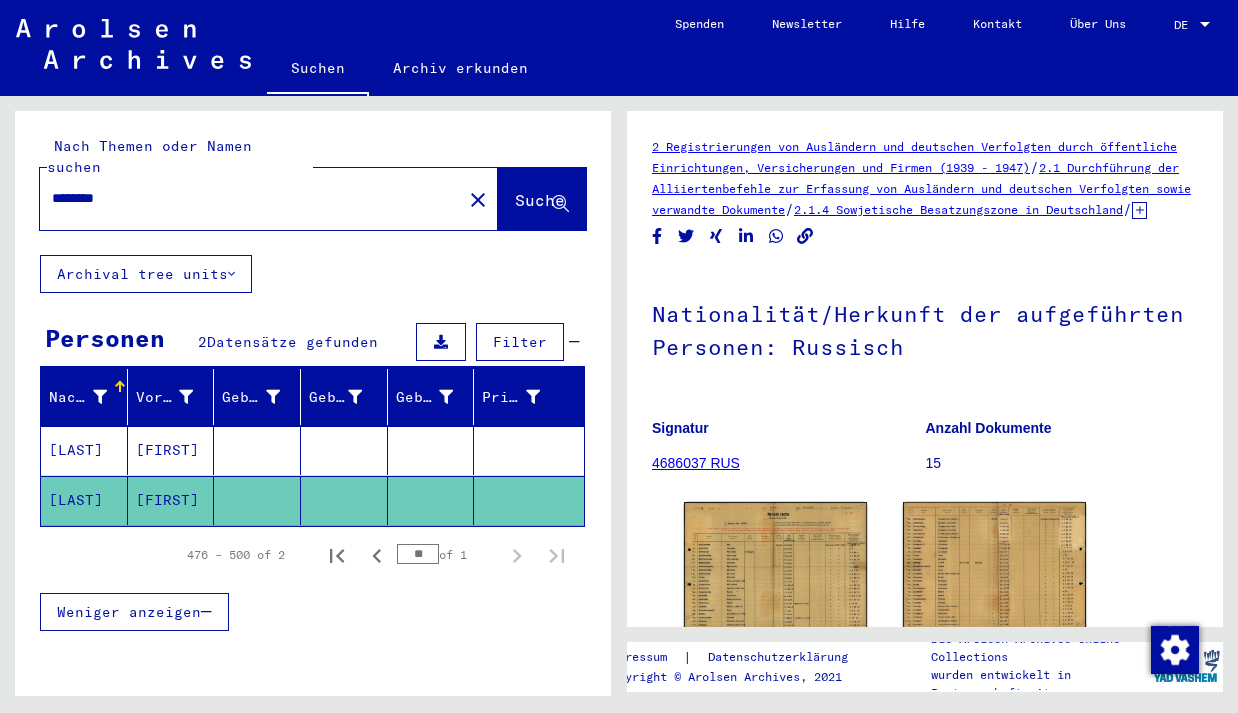 click on "Suche" 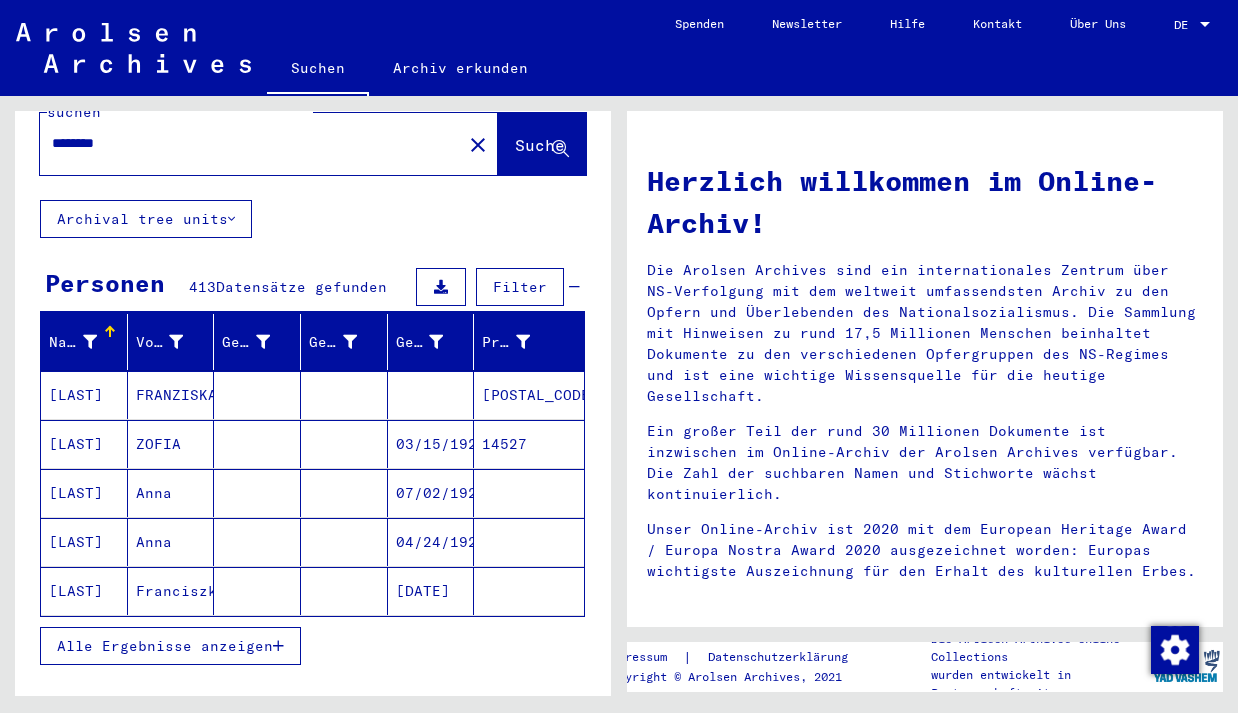 scroll, scrollTop: 233, scrollLeft: 0, axis: vertical 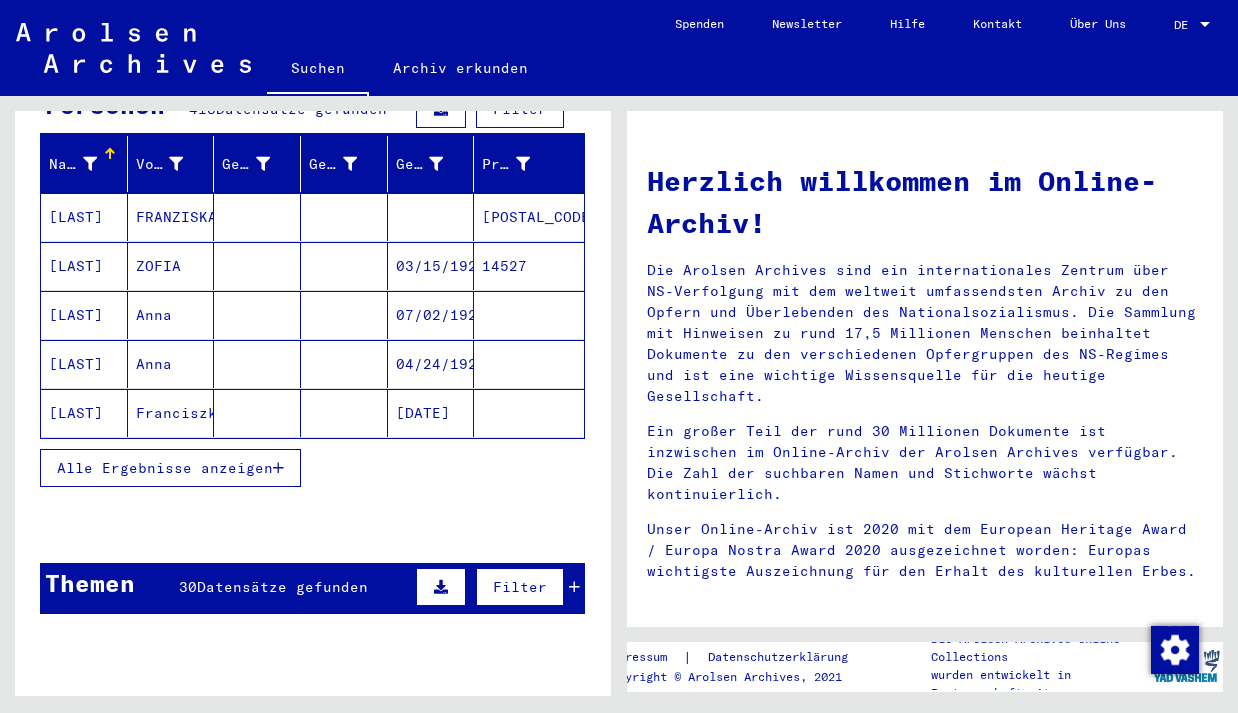 click on "Alle Ergebnisse anzeigen" at bounding box center [165, 468] 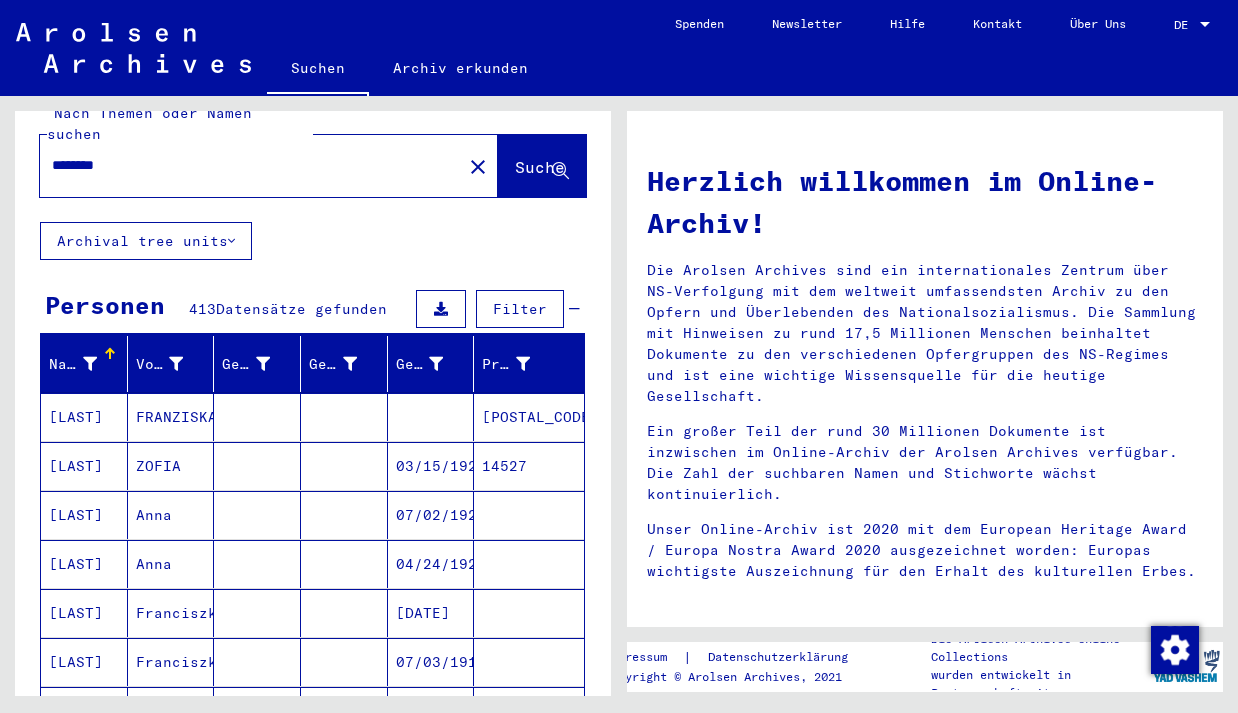 scroll, scrollTop: 32, scrollLeft: 0, axis: vertical 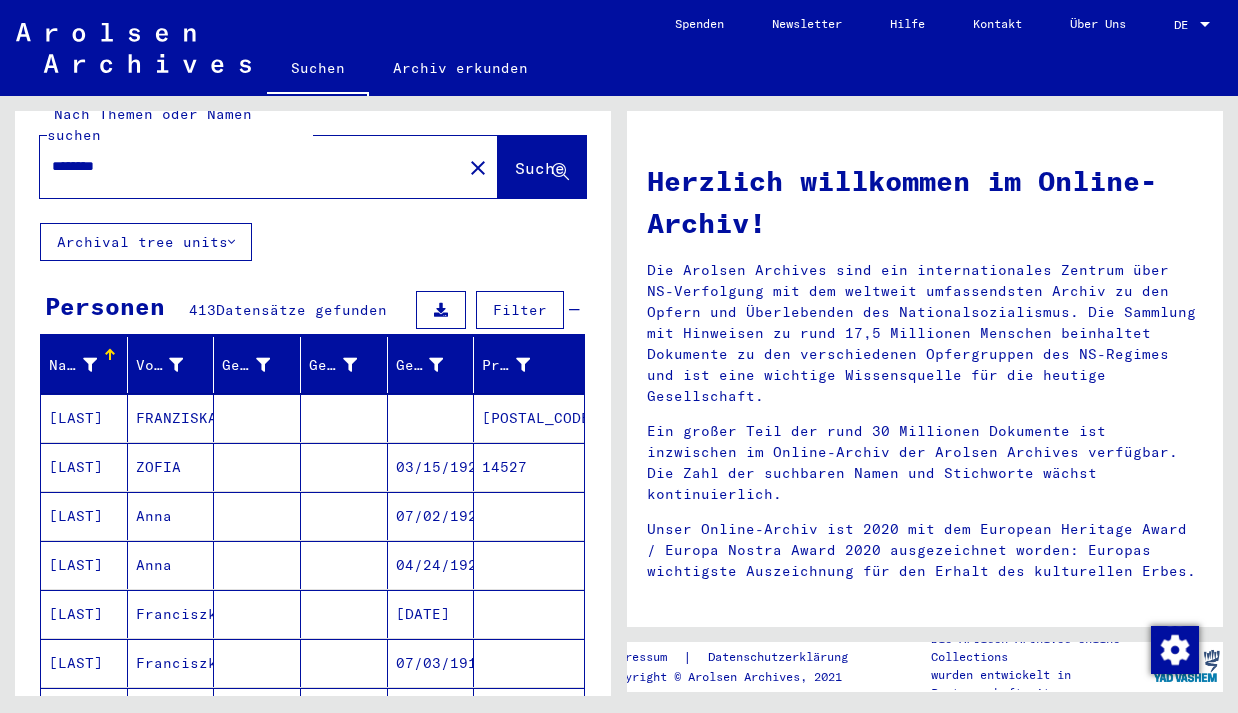 click on "********" at bounding box center (245, 166) 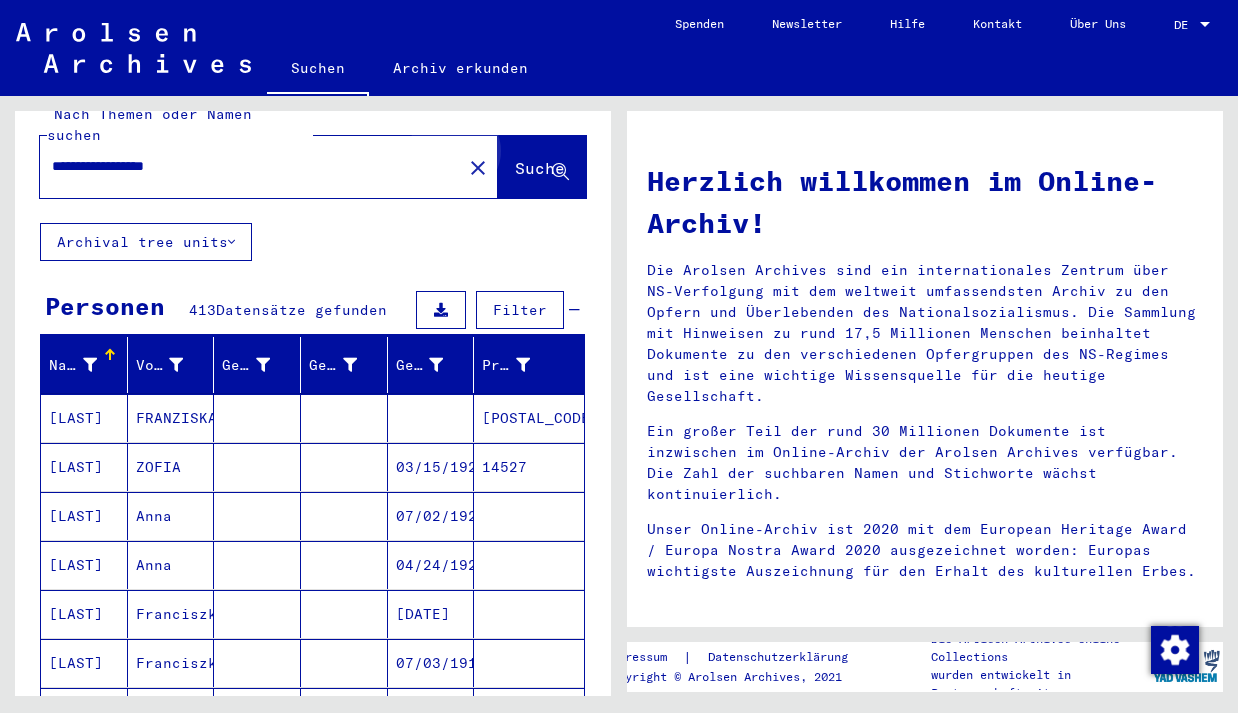 drag, startPoint x: 153, startPoint y: 146, endPoint x: 511, endPoint y: 154, distance: 358.0894 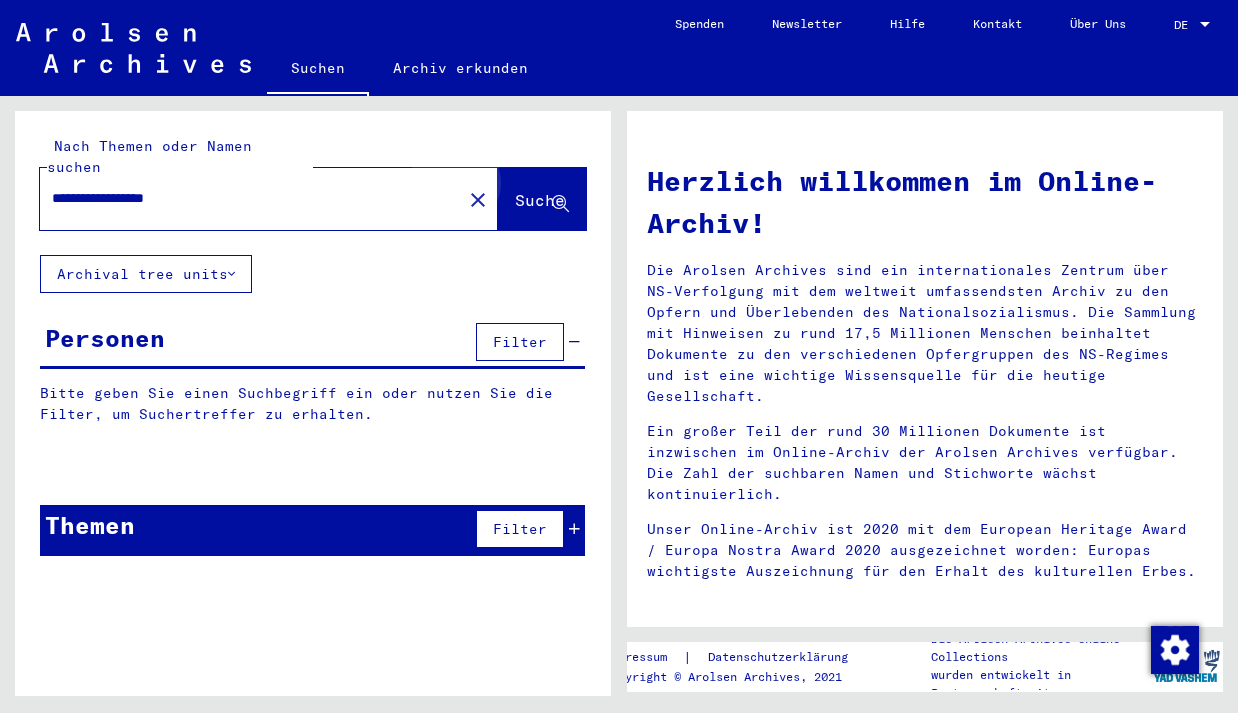 scroll, scrollTop: 0, scrollLeft: 0, axis: both 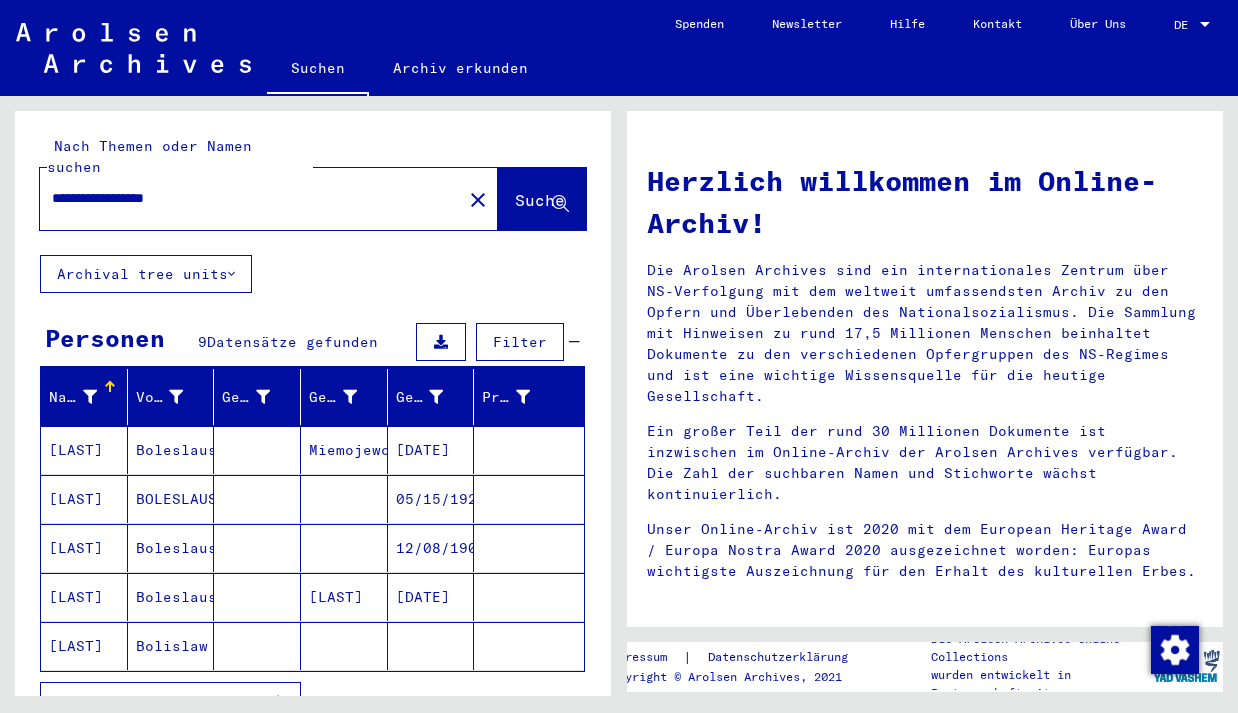 click on "Miemojewo" at bounding box center [344, 499] 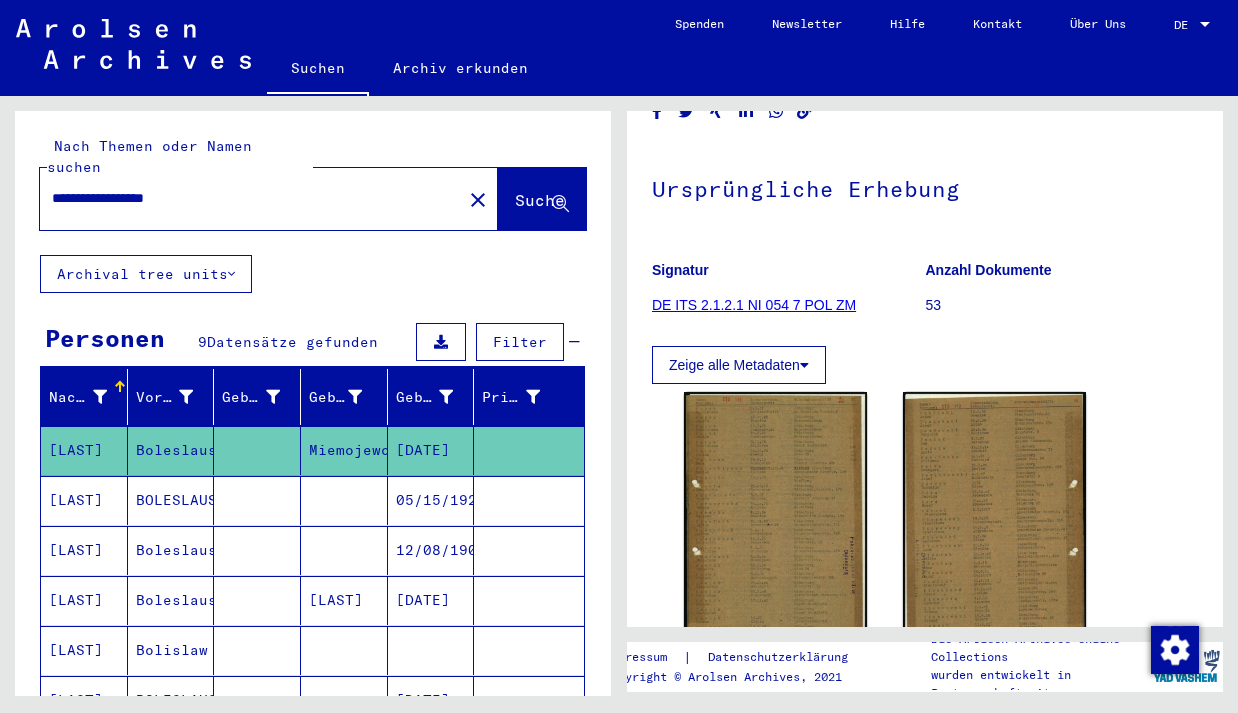 scroll, scrollTop: 133, scrollLeft: 0, axis: vertical 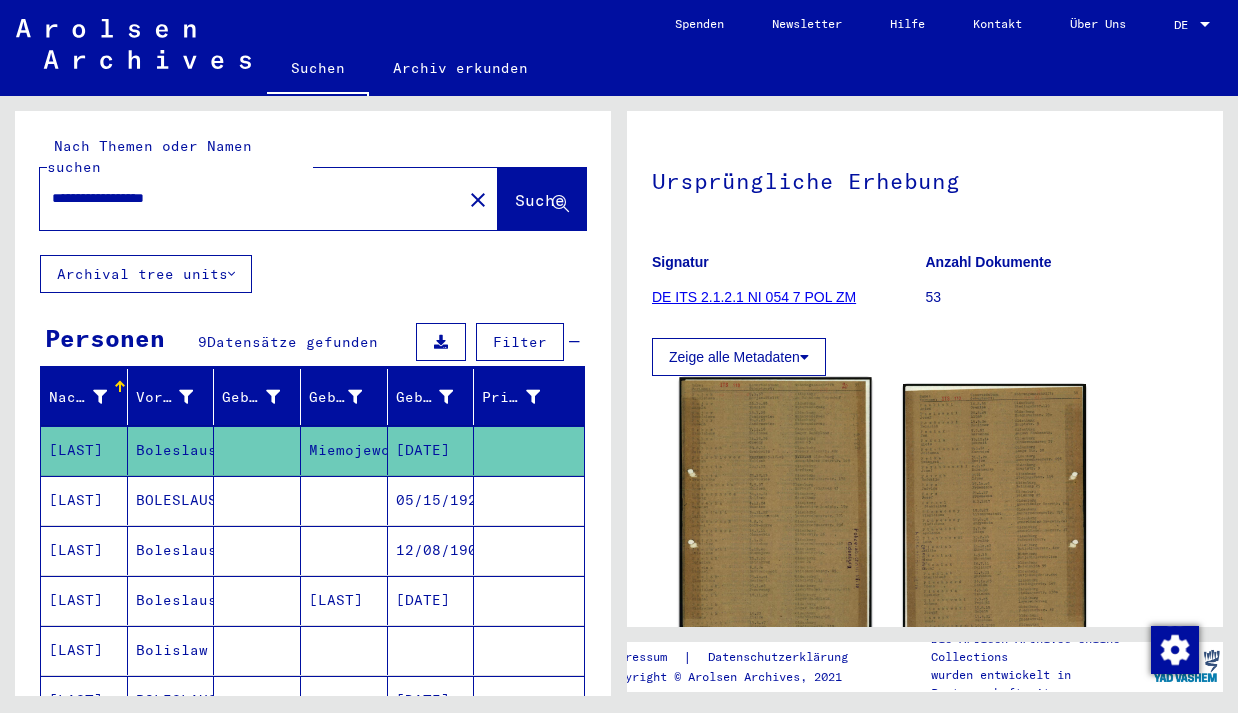click 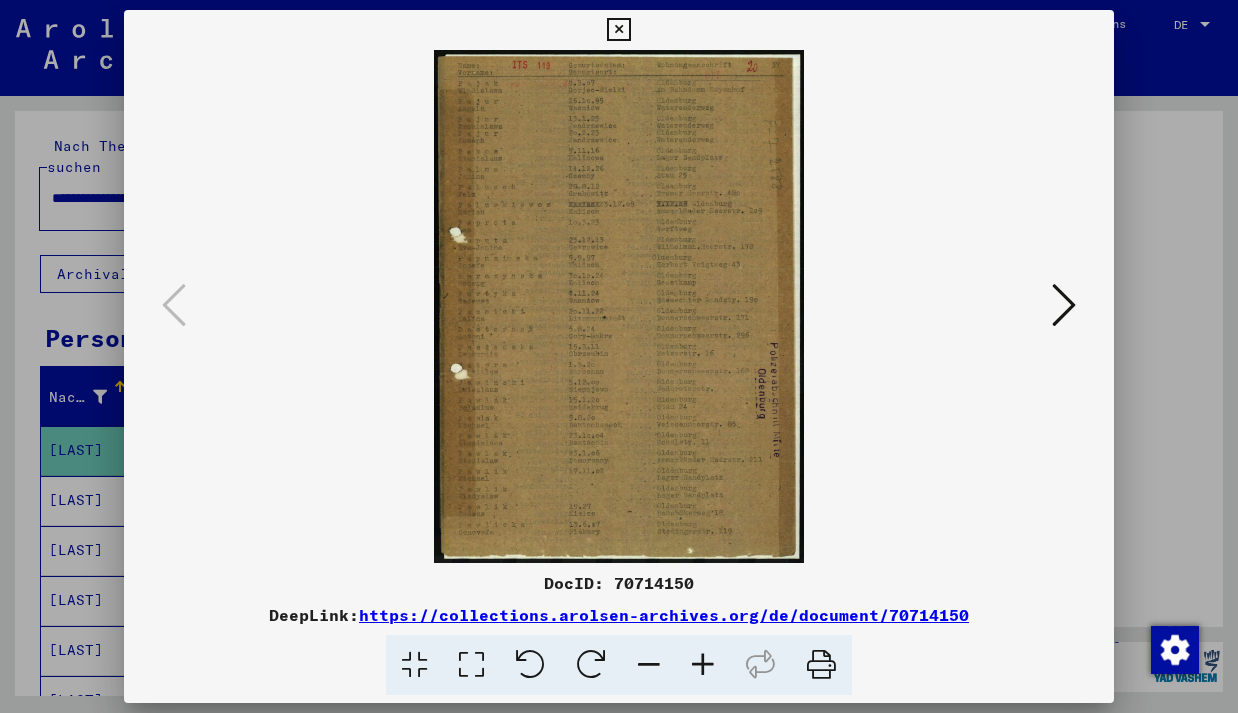 click at bounding box center (618, 30) 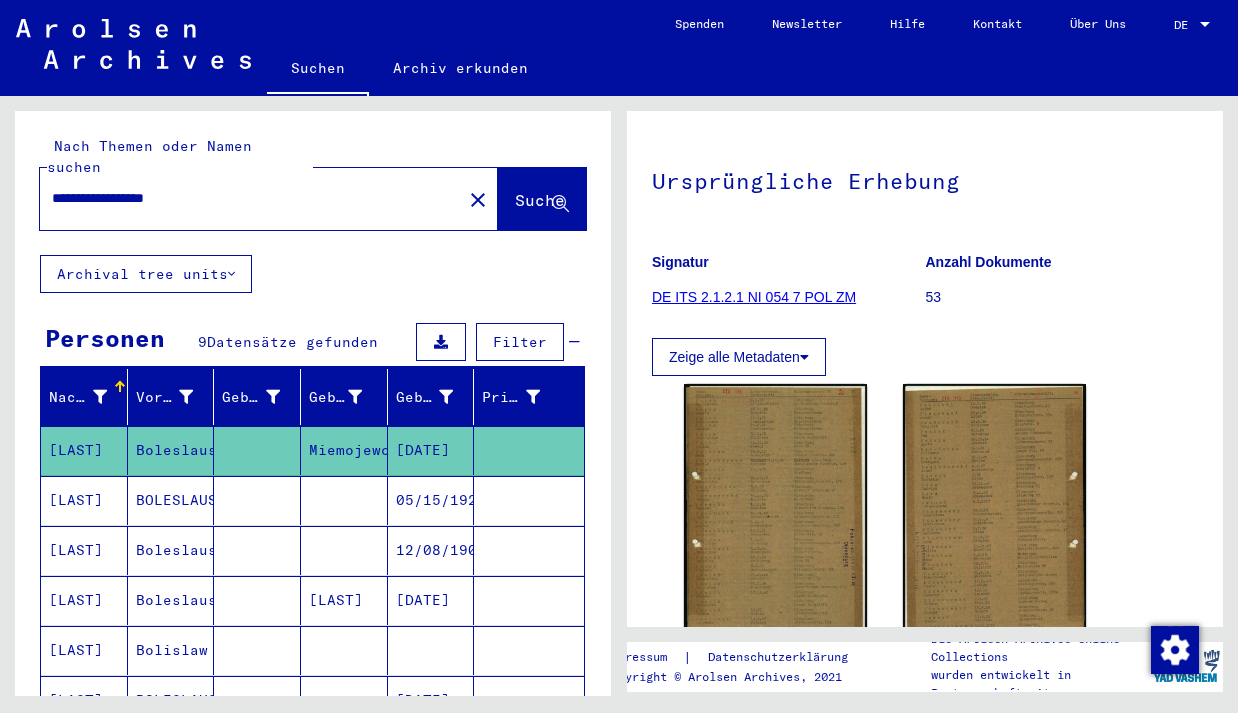 click on "05/15/1923" at bounding box center [431, 550] 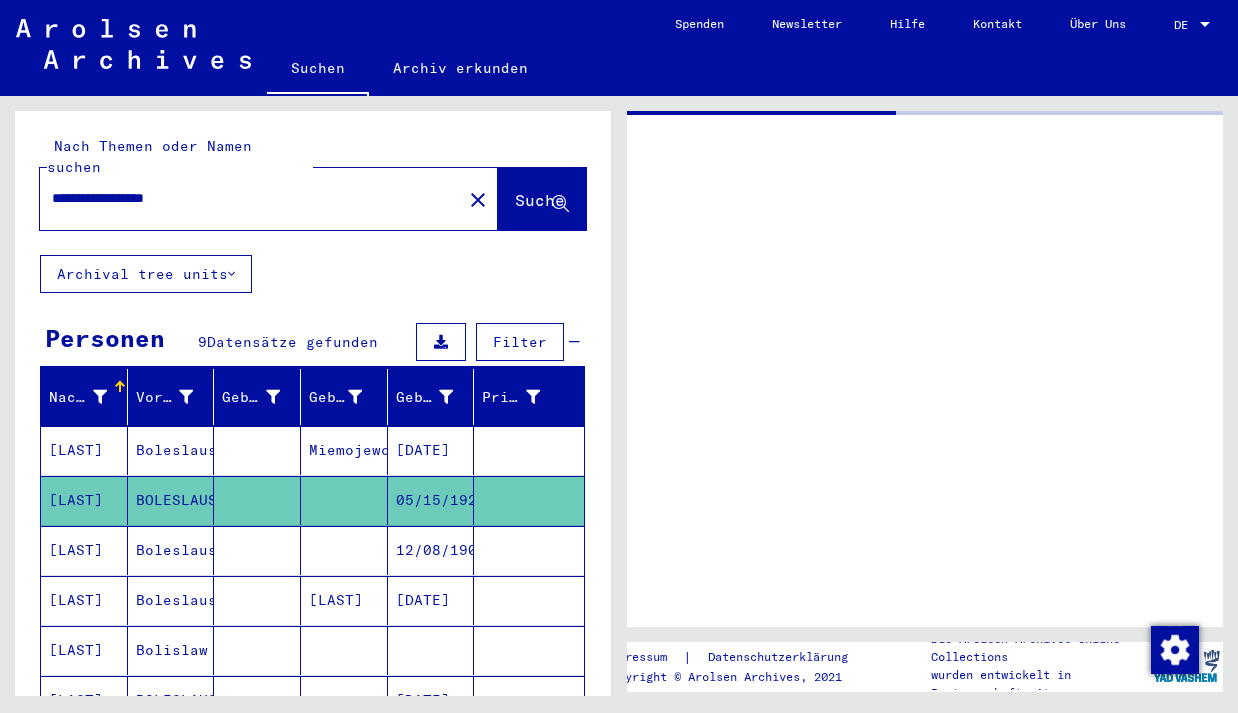 scroll, scrollTop: 0, scrollLeft: 0, axis: both 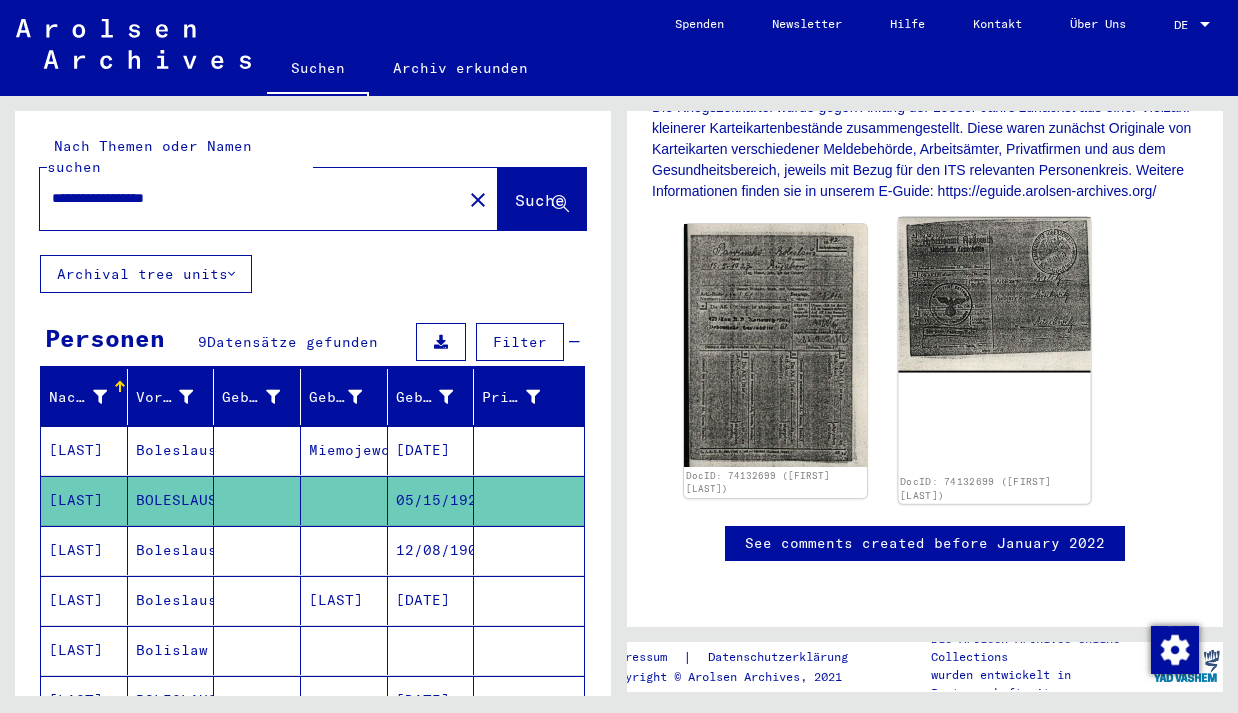 click 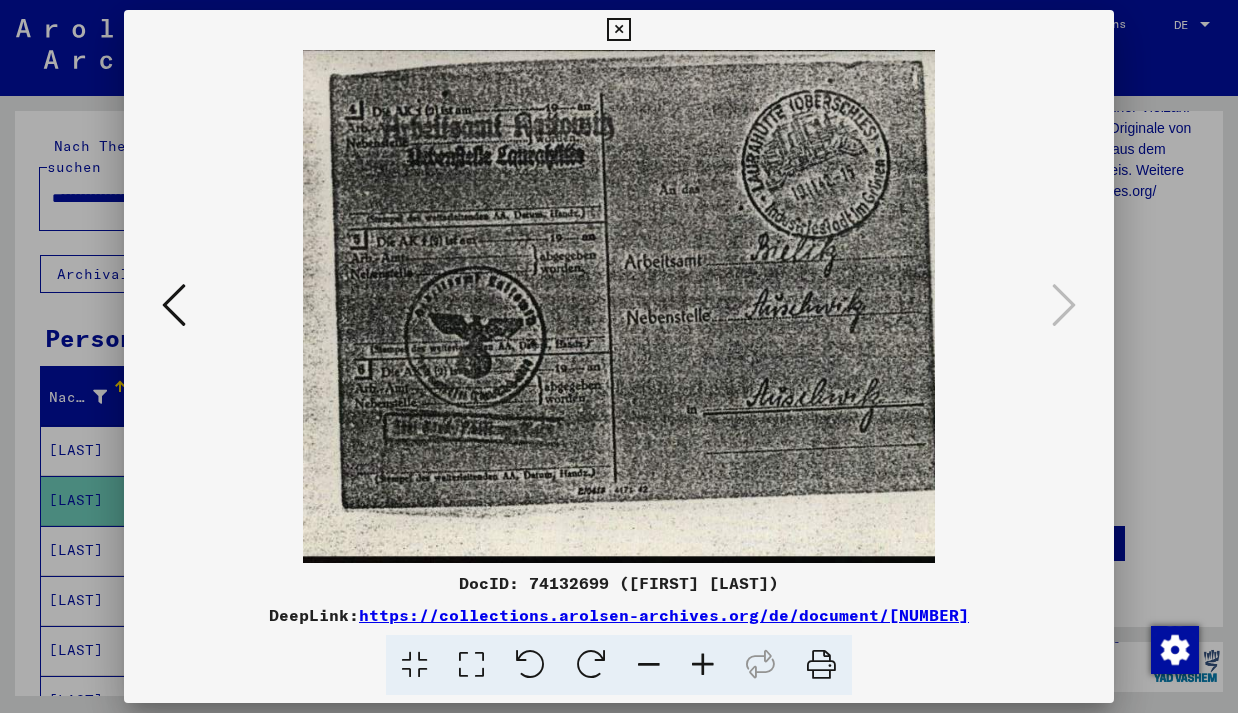 click at bounding box center (618, 30) 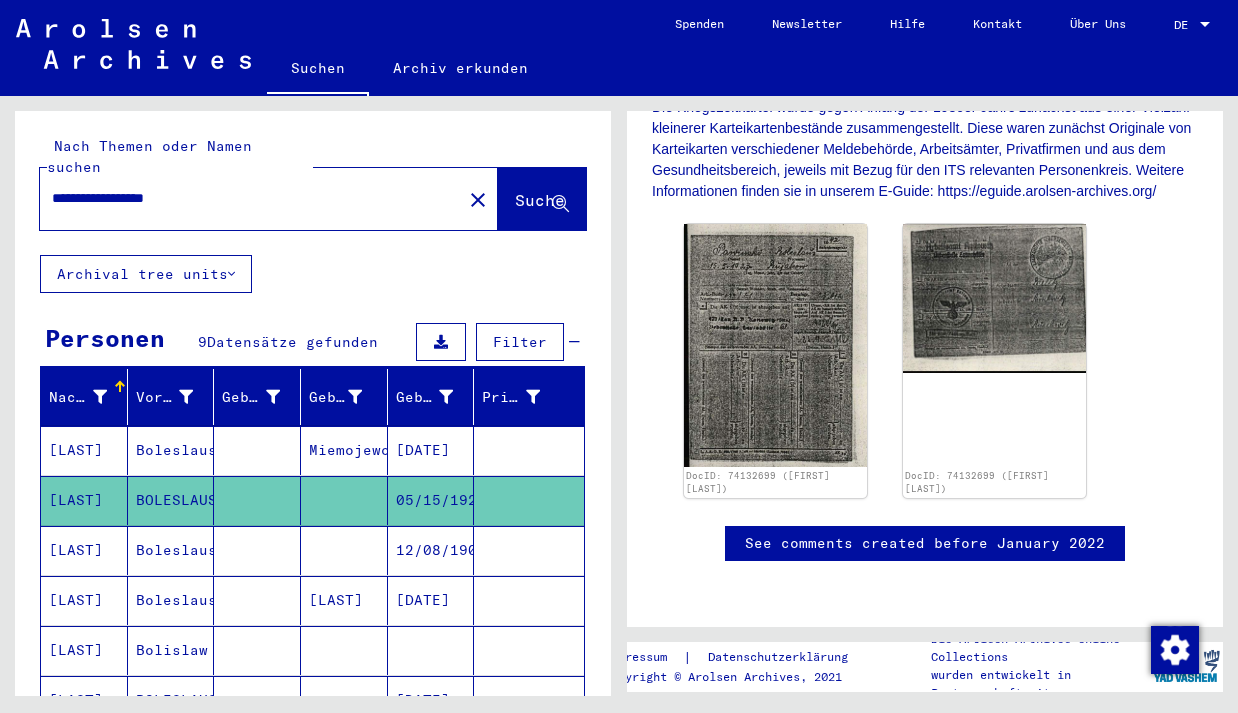 click on "Boleslaus" at bounding box center [171, 600] 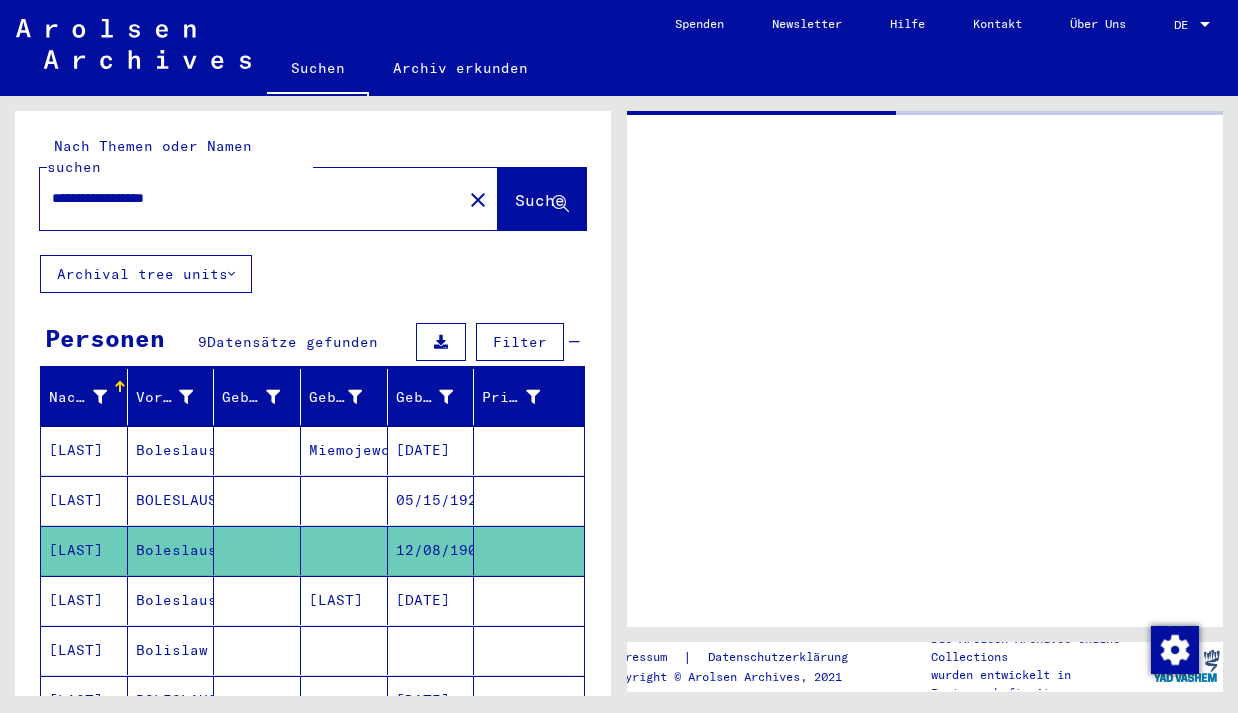 scroll, scrollTop: 0, scrollLeft: 0, axis: both 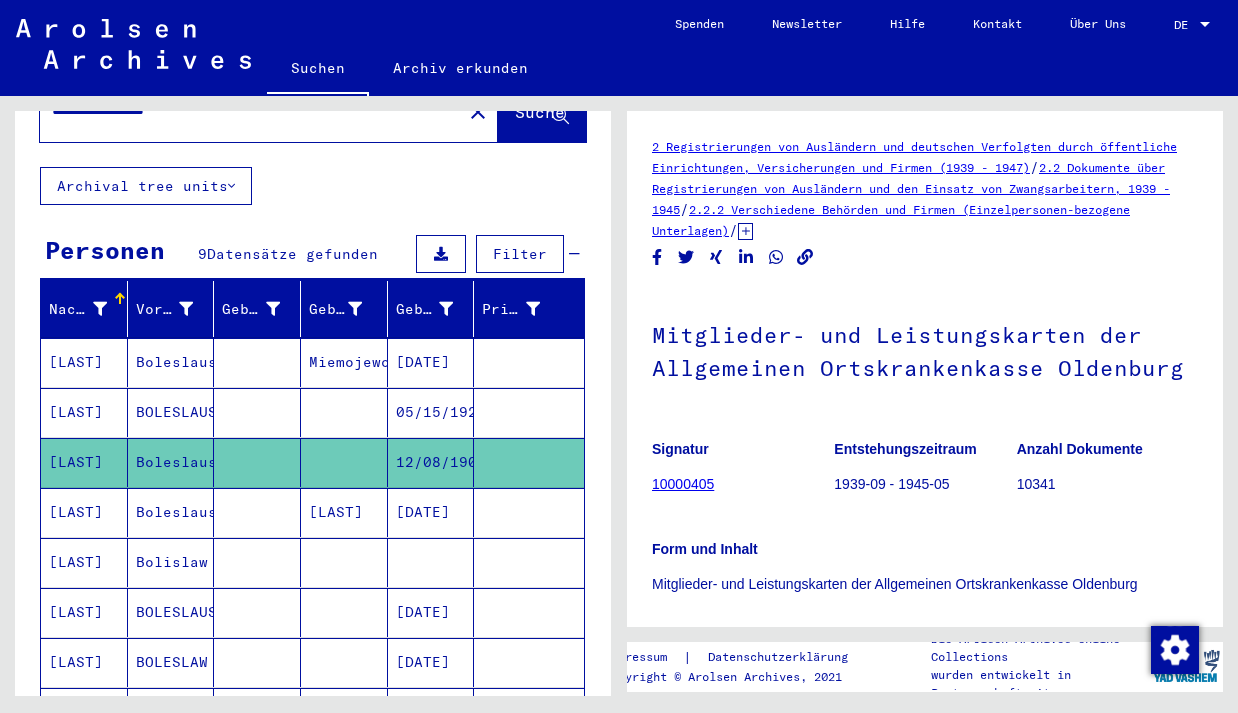 click on "[DATE]" at bounding box center [431, 562] 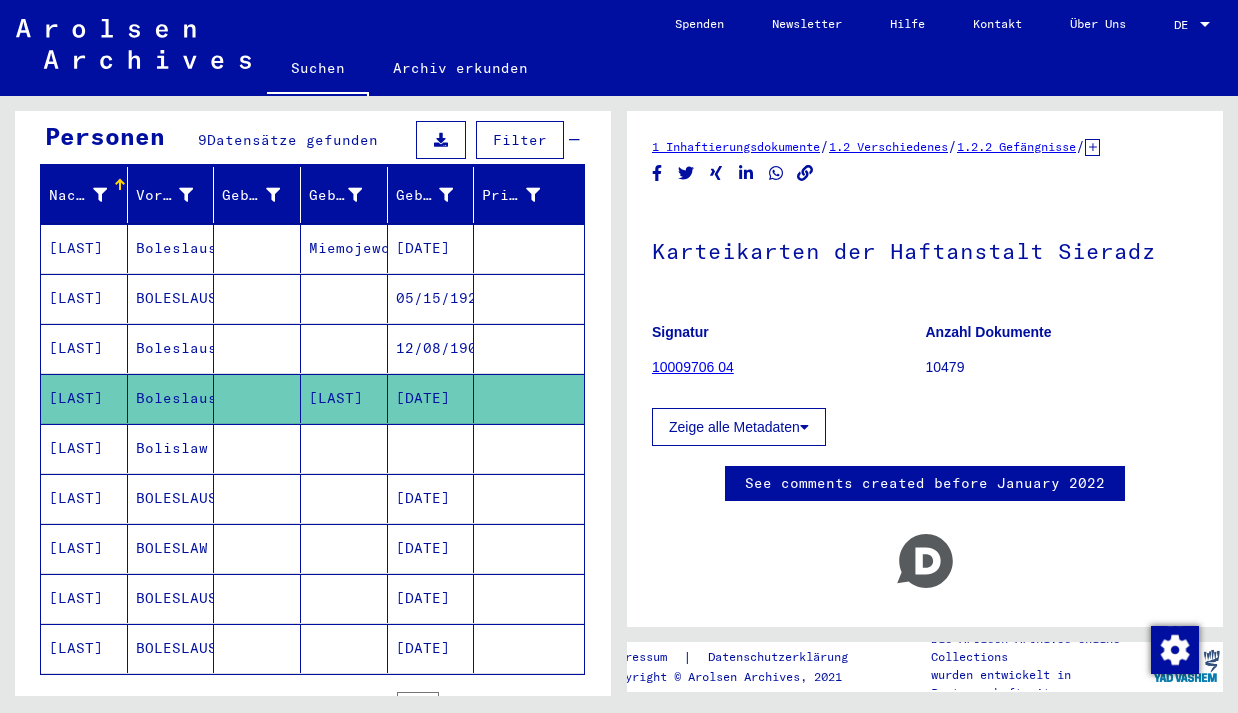 scroll, scrollTop: 247, scrollLeft: 0, axis: vertical 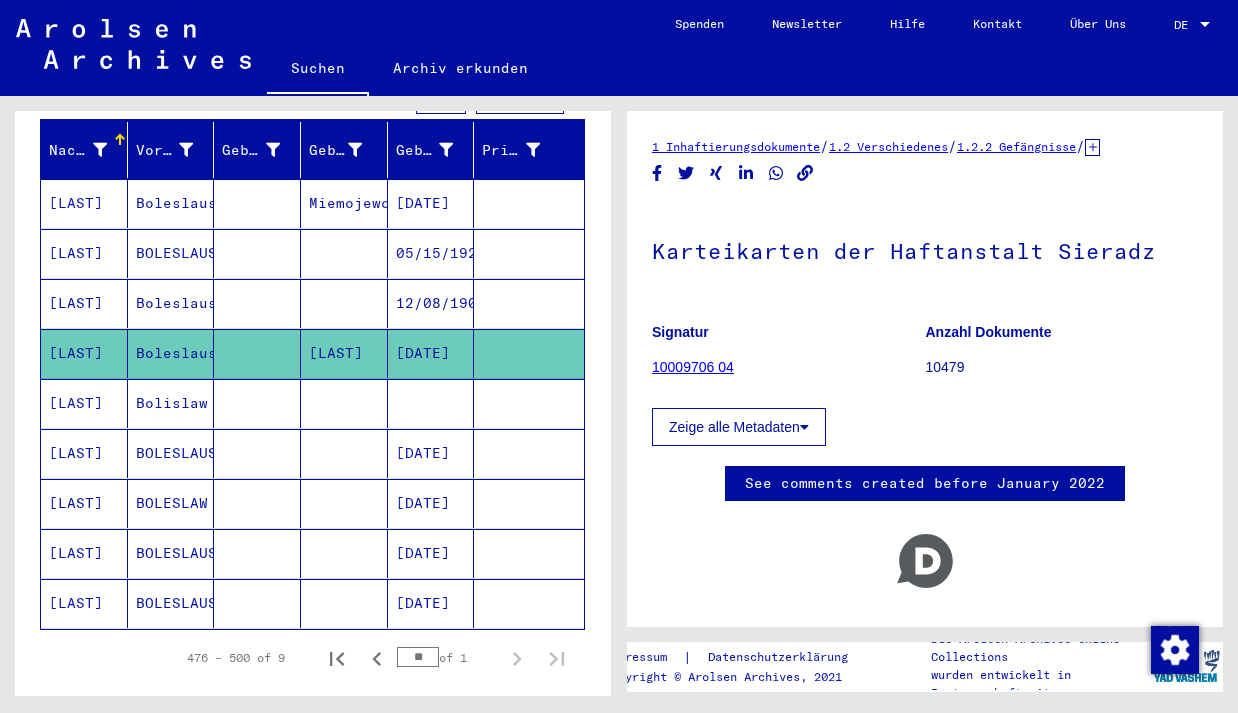 click on "Bolislaw" at bounding box center [171, 453] 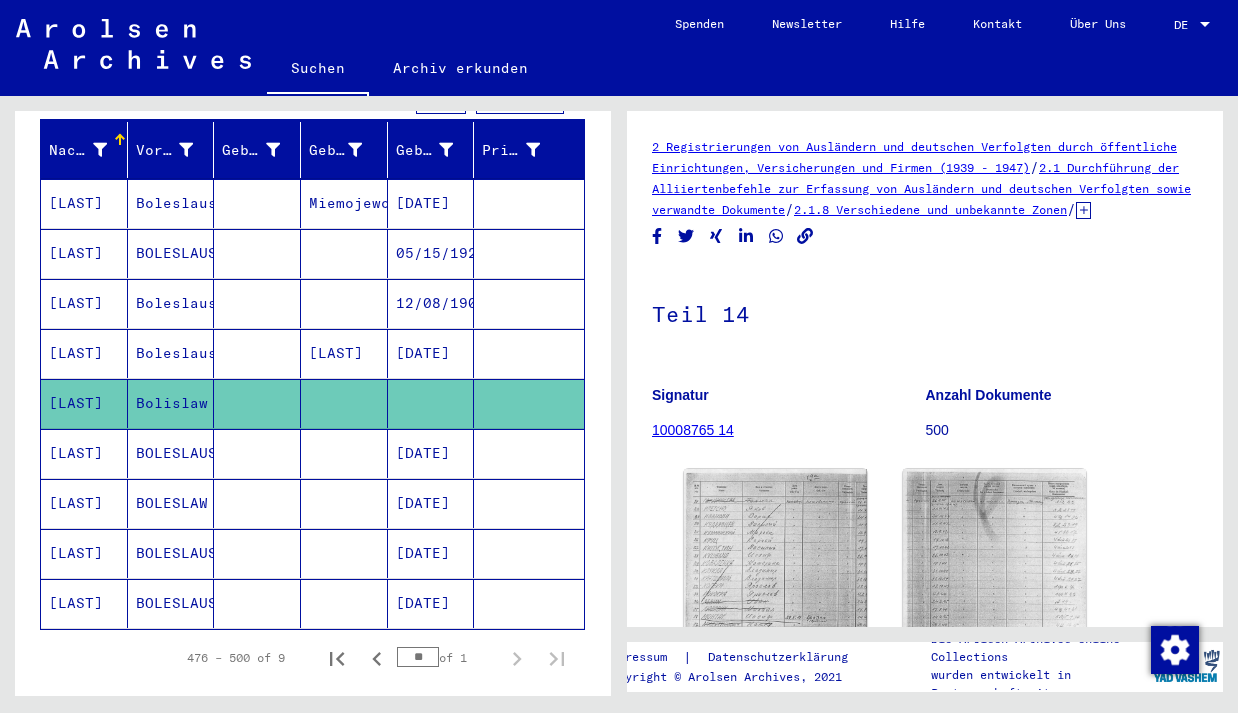 scroll, scrollTop: 257, scrollLeft: 0, axis: vertical 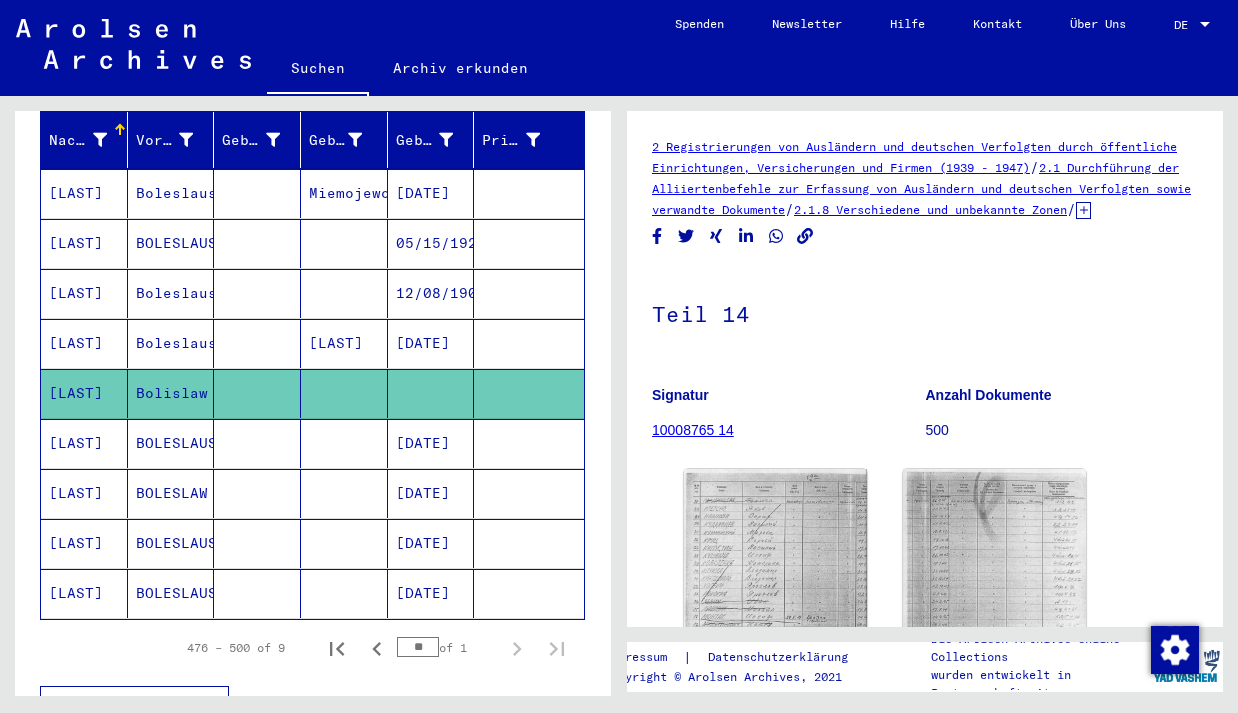 click at bounding box center (344, 493) 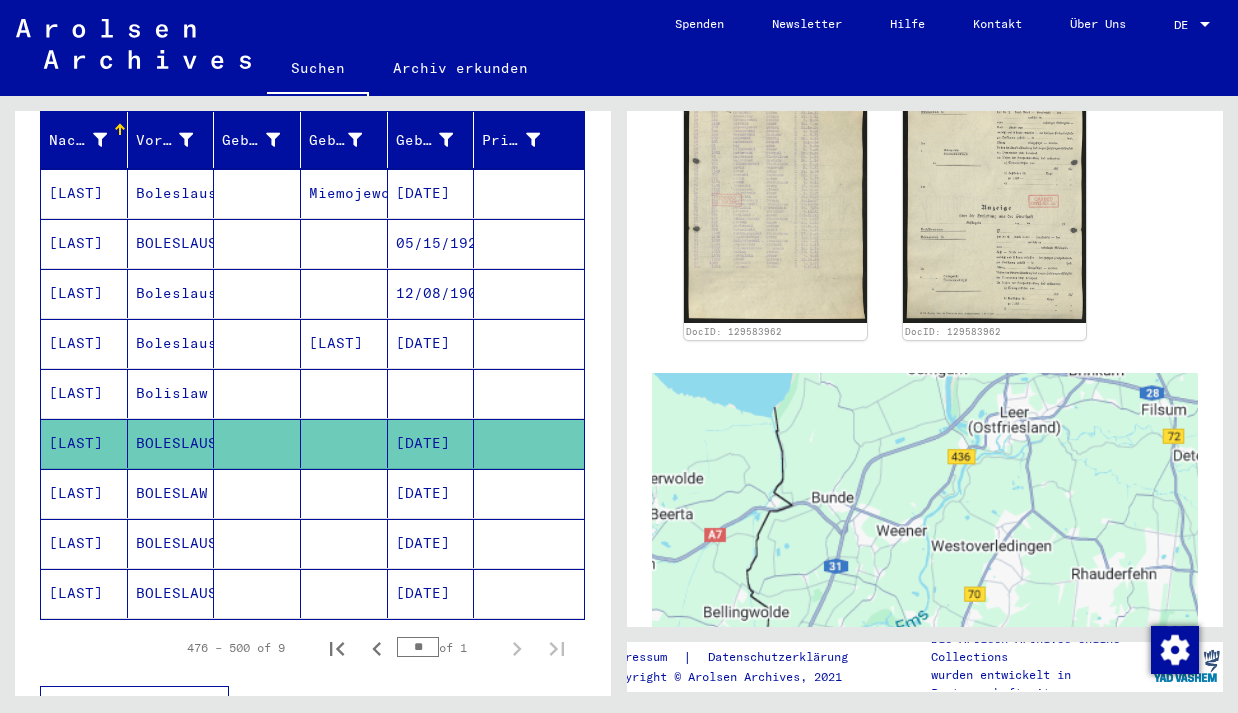 scroll, scrollTop: 920, scrollLeft: 0, axis: vertical 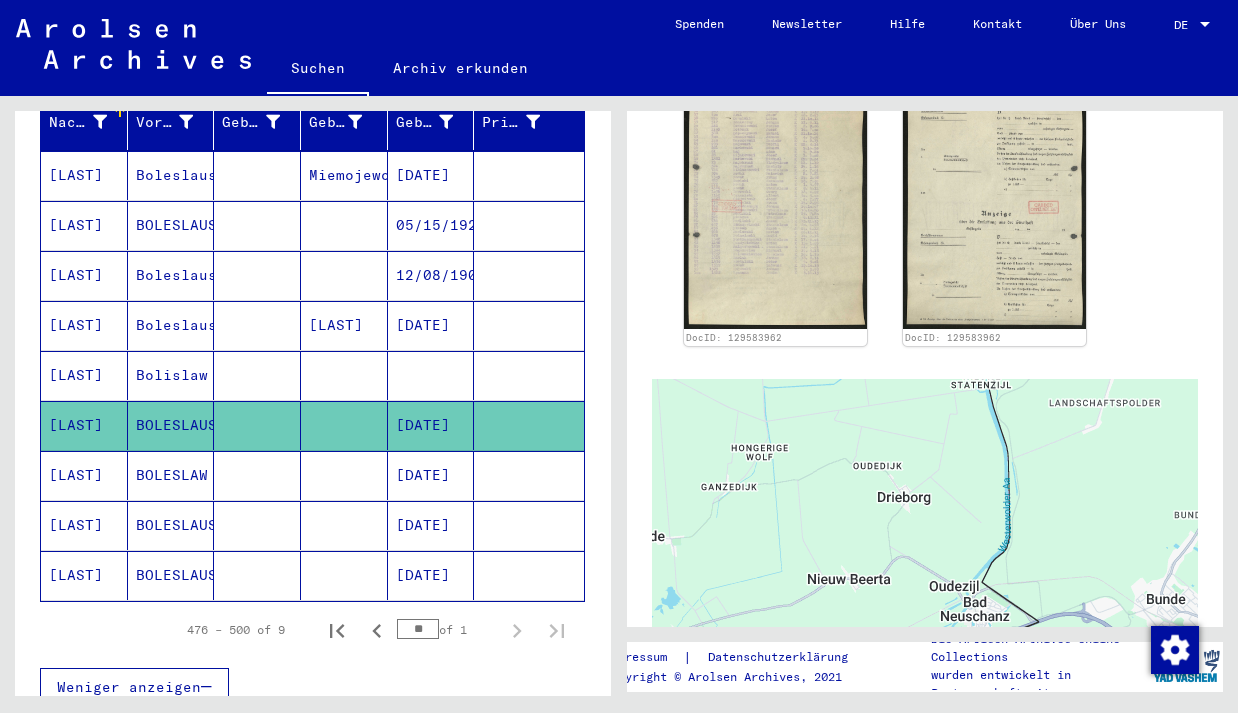 click at bounding box center (344, 525) 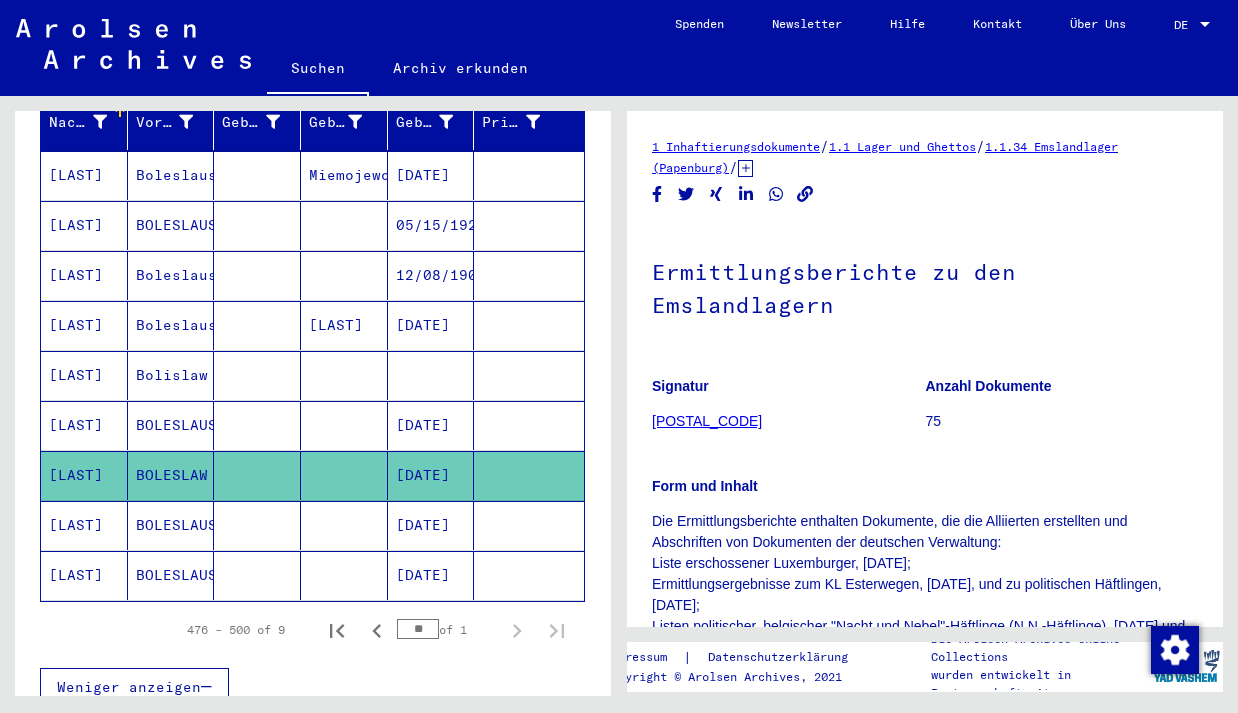 click at bounding box center [344, 575] 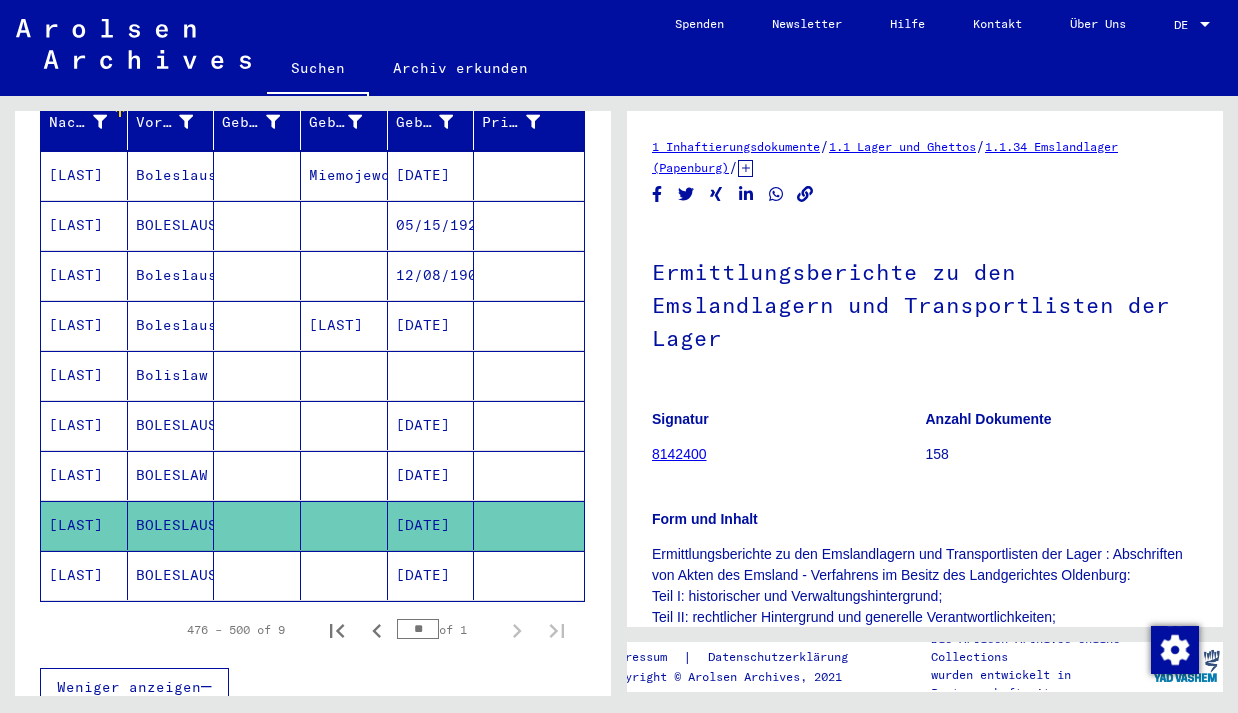 click 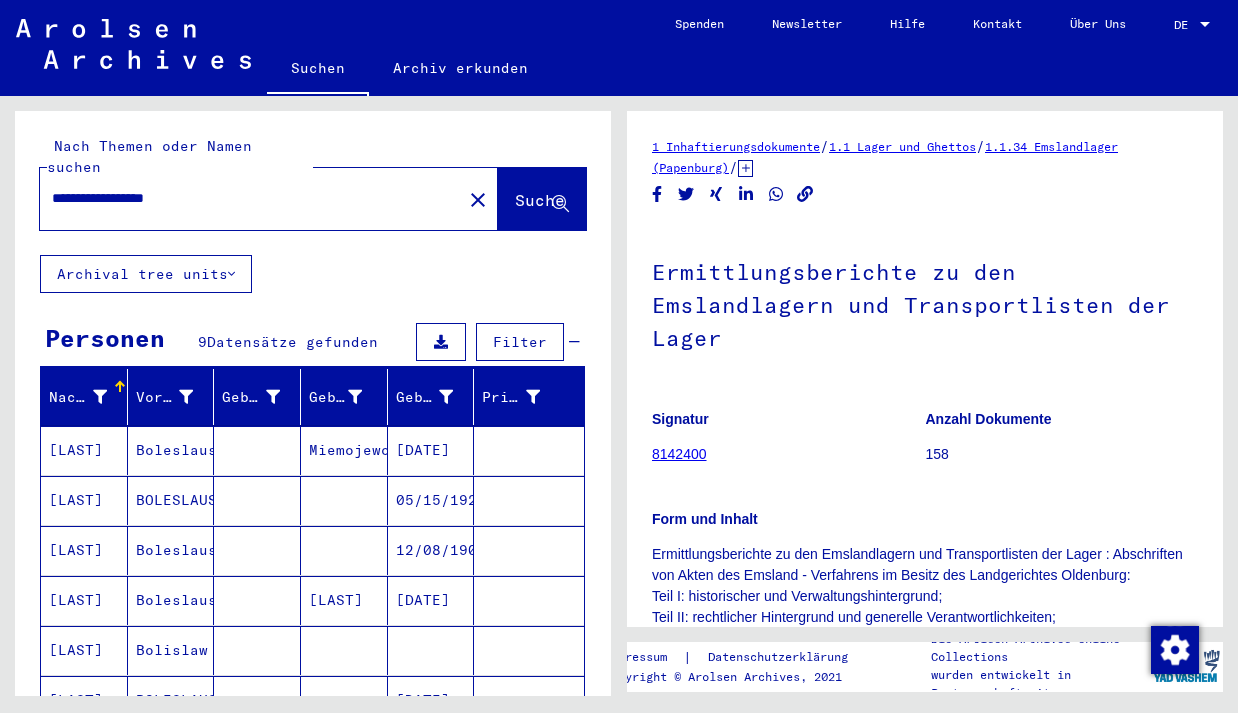 scroll, scrollTop: 0, scrollLeft: 0, axis: both 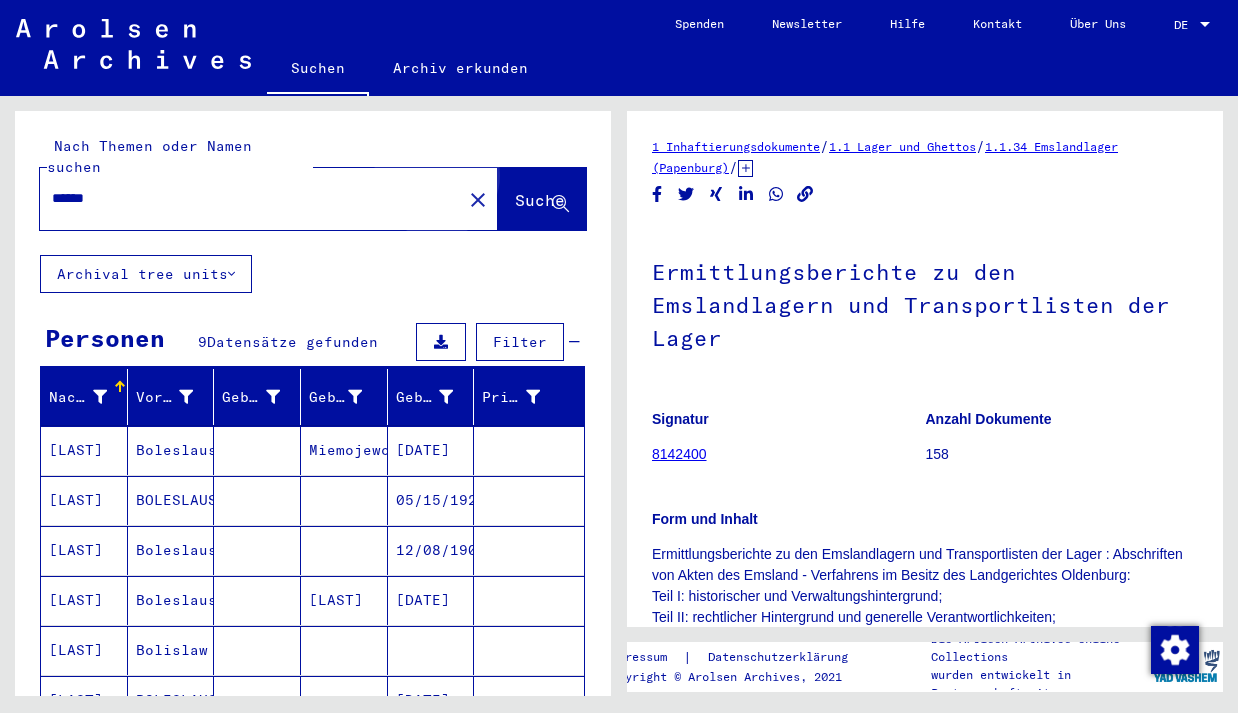 click on "Suche" 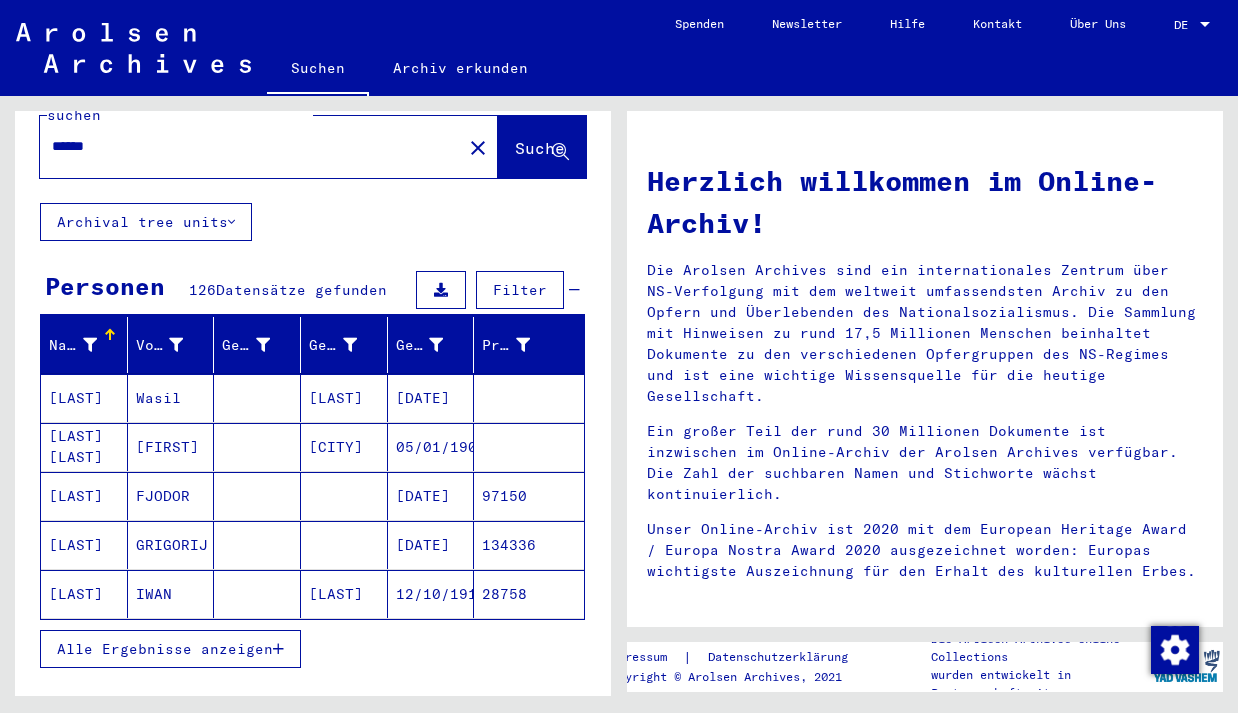 scroll, scrollTop: 60, scrollLeft: 0, axis: vertical 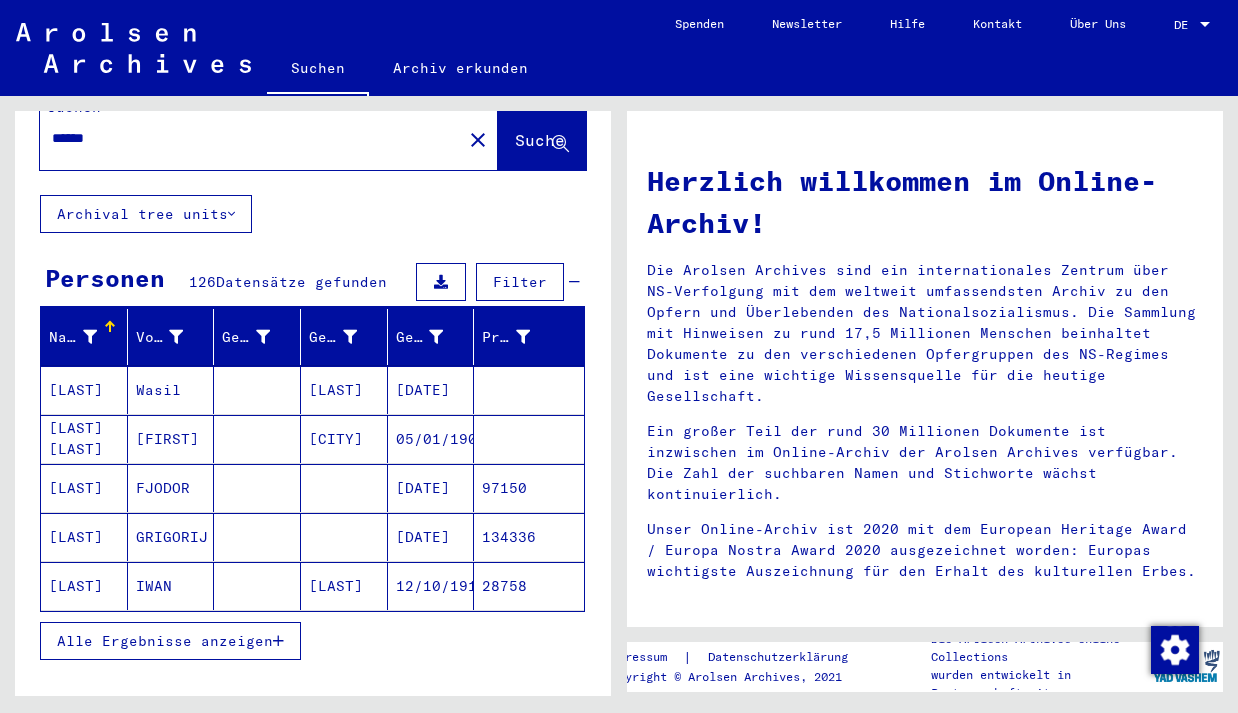 click on "Alle Ergebnisse anzeigen" at bounding box center (165, 641) 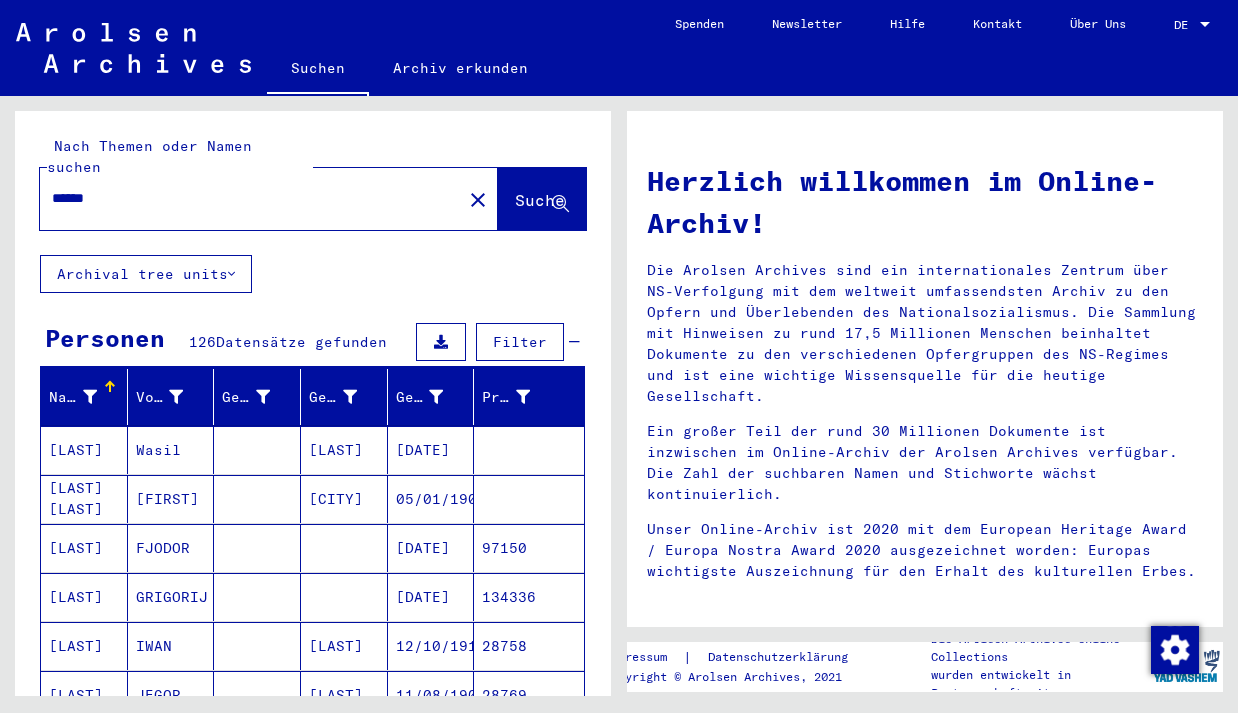 scroll, scrollTop: 0, scrollLeft: 0, axis: both 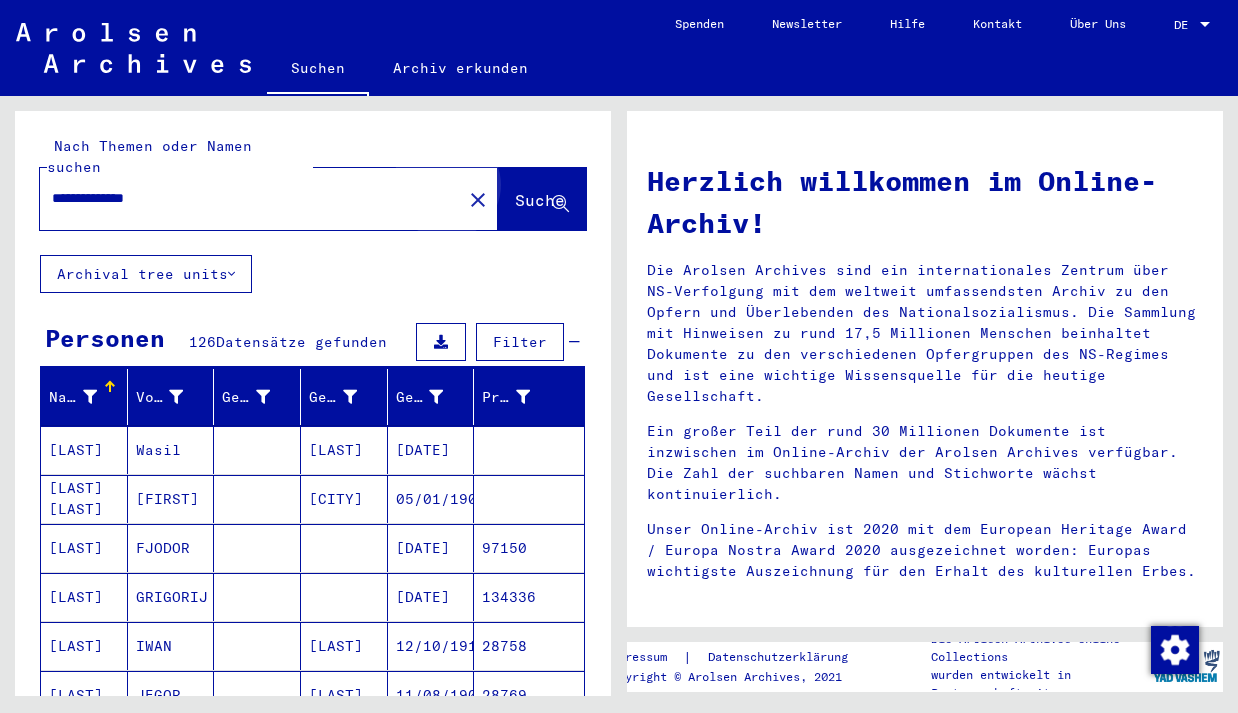 click on "Suche" 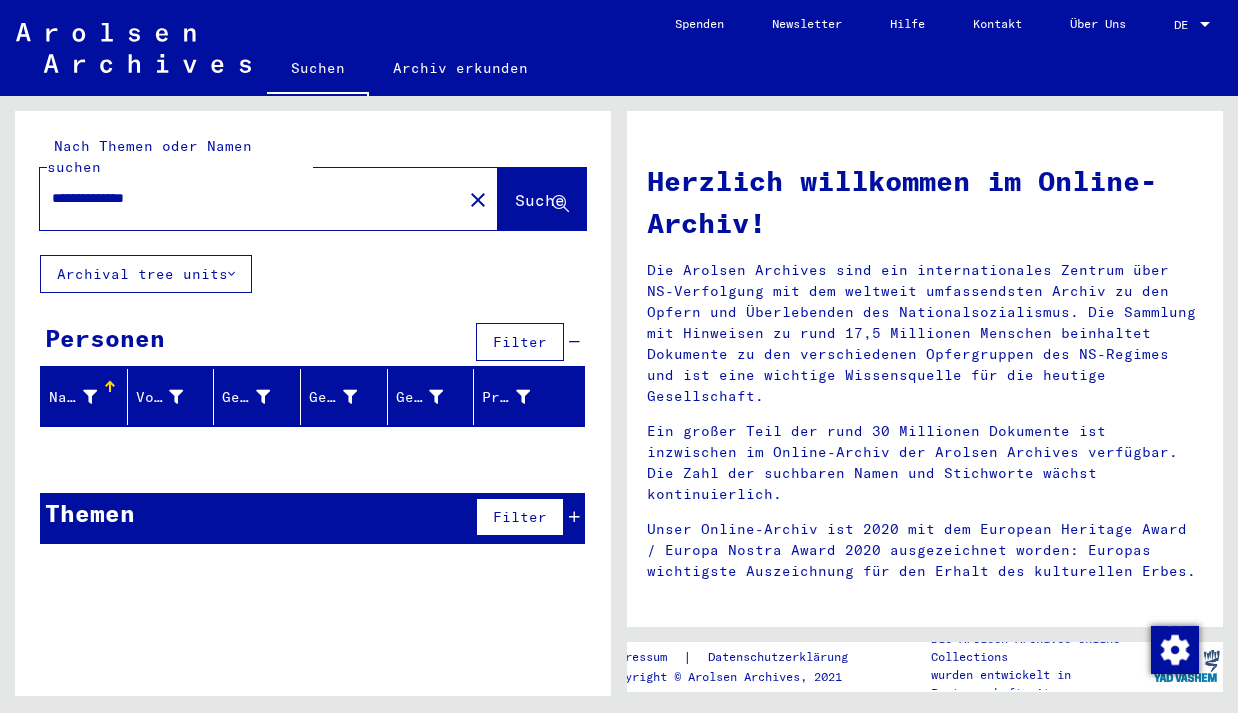 drag, startPoint x: 187, startPoint y: 174, endPoint x: 106, endPoint y: 176, distance: 81.02469 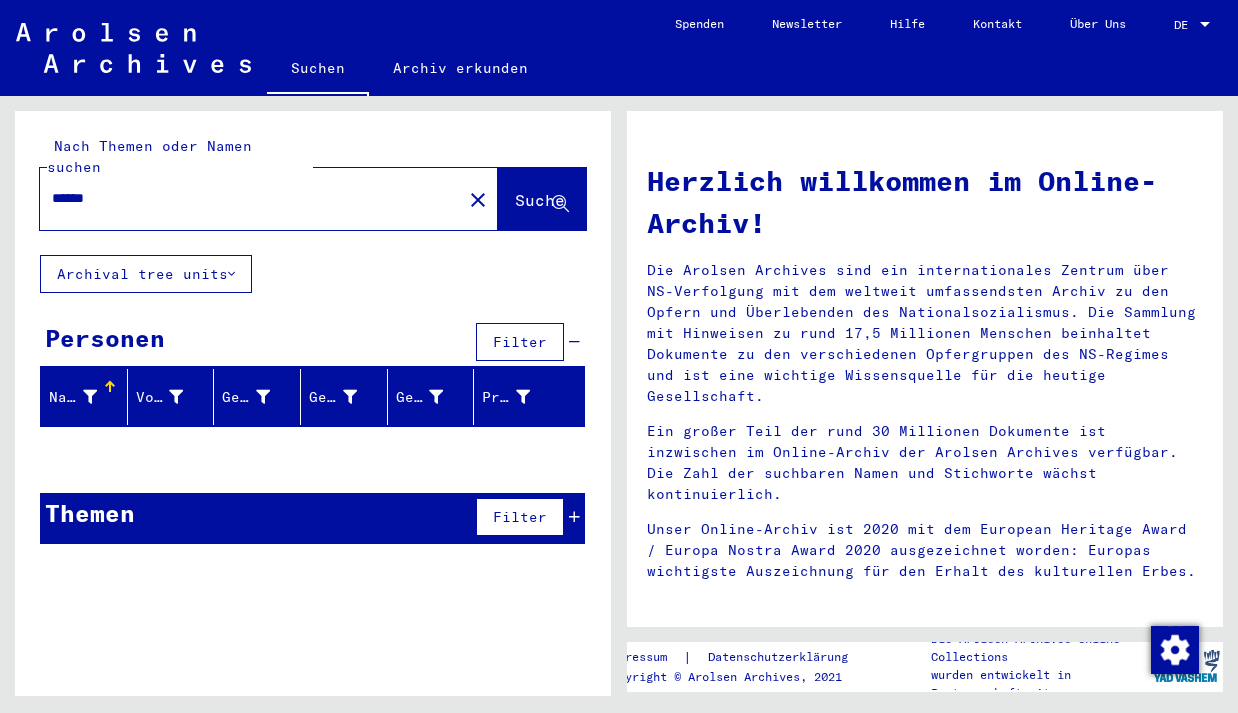 type on "******" 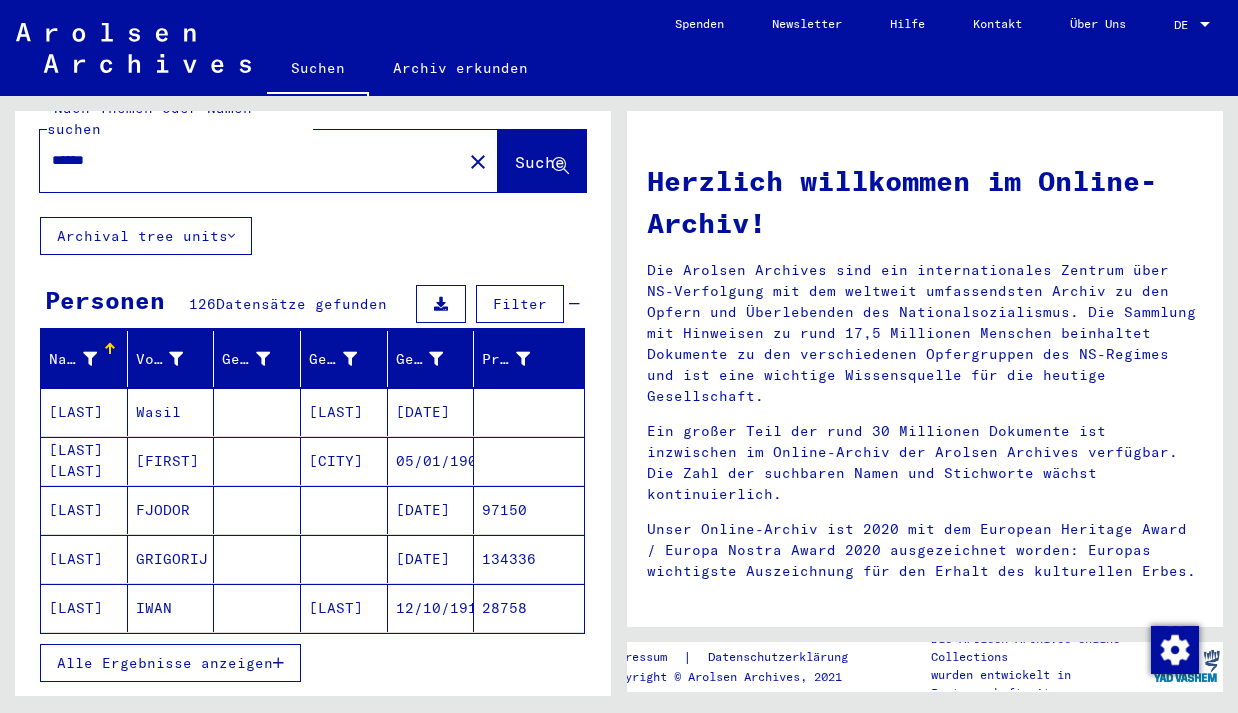 scroll, scrollTop: 71, scrollLeft: 0, axis: vertical 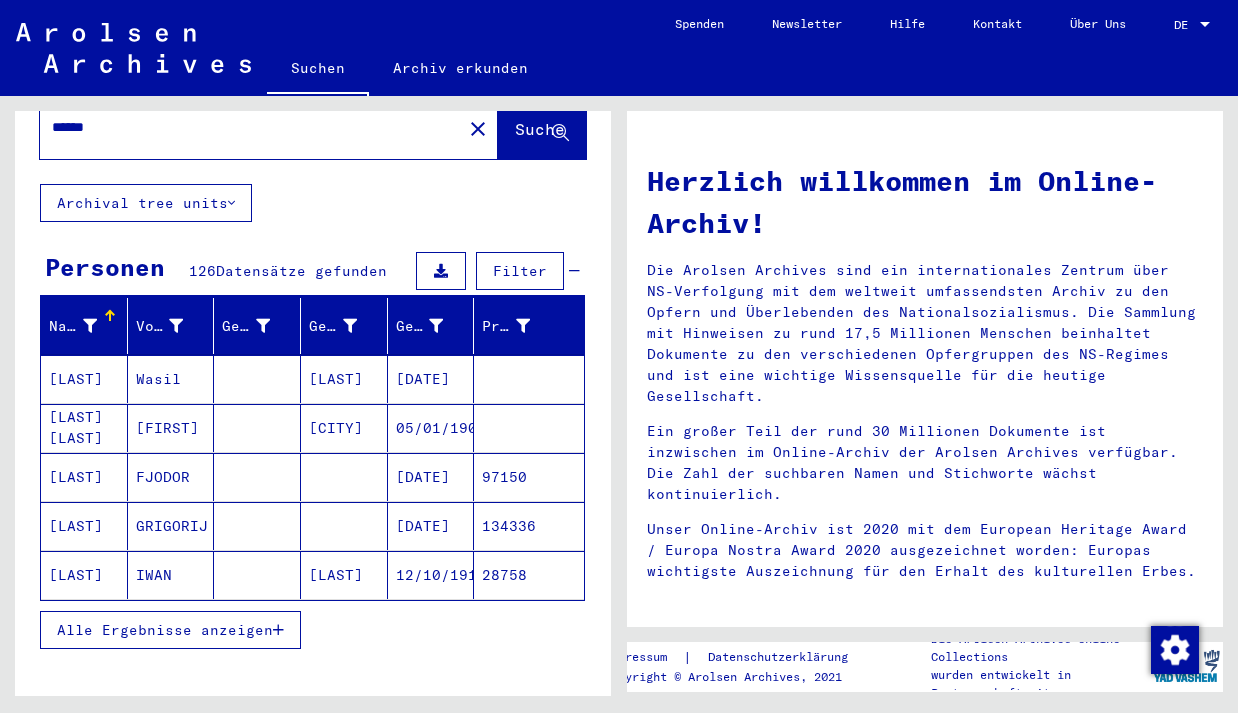 click on "Alle Ergebnisse anzeigen" at bounding box center (165, 630) 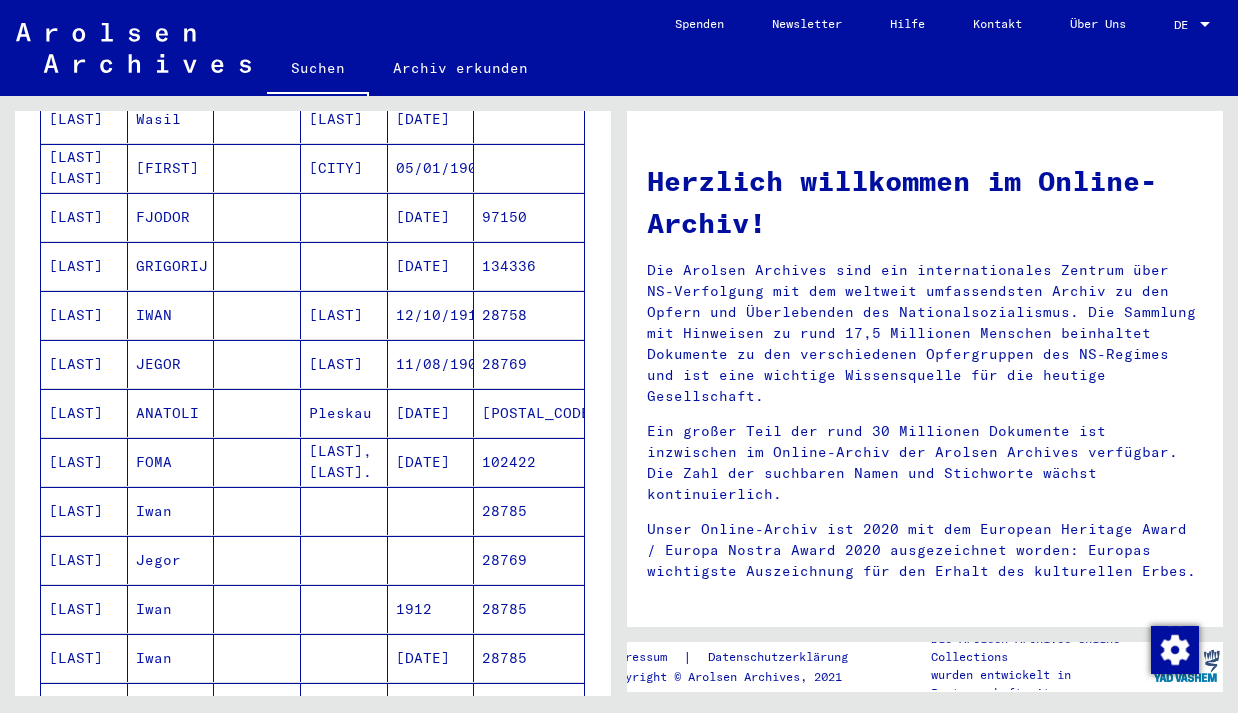 scroll, scrollTop: 333, scrollLeft: 0, axis: vertical 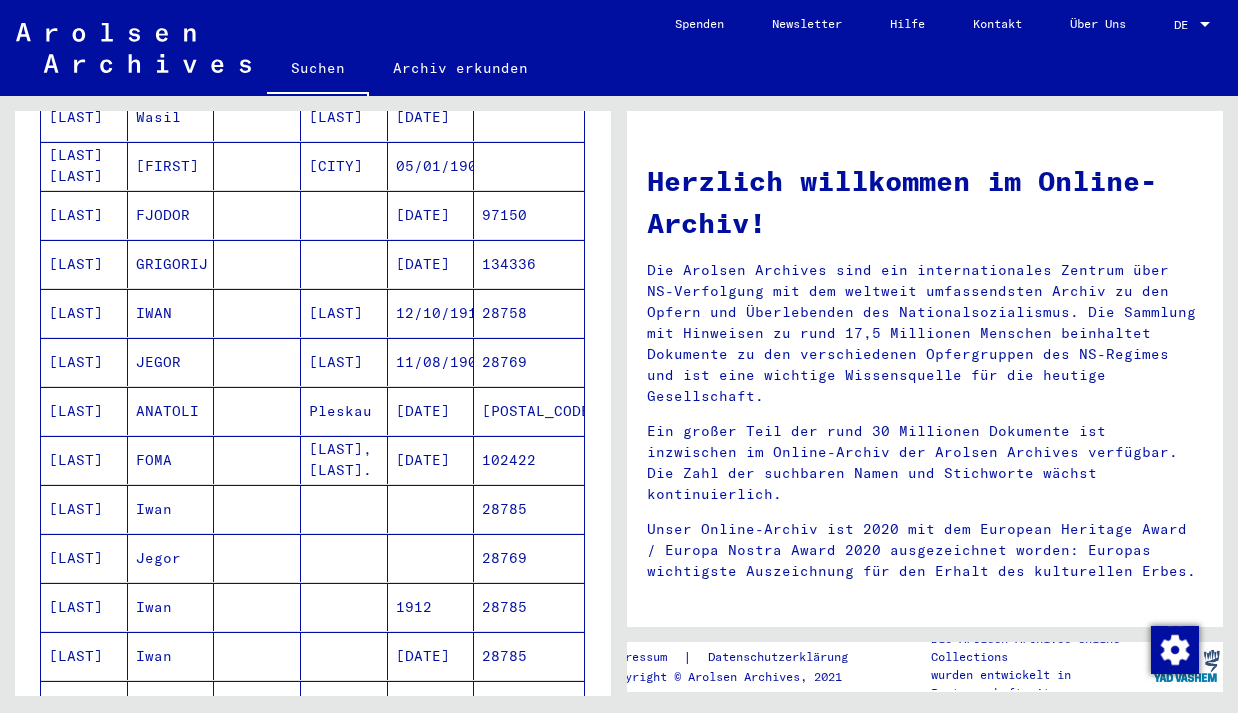 click at bounding box center (431, 607) 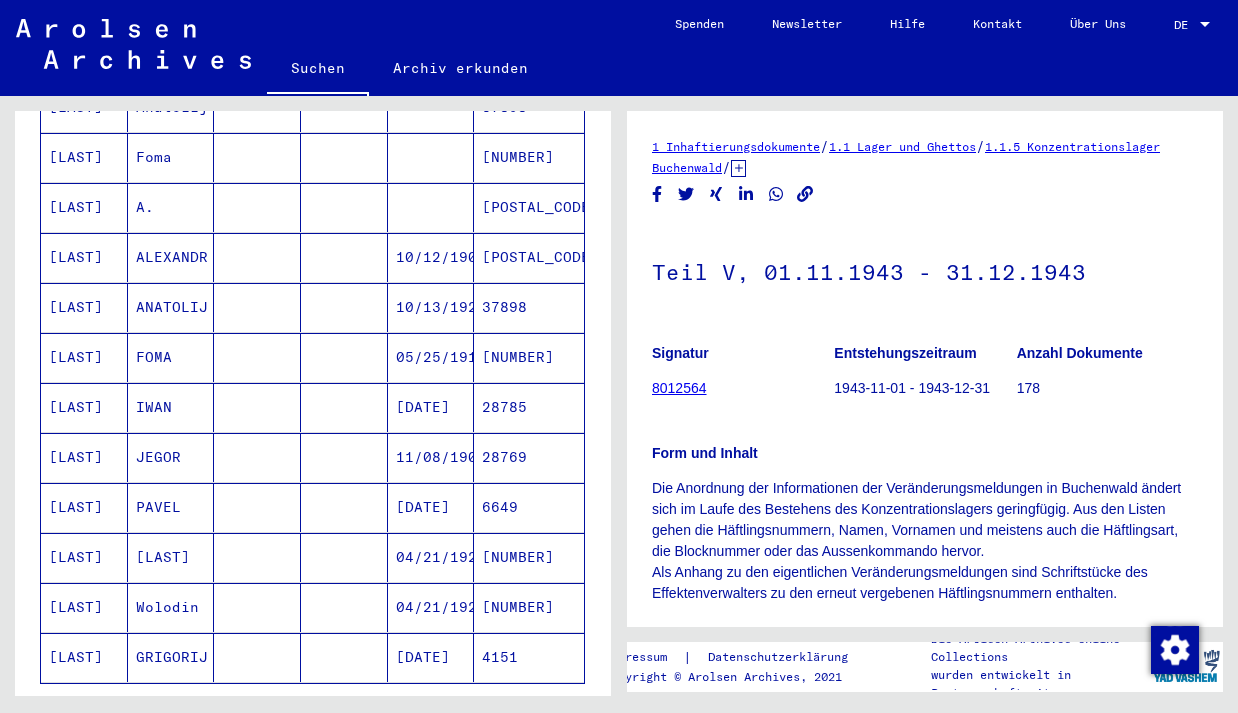 scroll, scrollTop: 1005, scrollLeft: 0, axis: vertical 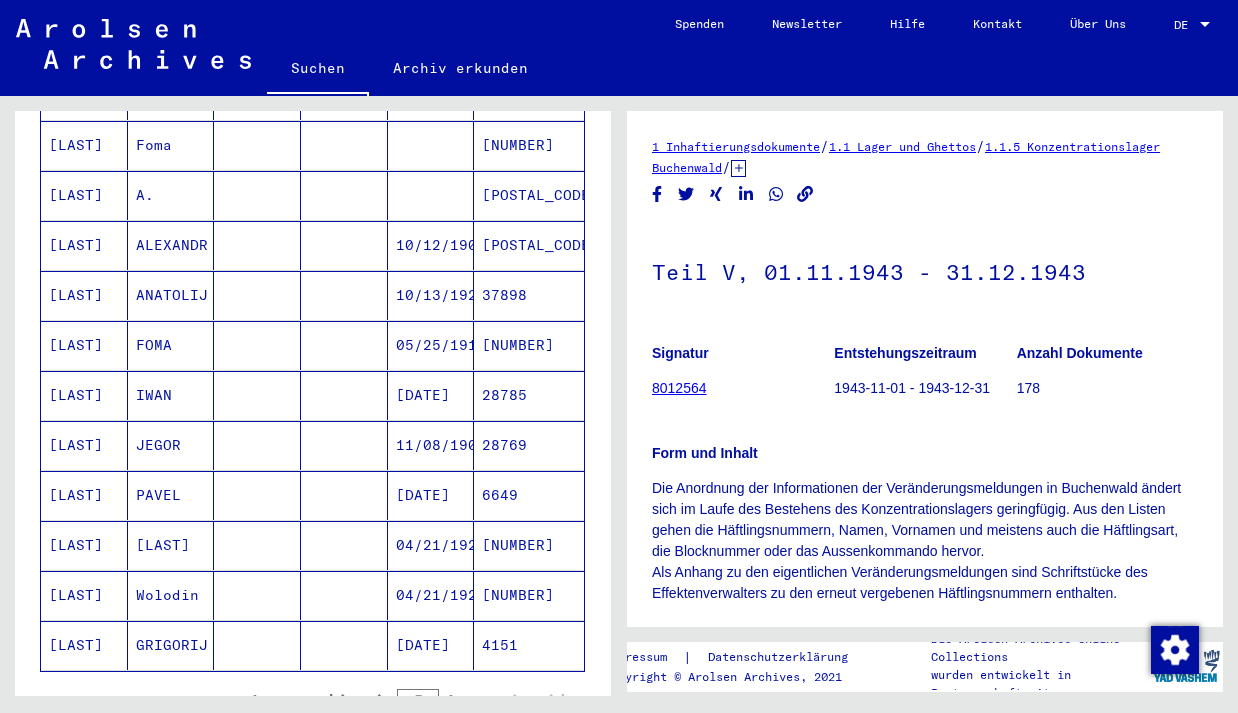 click on "11/08/1908" at bounding box center [431, 495] 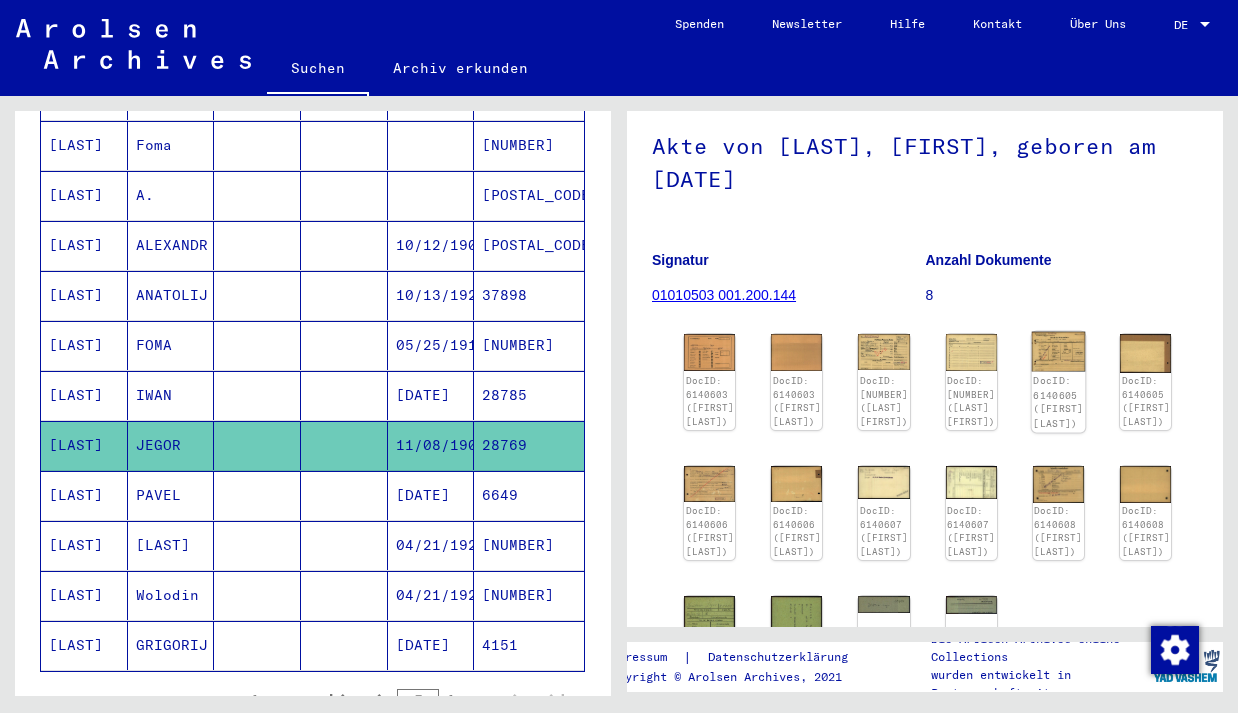 scroll, scrollTop: 148, scrollLeft: 0, axis: vertical 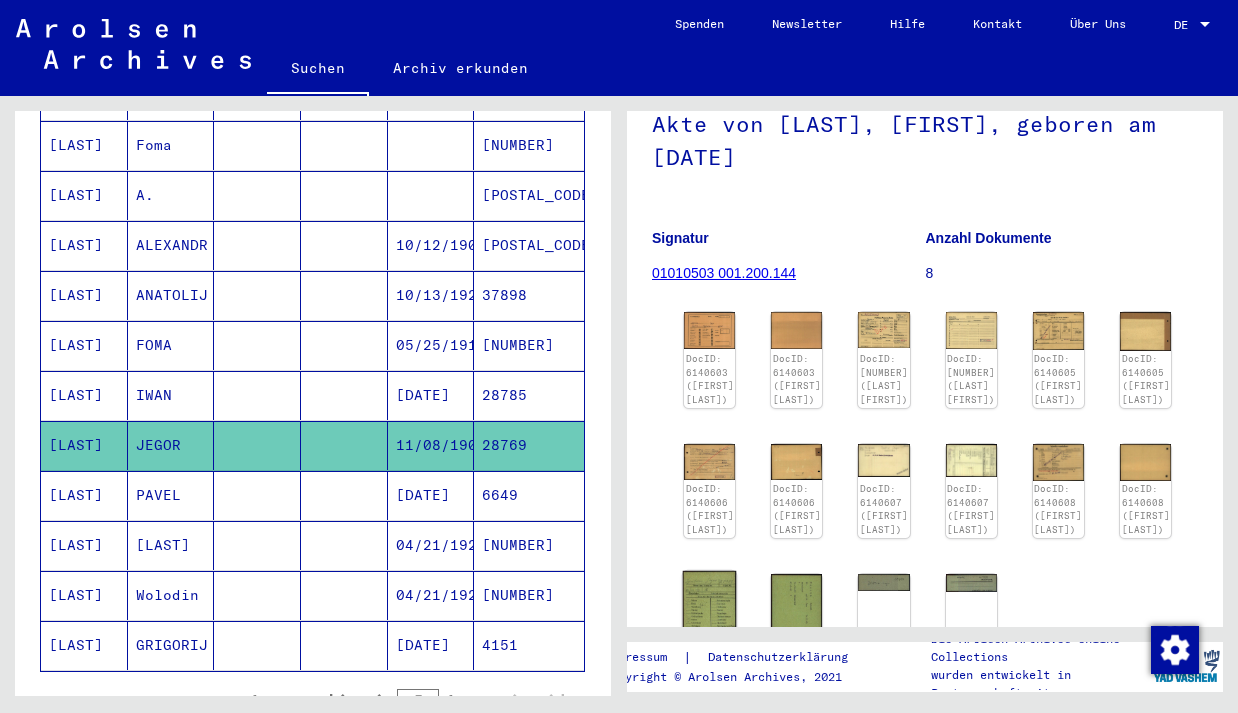 click 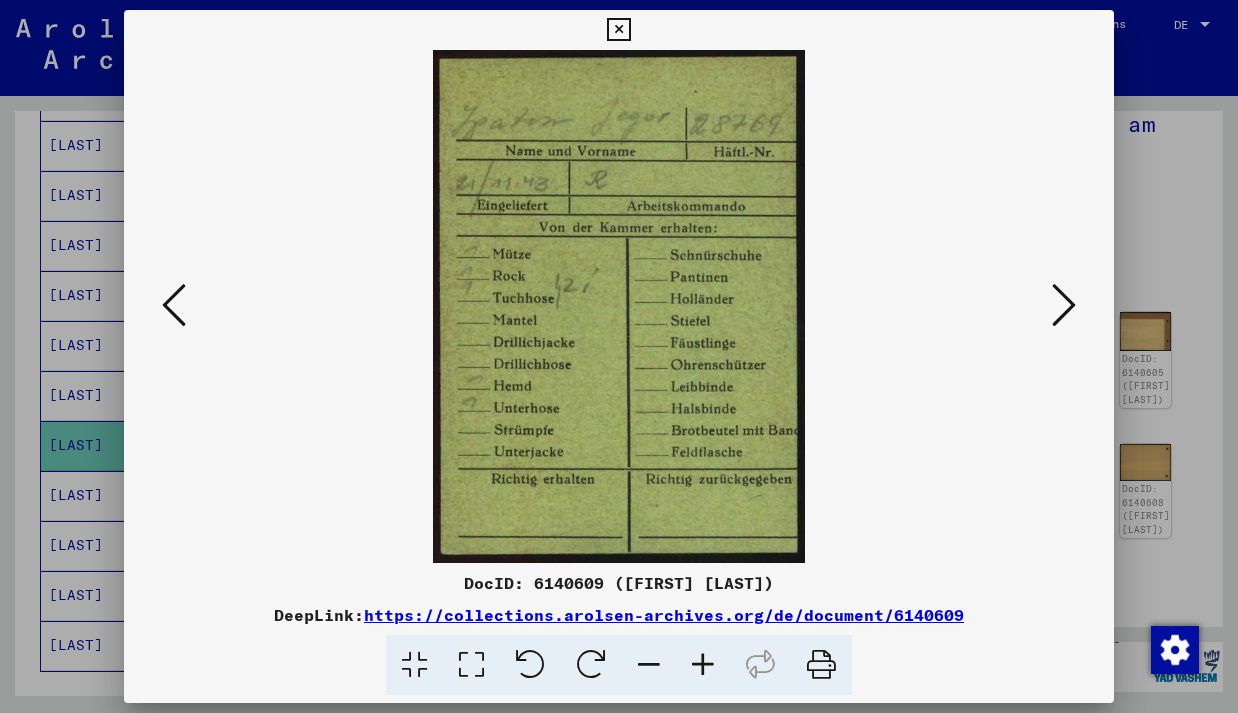click at bounding box center (618, 30) 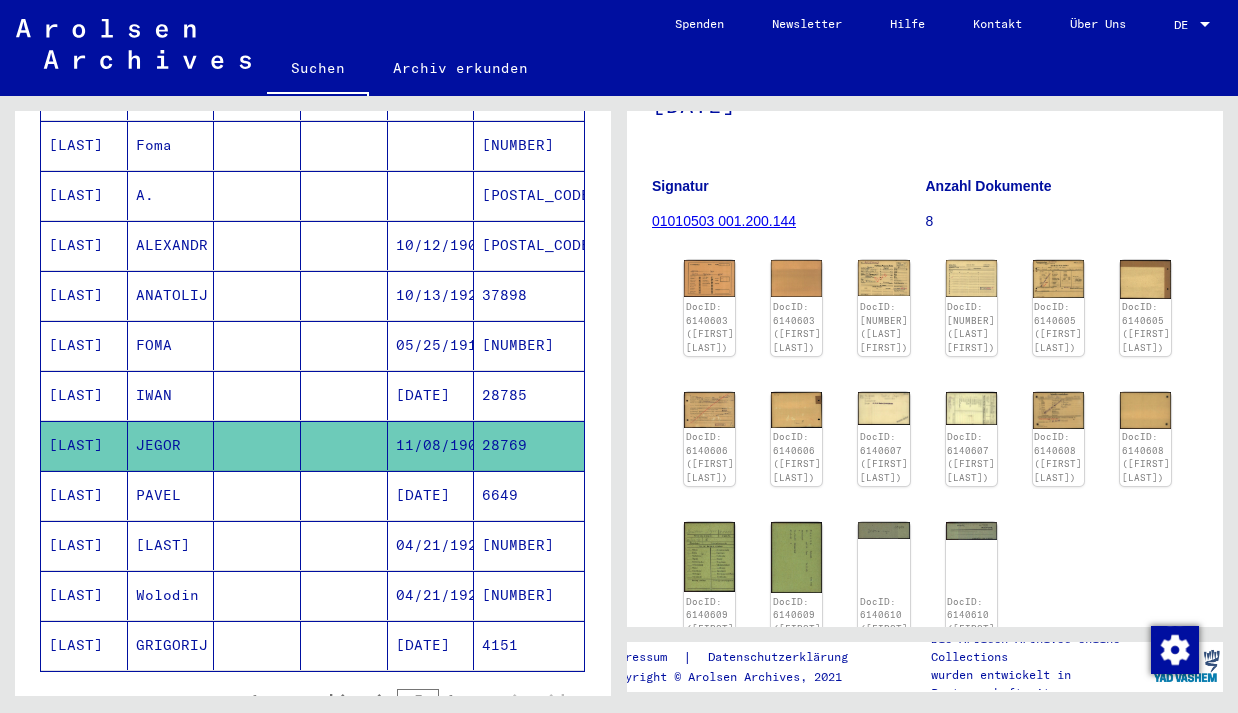 scroll, scrollTop: 223, scrollLeft: 0, axis: vertical 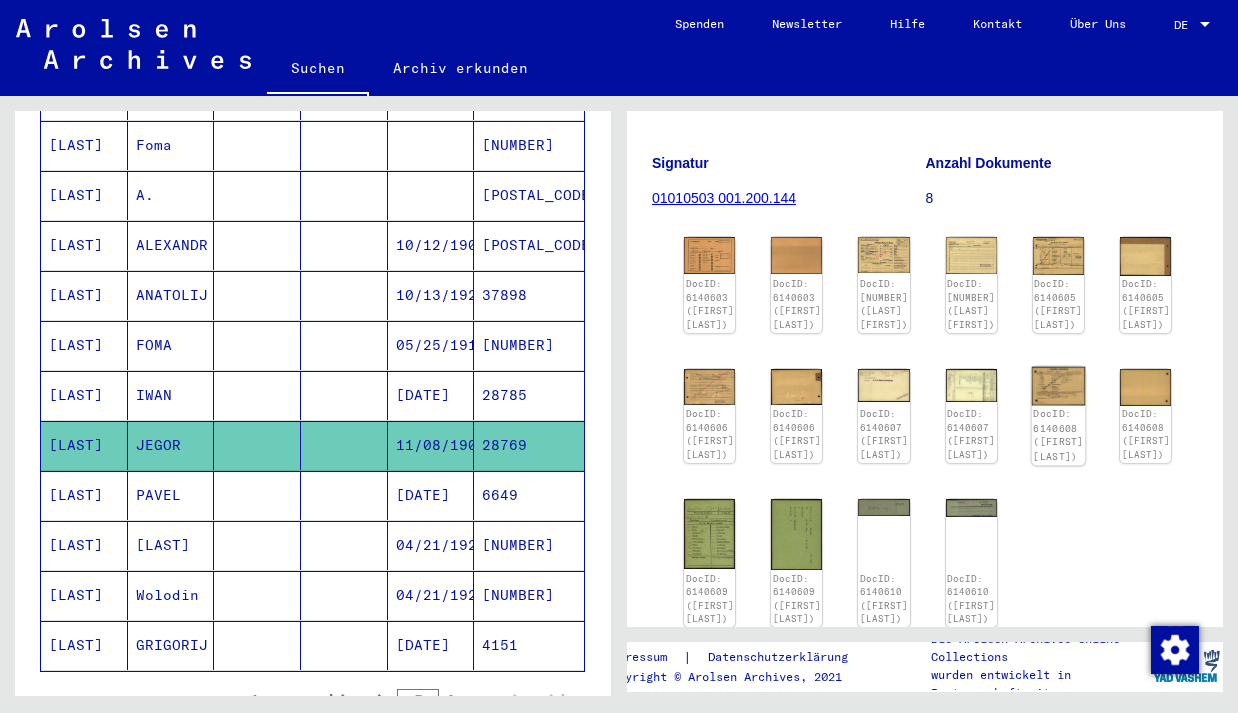 click 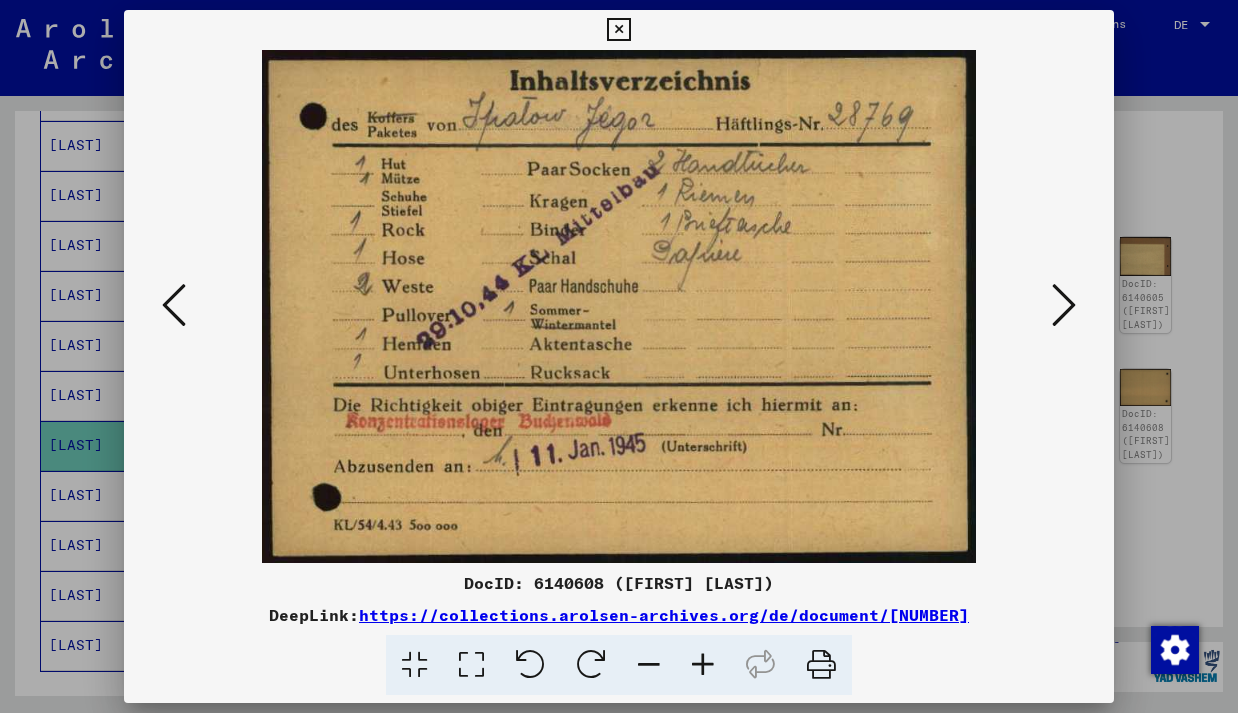 click at bounding box center [618, 30] 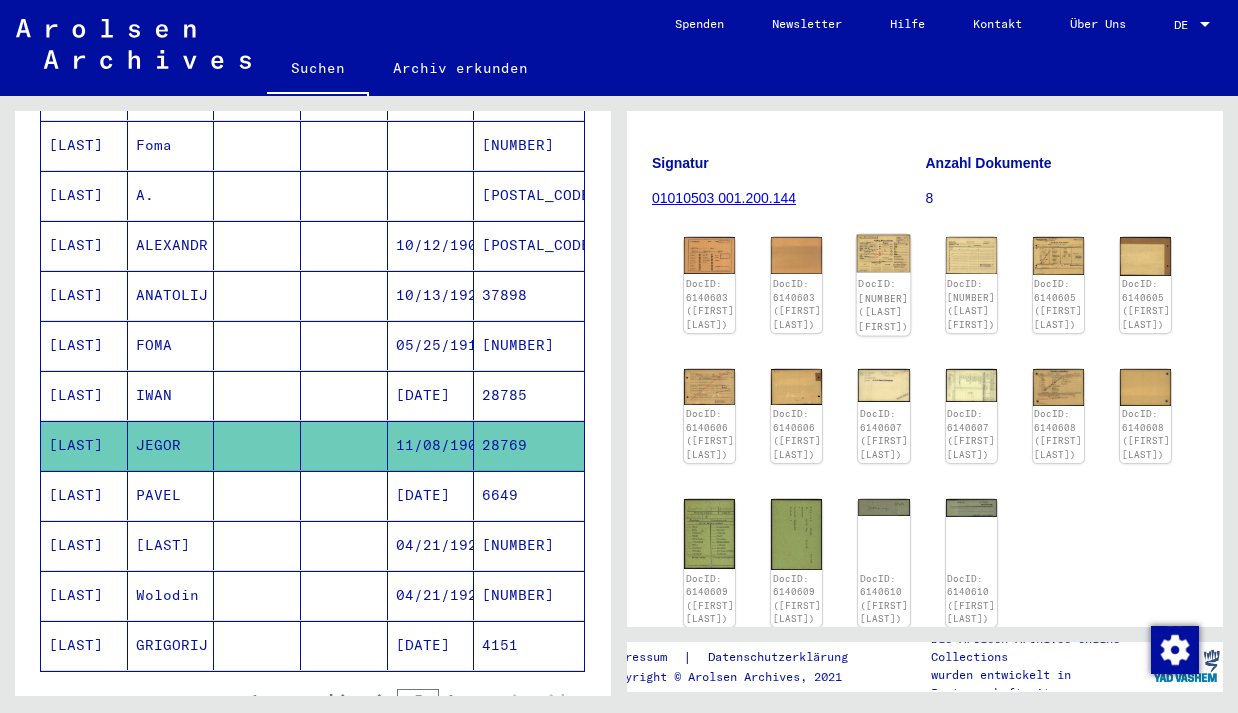 click 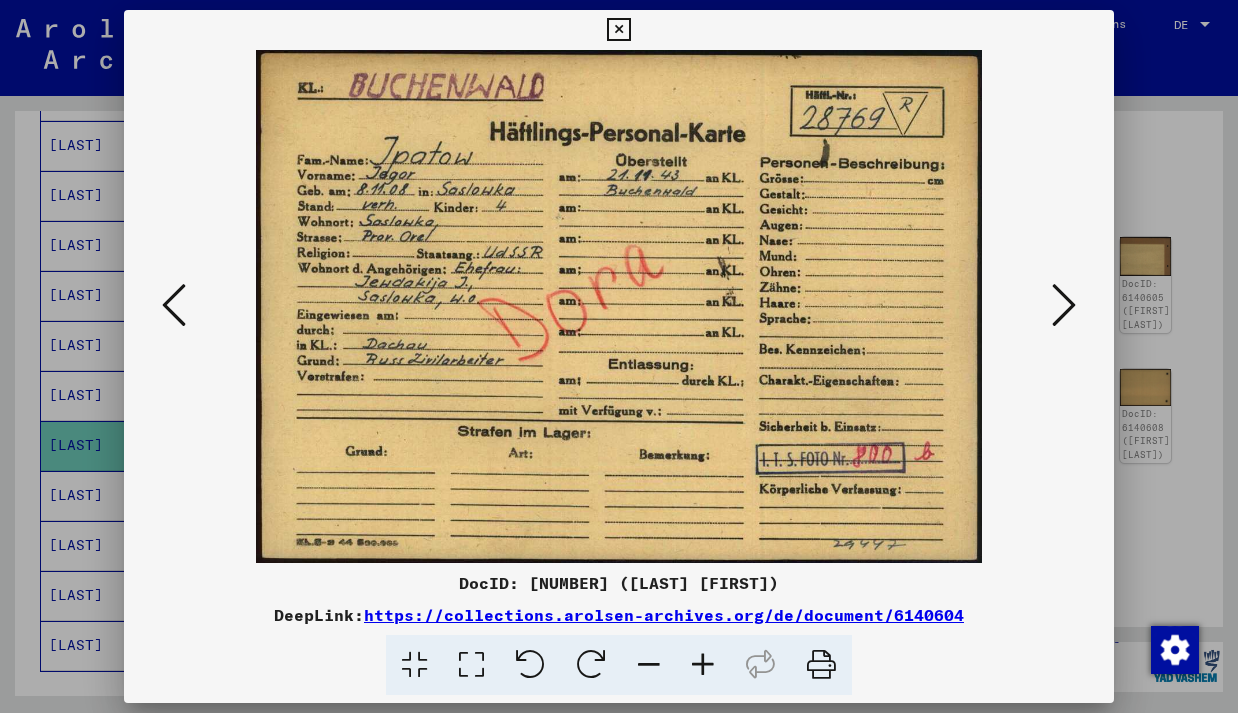 click at bounding box center [618, 30] 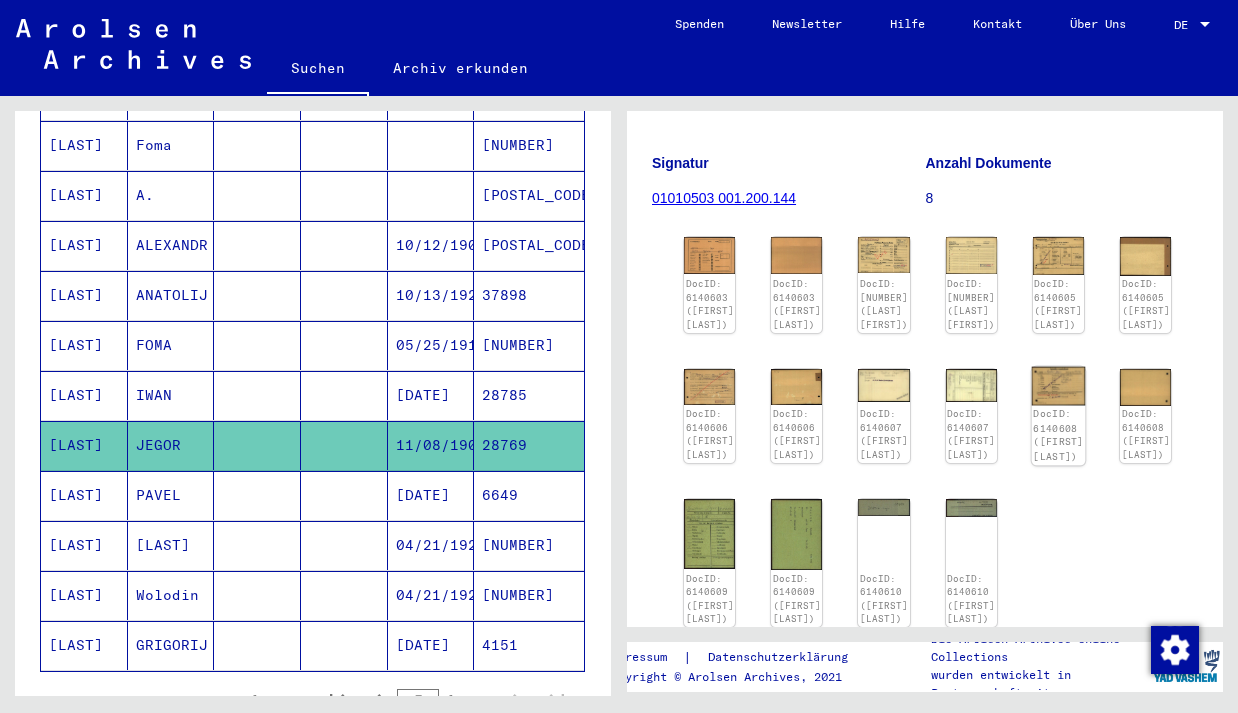 click 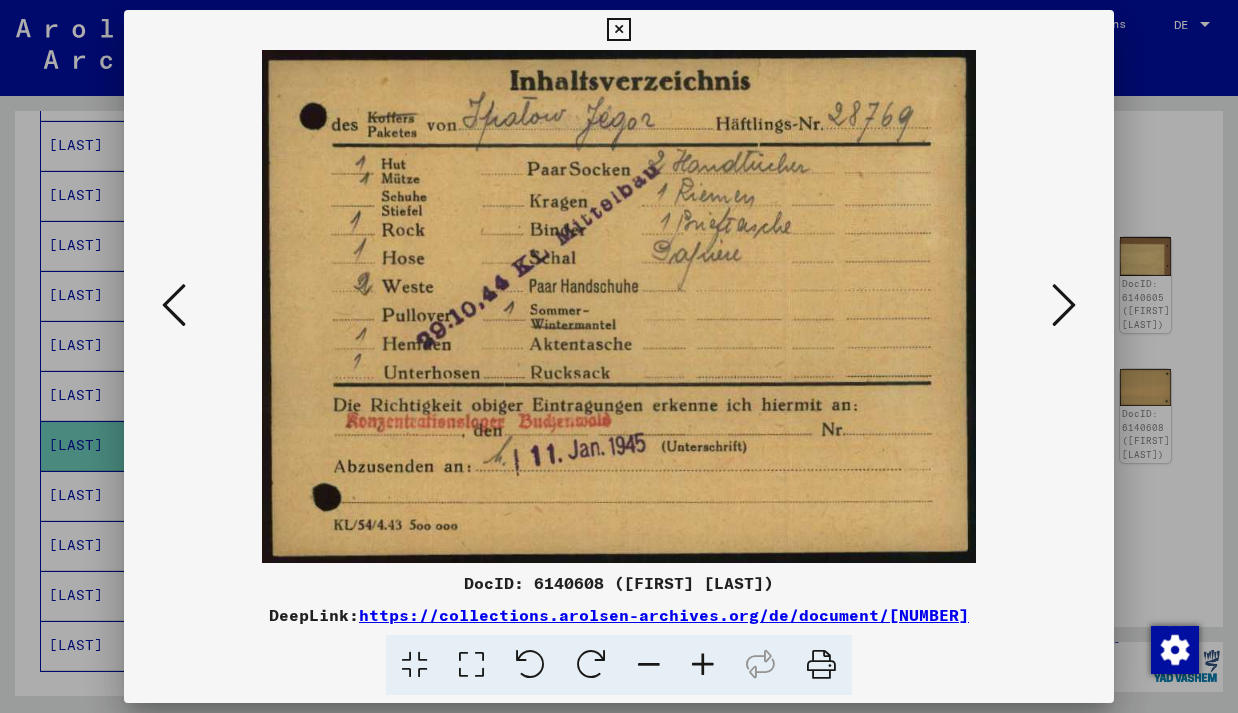 click at bounding box center [618, 30] 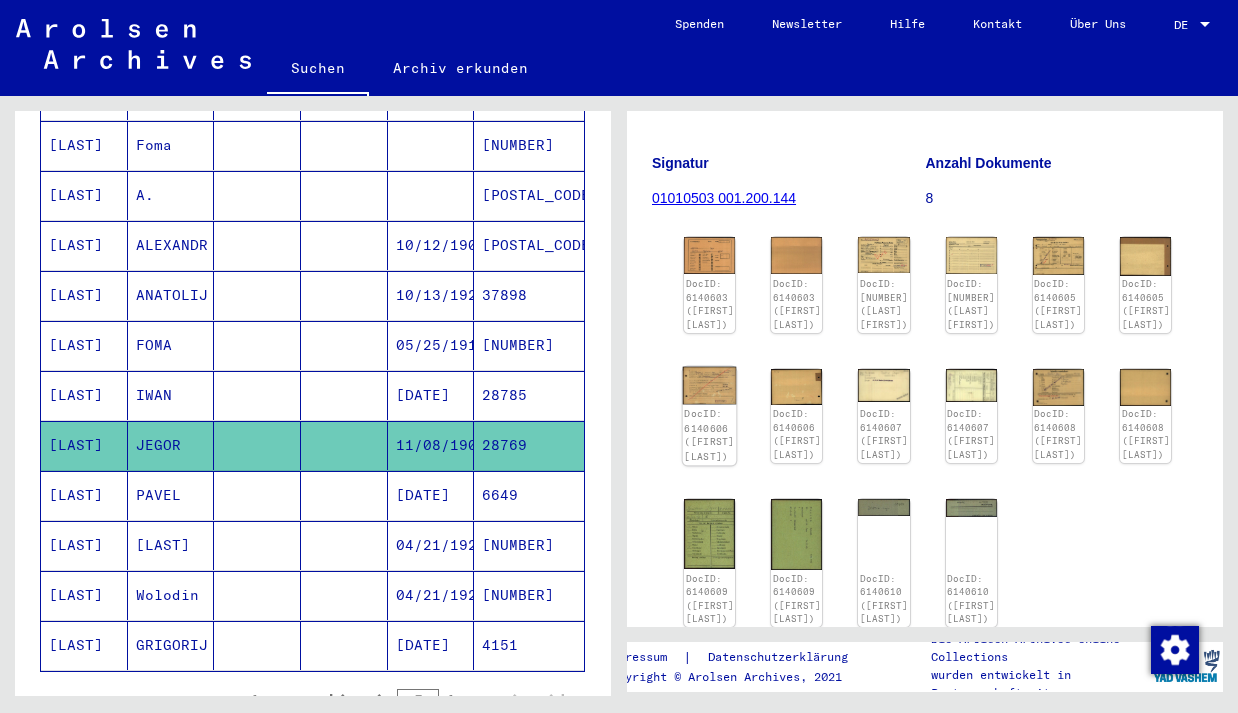 click 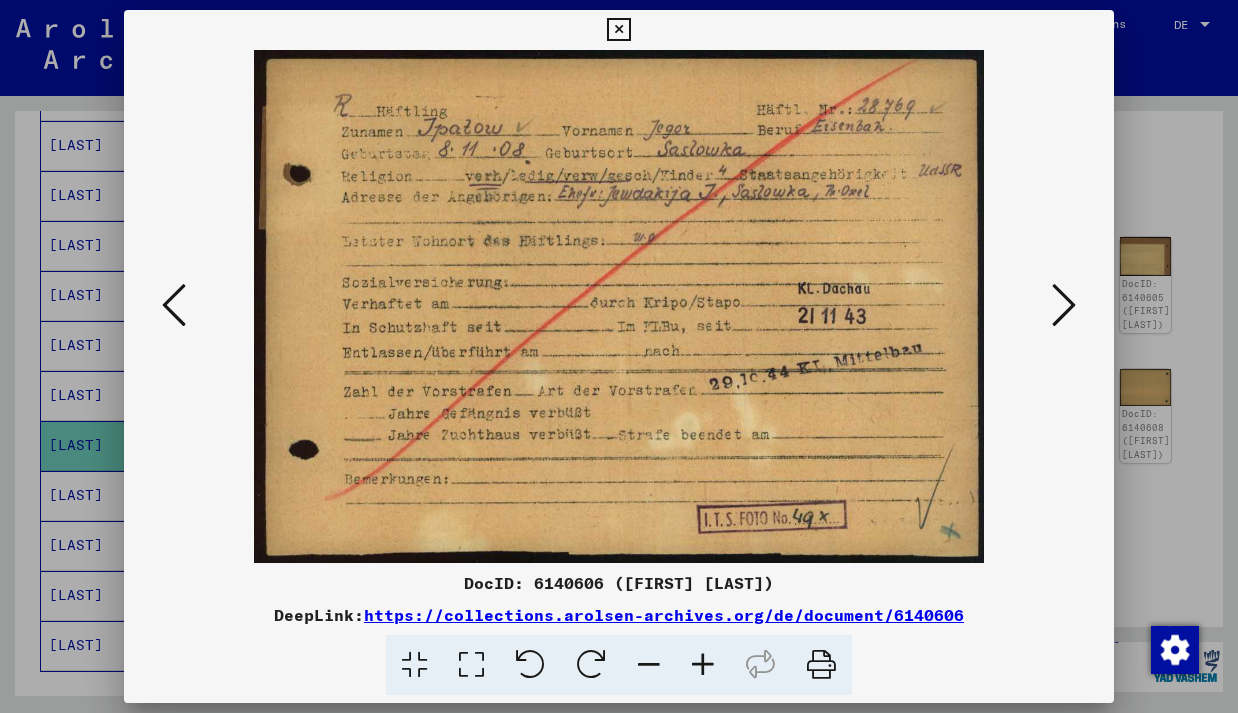 click at bounding box center [618, 30] 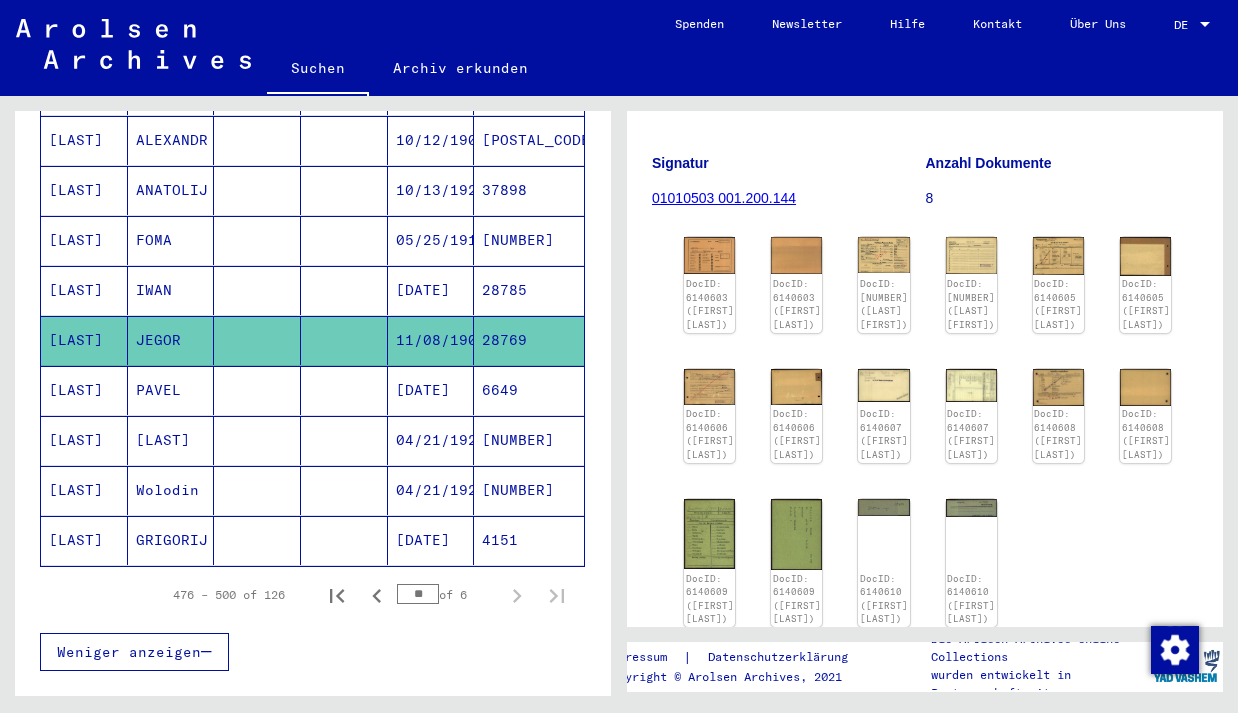 scroll, scrollTop: 1113, scrollLeft: 0, axis: vertical 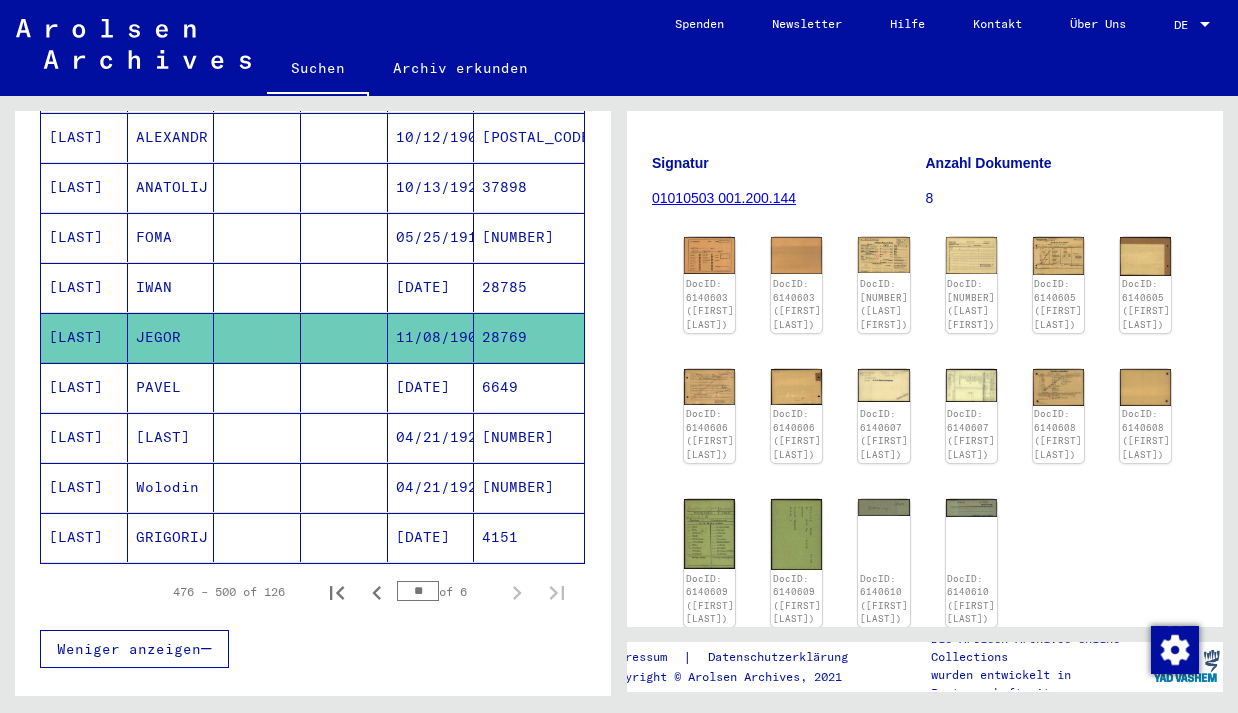 click 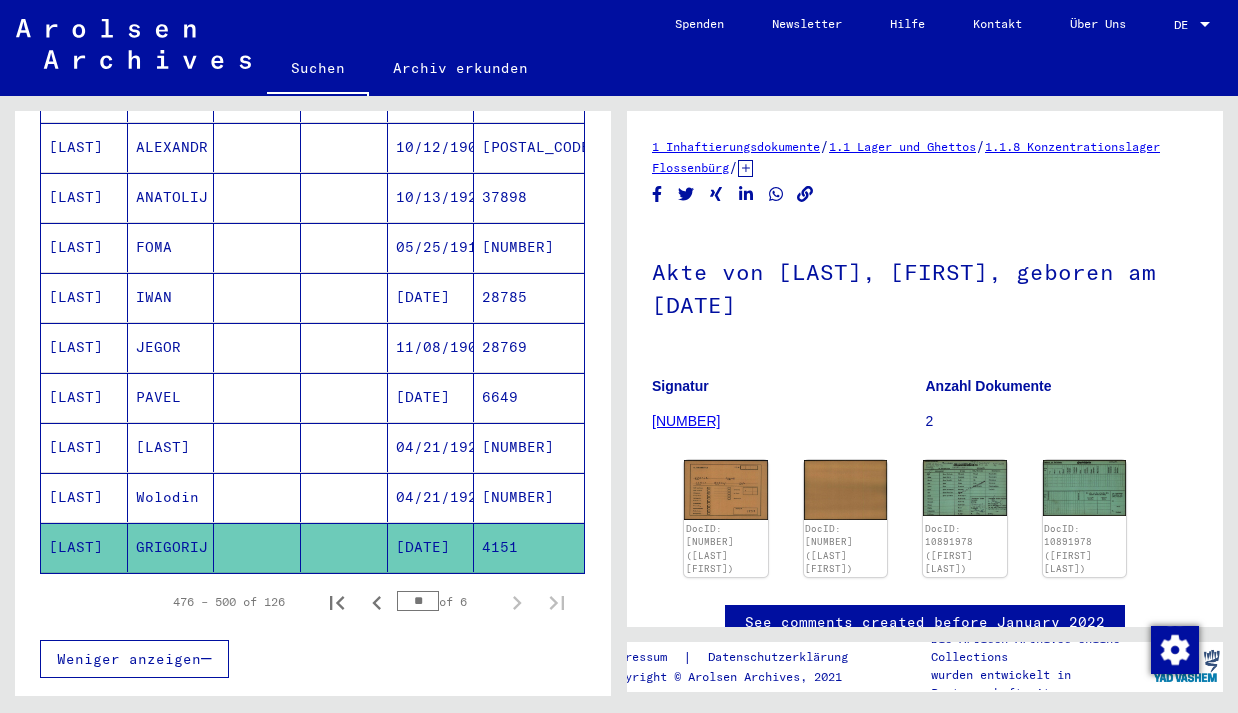 scroll, scrollTop: 1107, scrollLeft: 0, axis: vertical 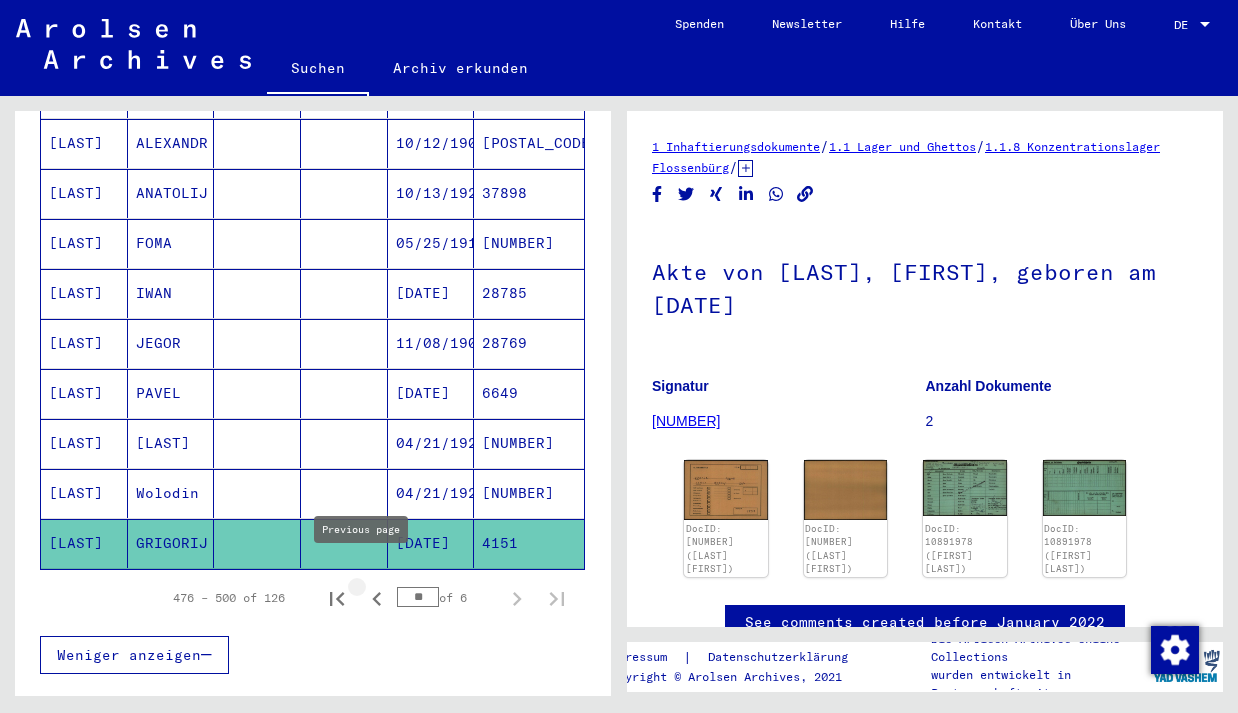 click 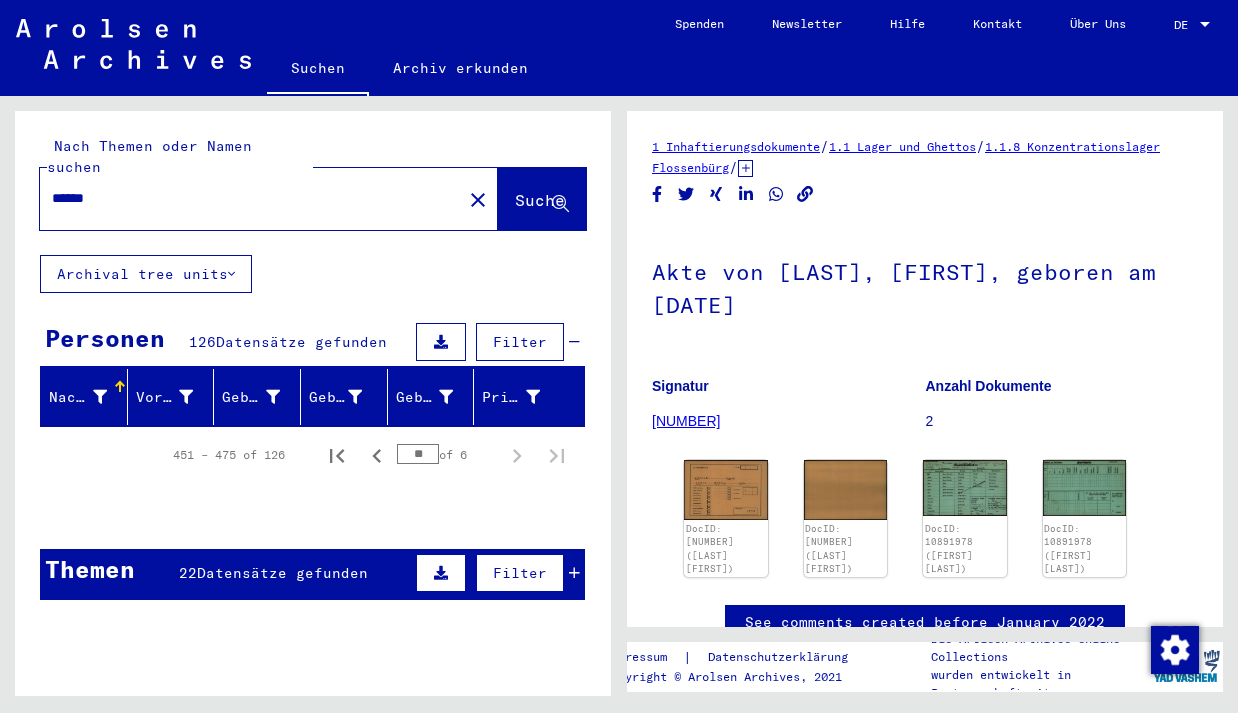 scroll, scrollTop: 0, scrollLeft: 0, axis: both 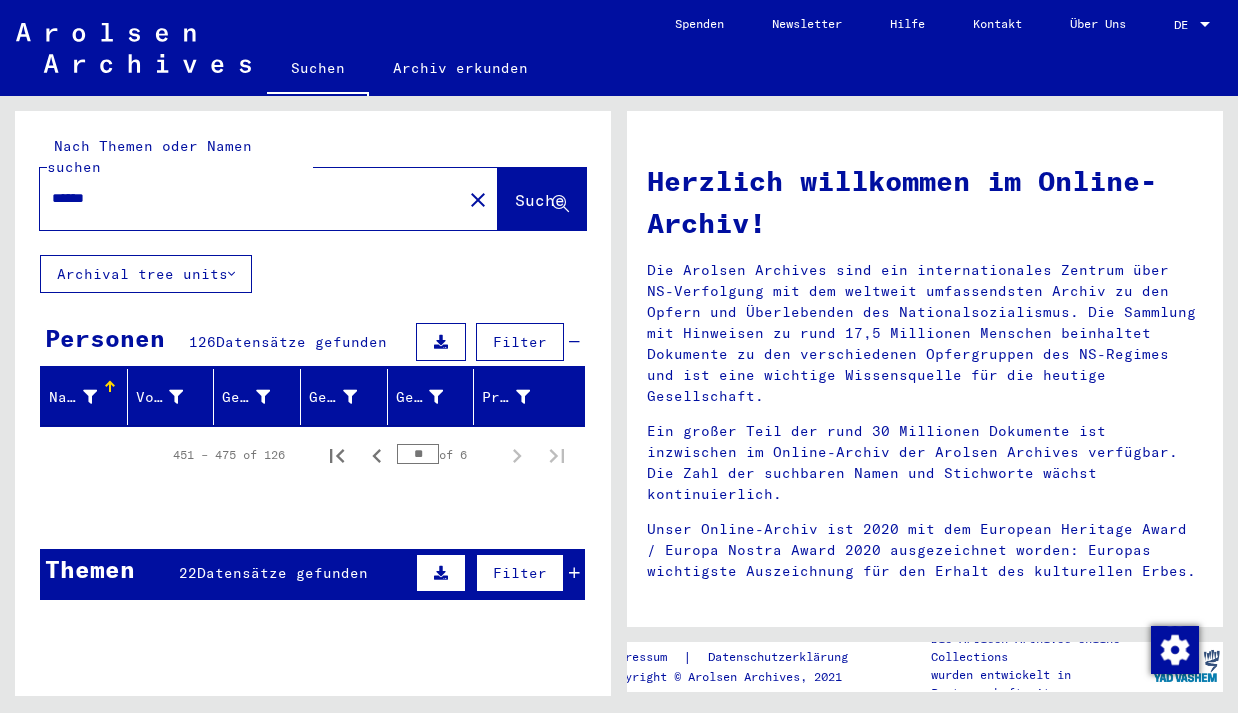 click on "Filter" at bounding box center [495, 573] 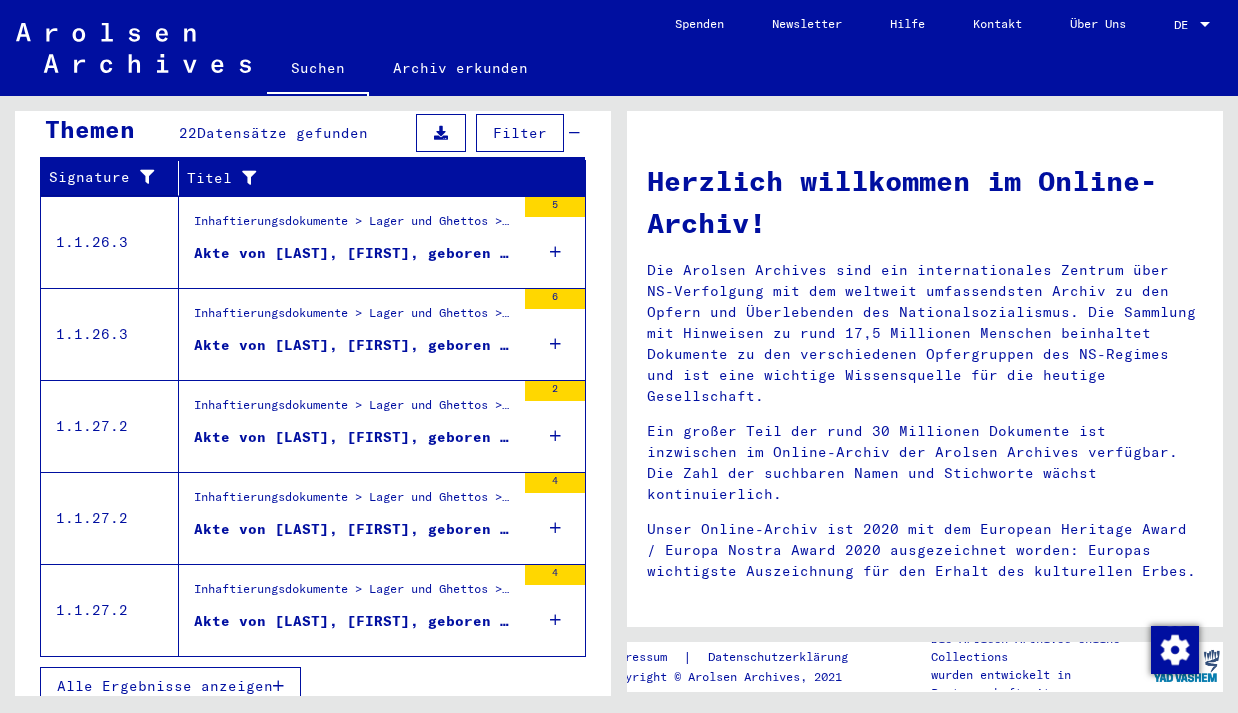 scroll, scrollTop: 439, scrollLeft: 0, axis: vertical 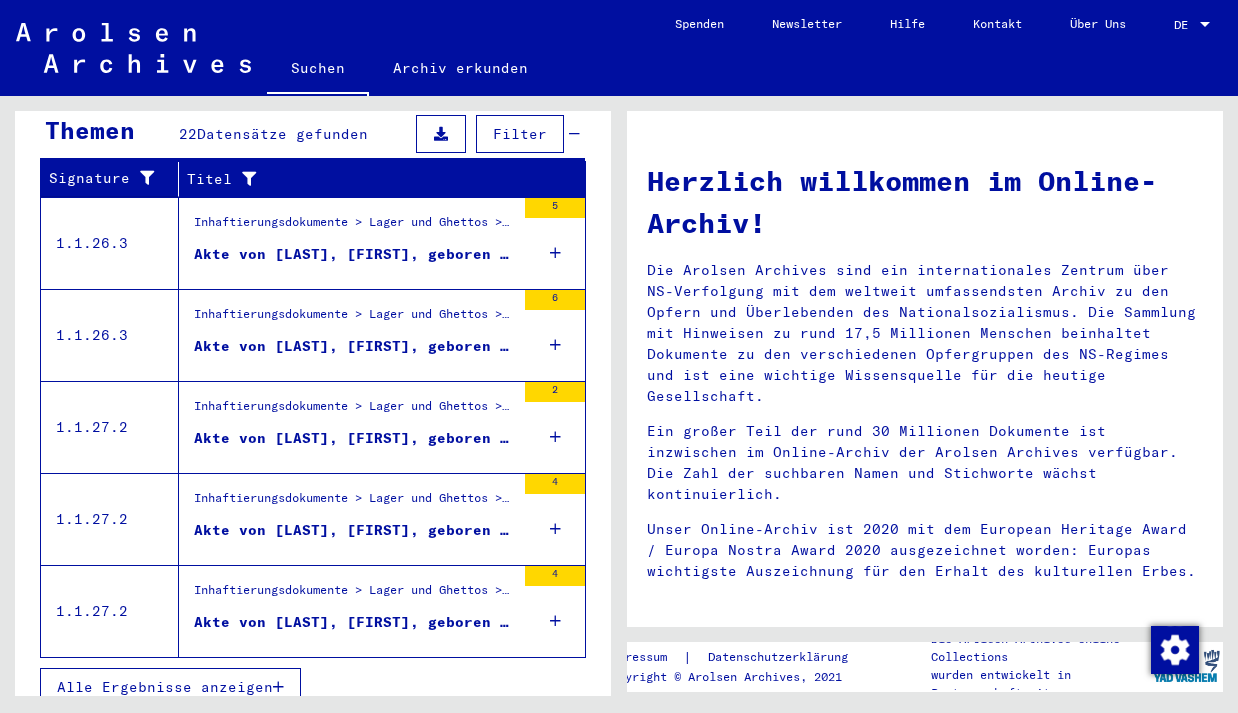 click on "Alle Ergebnisse anzeigen" at bounding box center [165, 687] 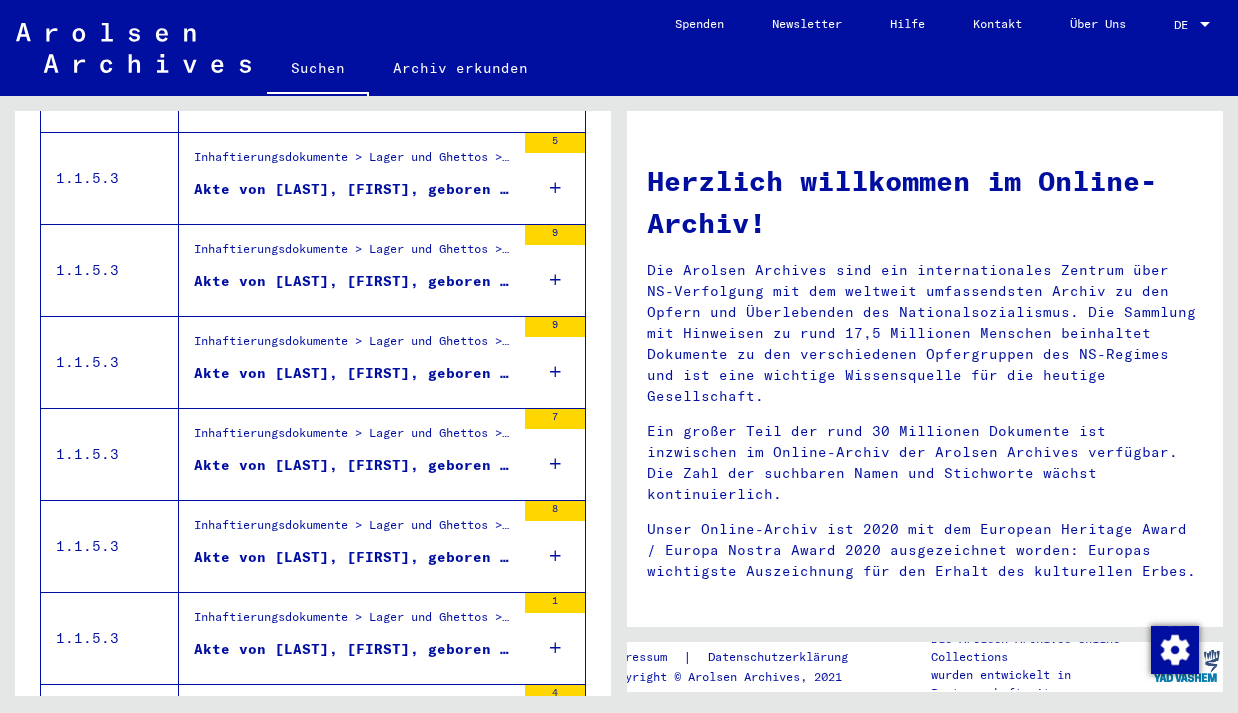 scroll, scrollTop: 1089, scrollLeft: 0, axis: vertical 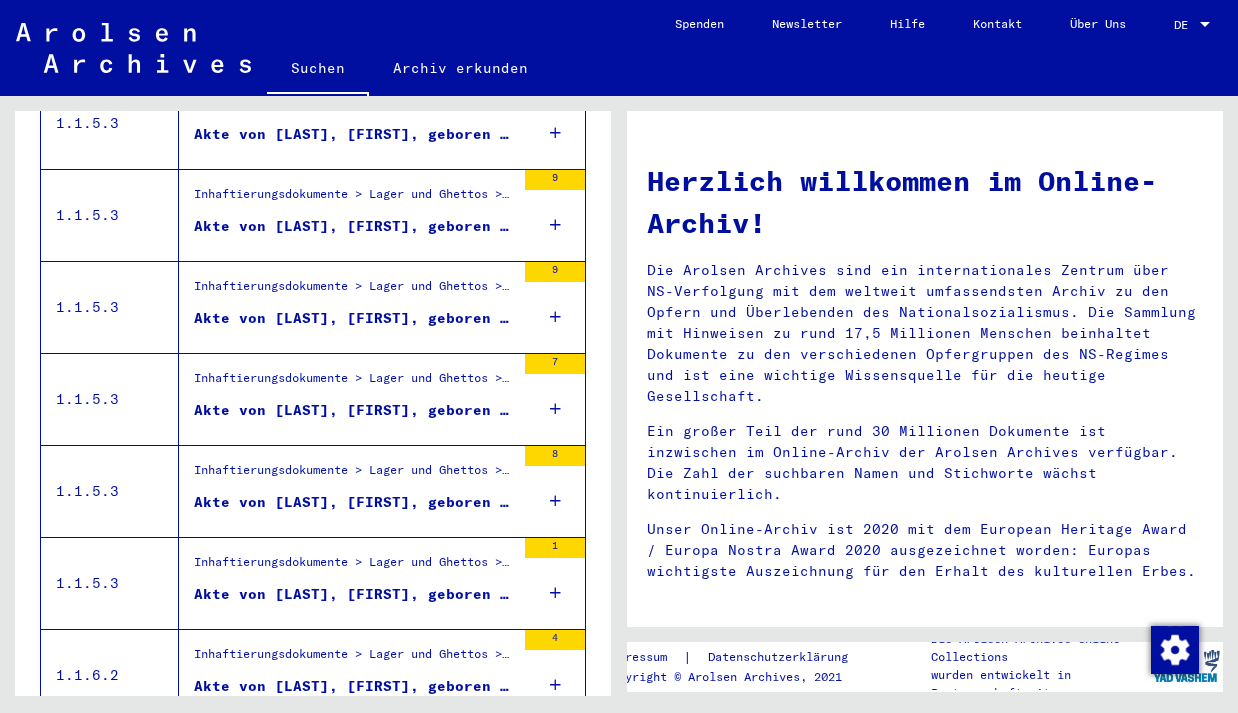click on "Akte von [LAST], [FIRST], geboren am [DATE]" at bounding box center (354, 502) 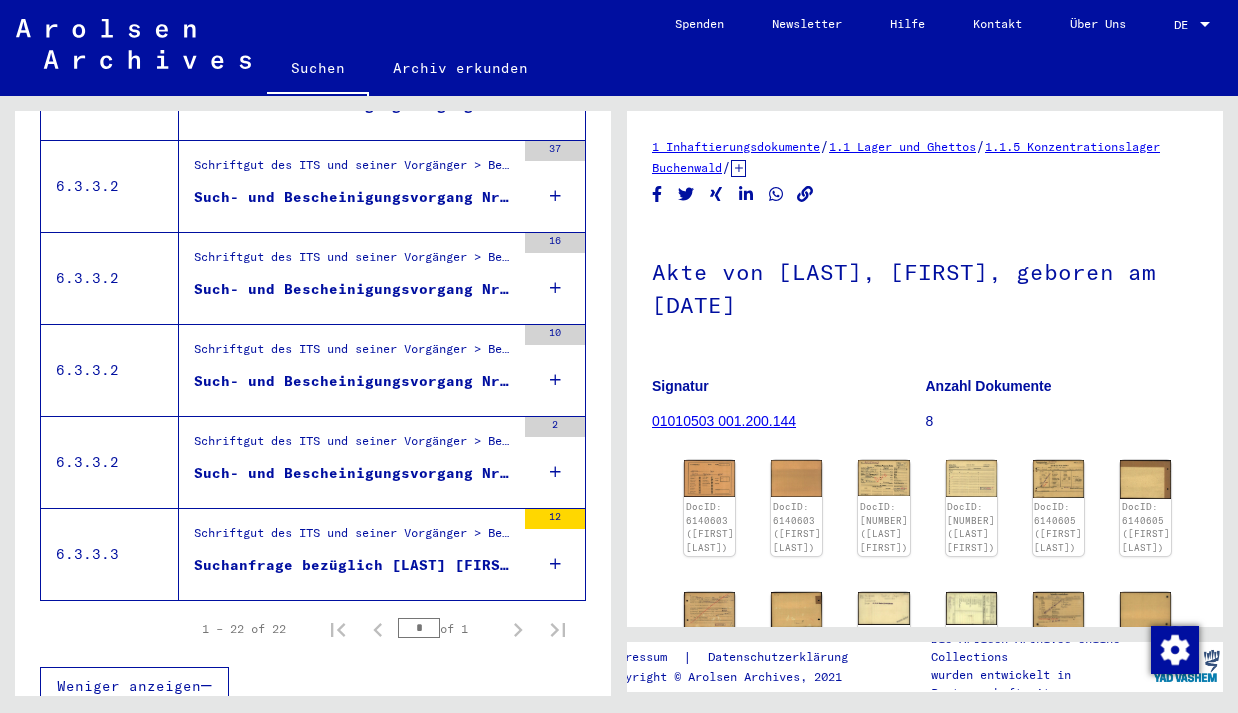 scroll, scrollTop: 1945, scrollLeft: 0, axis: vertical 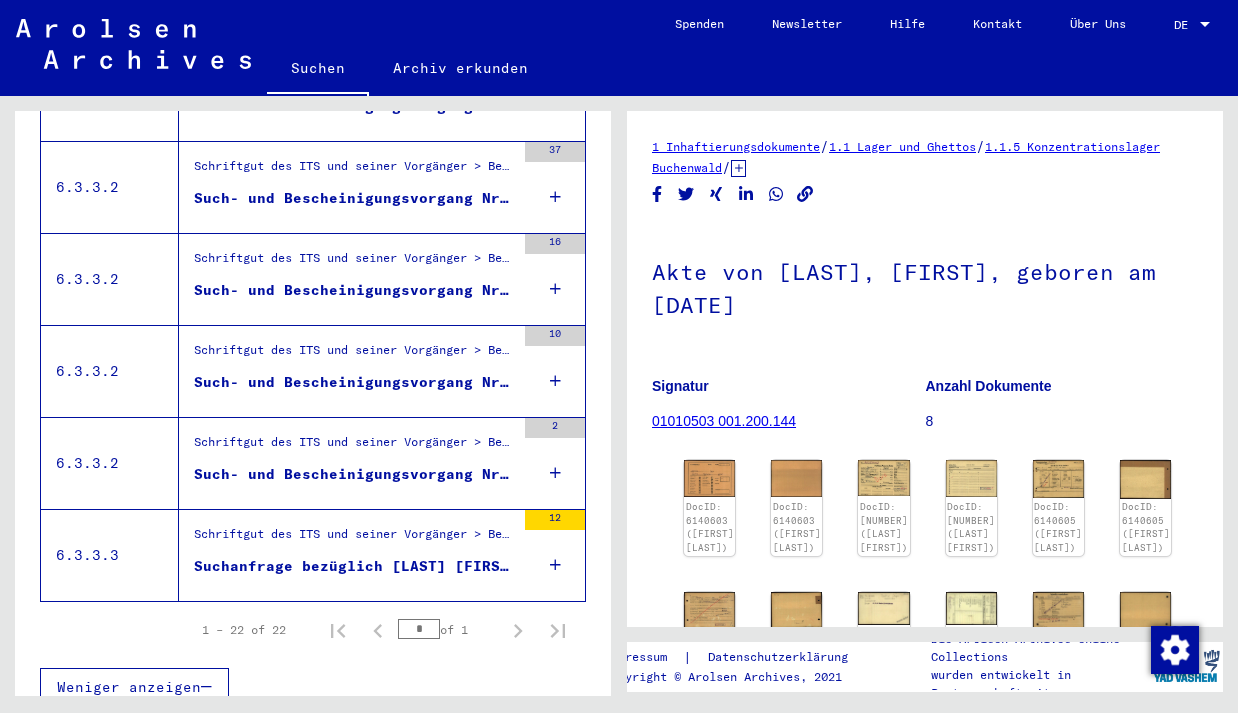 click on "Such- und Bescheinigungsvorgang Nr. 5.021.368 für [LAST], [FIRST] geboren 16.09.1923" at bounding box center [354, 474] 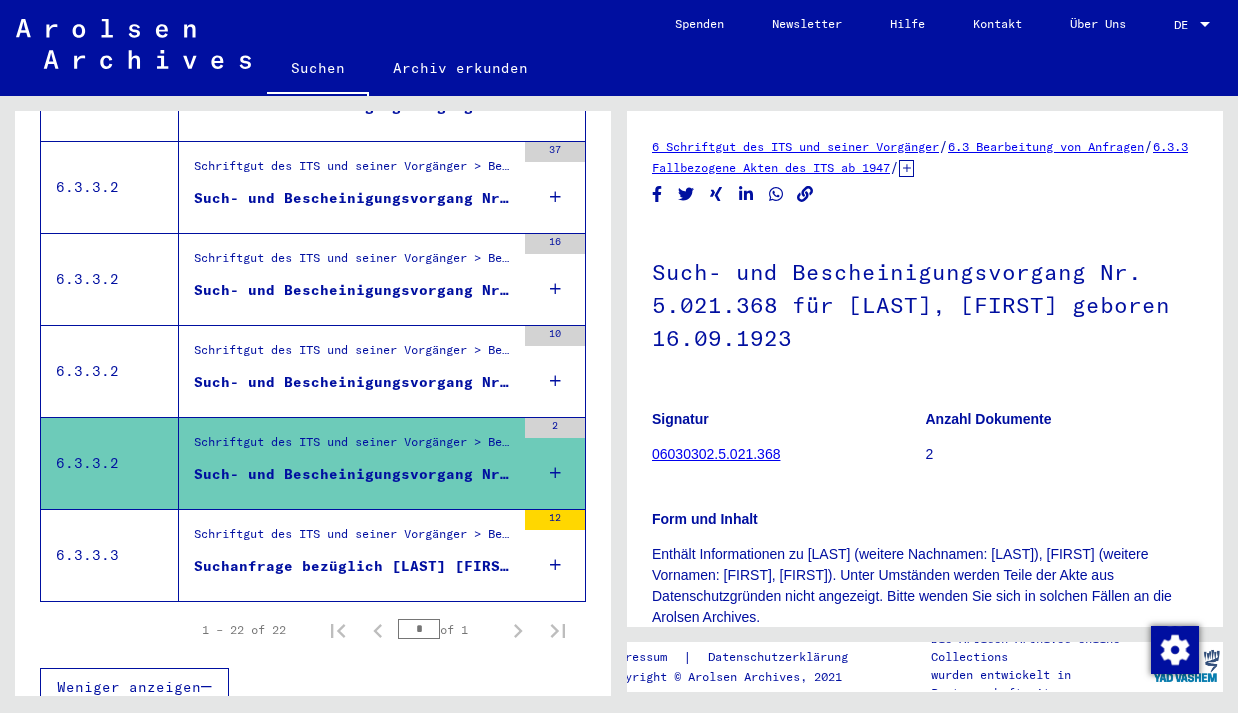 click on "Such- und Bescheinigungsvorgang Nr. [NUMBER] für [LAST], [FIRST] geboren [DATE]" at bounding box center (354, 382) 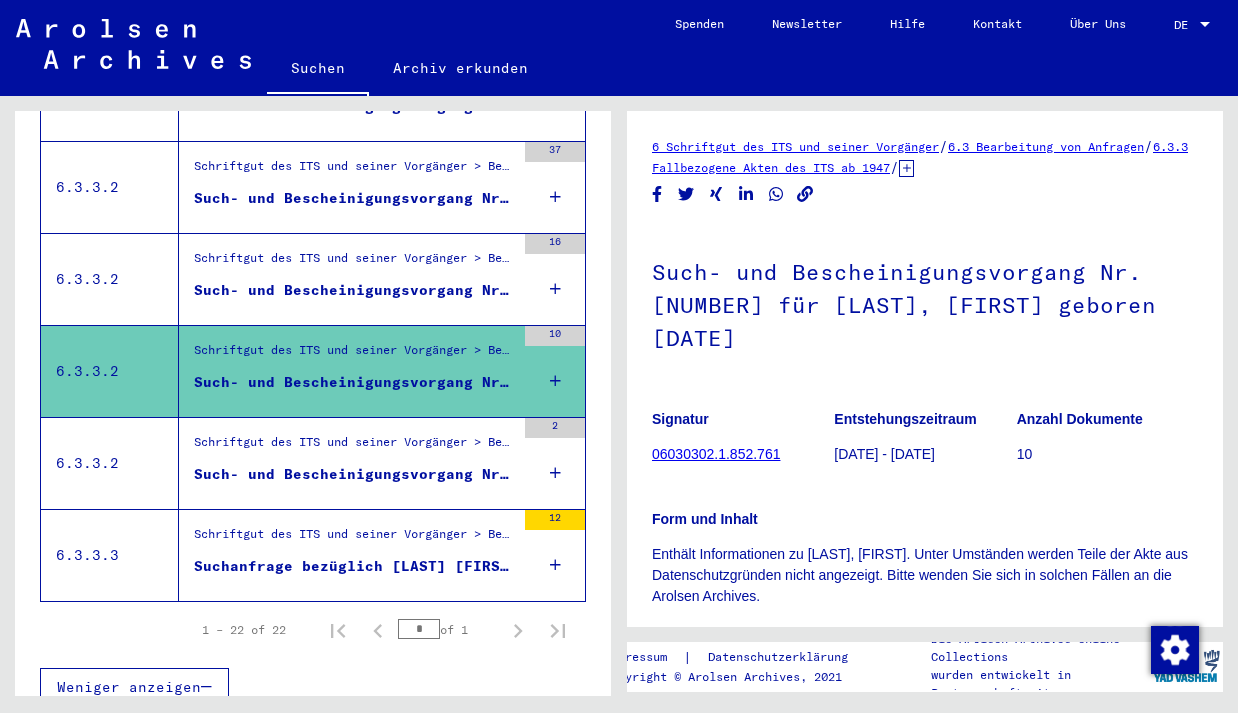 click on "Such- und Bescheinigungsvorgang Nr. 1.832.970 für [LAST], [FIRST] geboren [DATE] oder[DATE]" at bounding box center [354, 290] 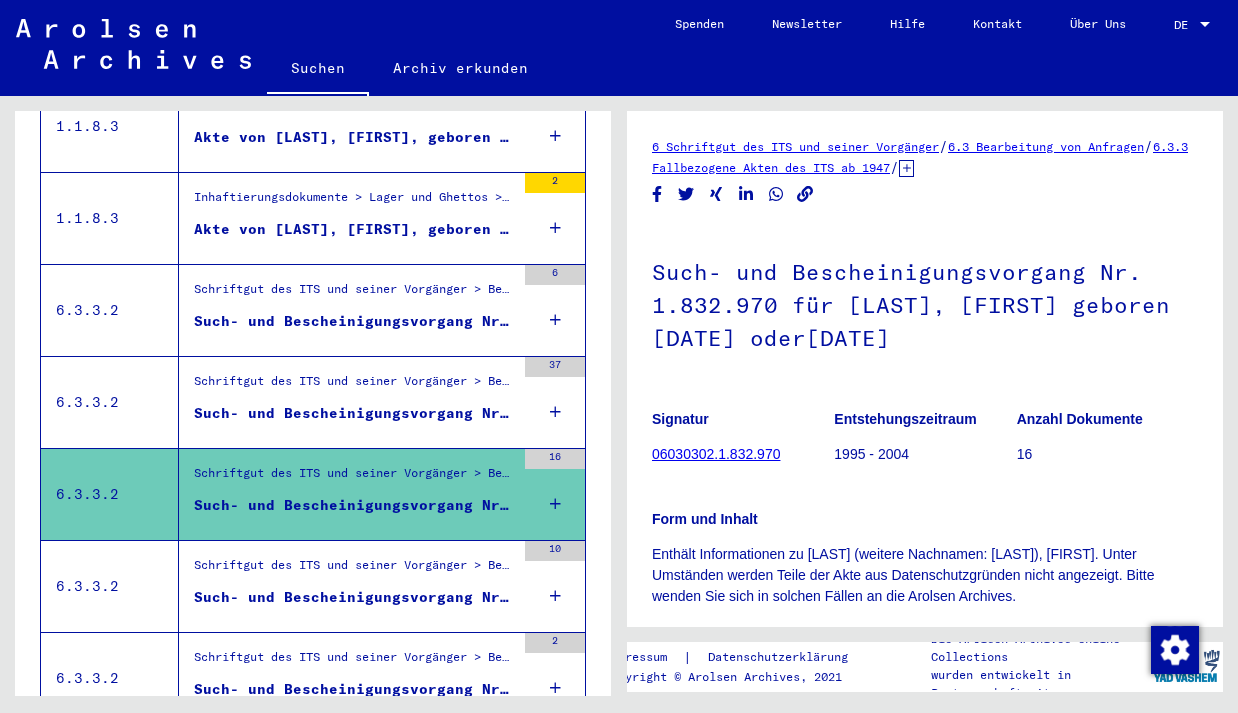 scroll, scrollTop: 1724, scrollLeft: 0, axis: vertical 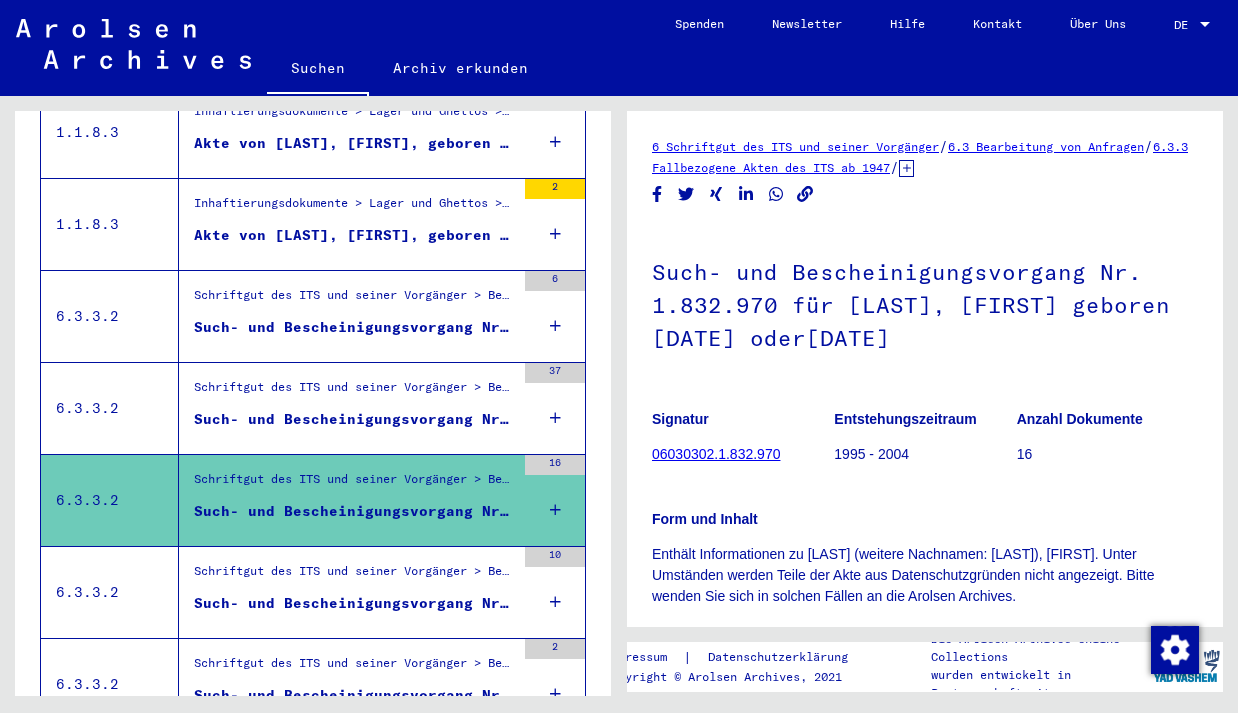 click on "Schriftgut des ITS und seiner Vorgänger > Bearbeitung von Anfragen > Fallbezogene Akten des ITS ab 1947 > T/D-Fallablage > Such- und Bescheinigungsvorgänge mit den (T/D-) Nummern von 1.750.000 bis 1.999.999 > Such- und Bescheinigungsvorgänge mit den (T/D-) Nummern von 1.815.500 bis 1.815.999" at bounding box center (354, 392) 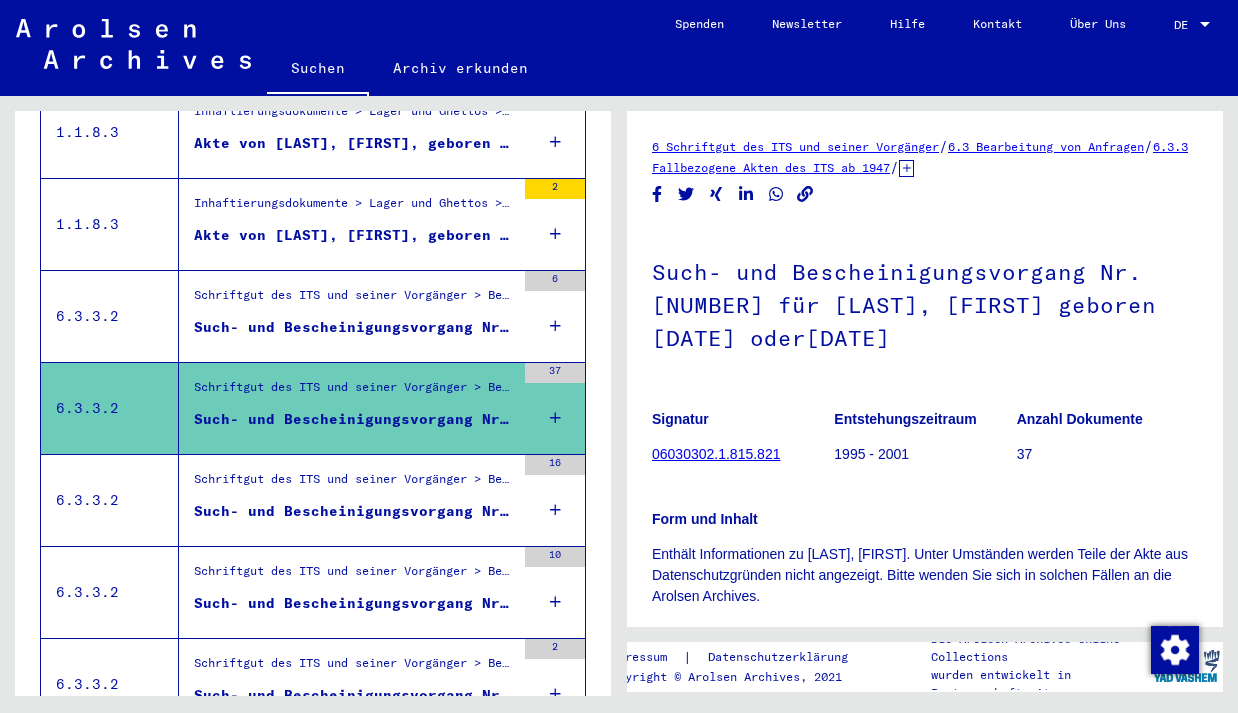 click on "Such- und Bescheinigungsvorgang Nr. 1.311.543 für [LAST], [FIRST]" at bounding box center [354, 327] 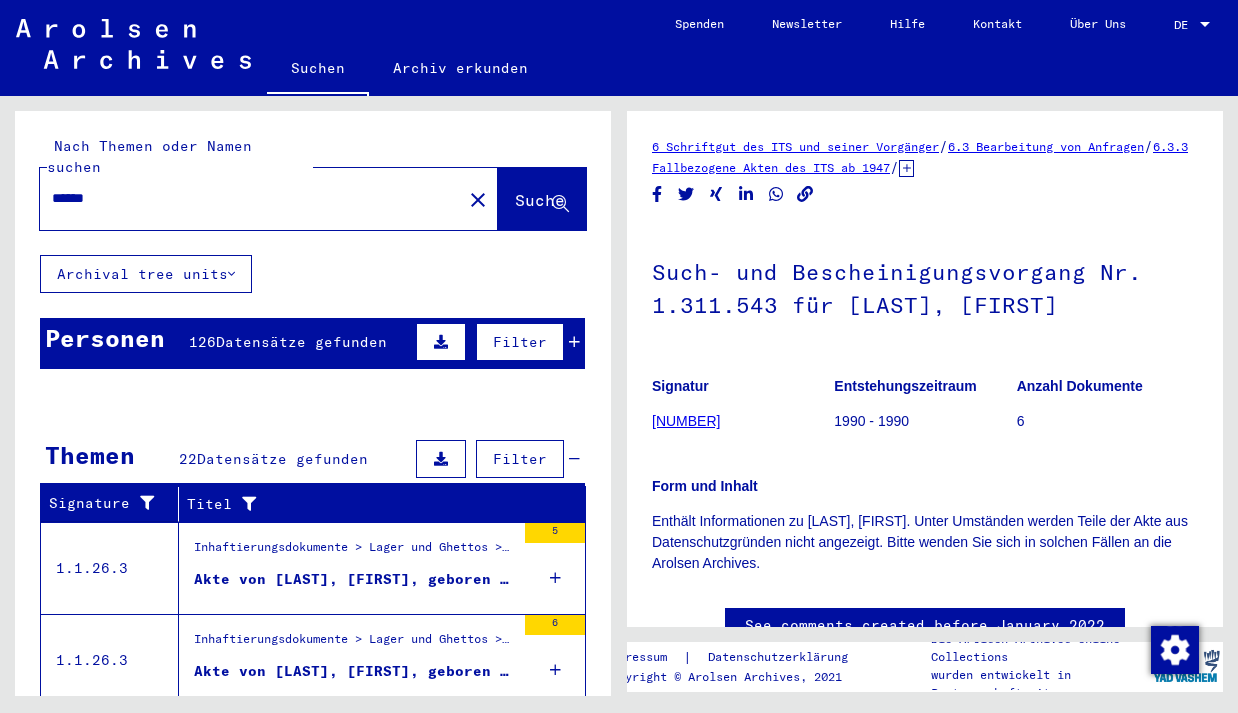 scroll, scrollTop: 0, scrollLeft: 0, axis: both 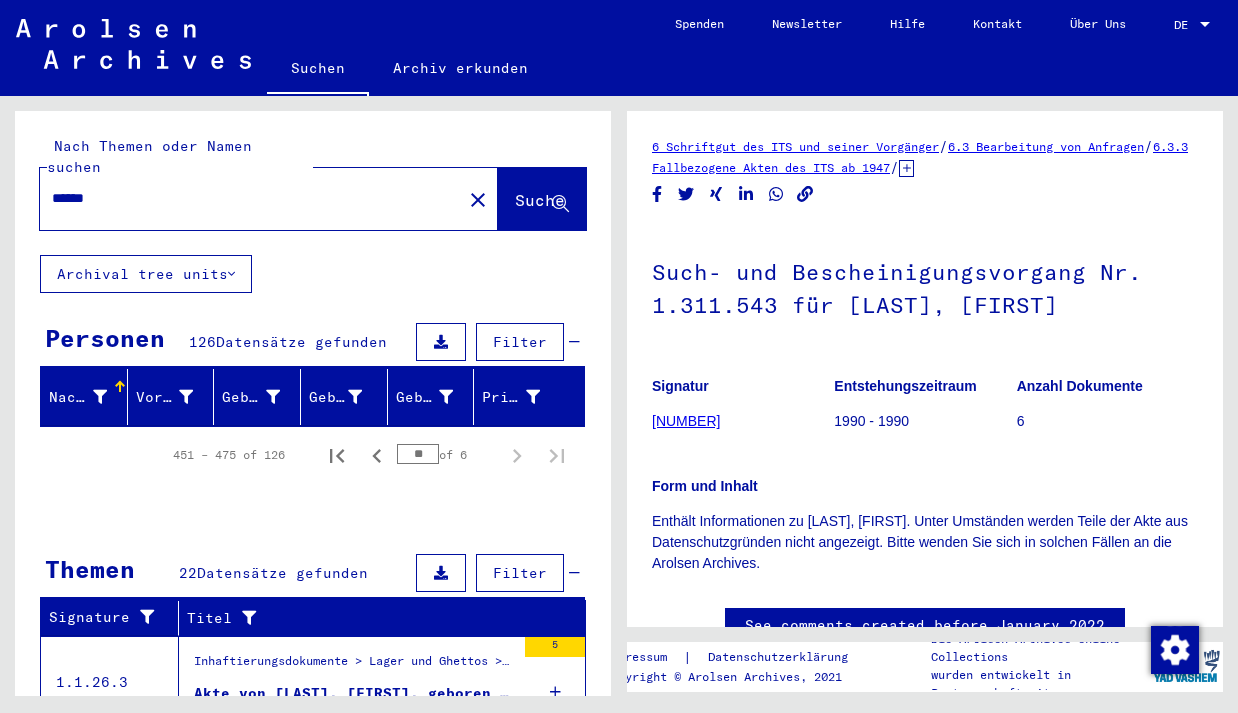 click on "Filter" at bounding box center [520, 342] 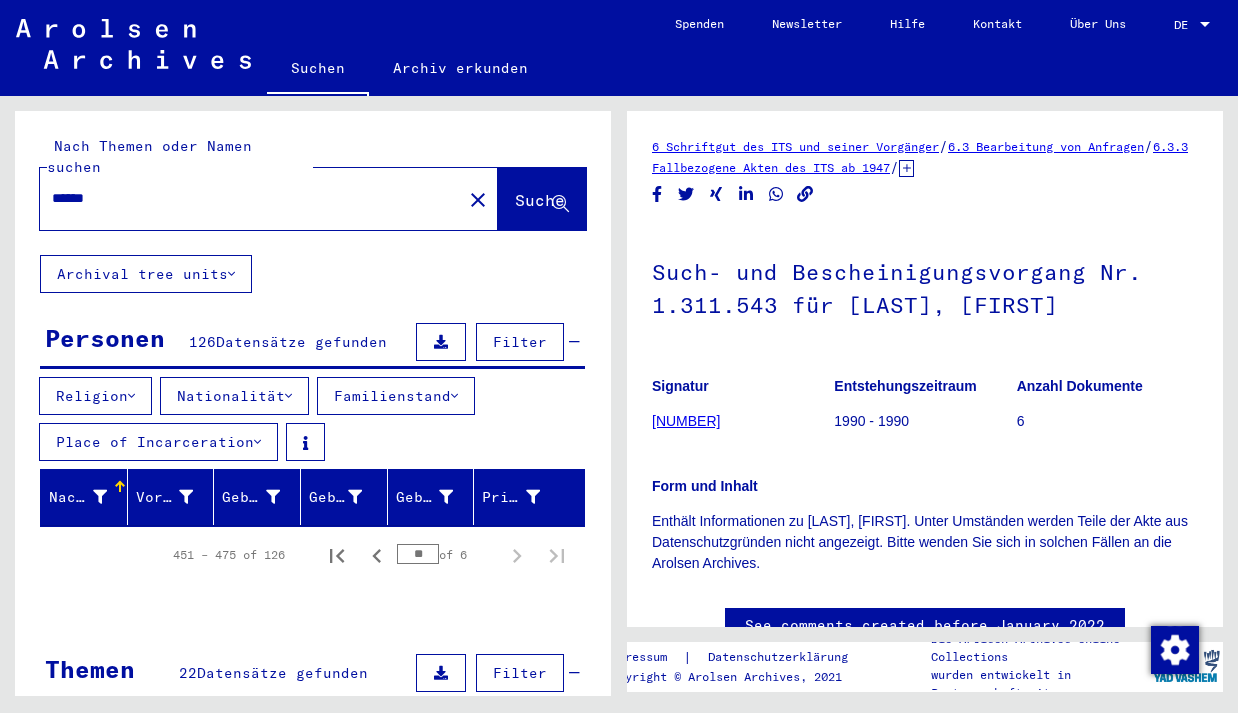 click on "Filter" at bounding box center [520, 342] 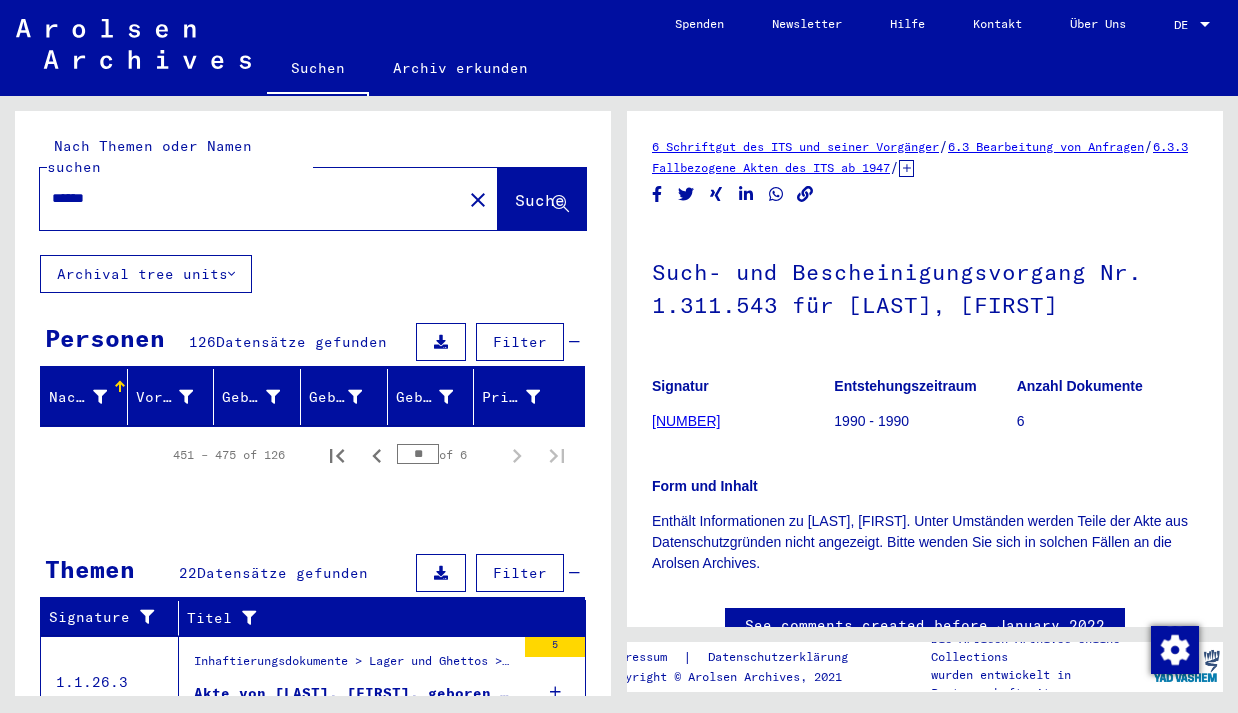 click on "Nachname" at bounding box center (90, 397) 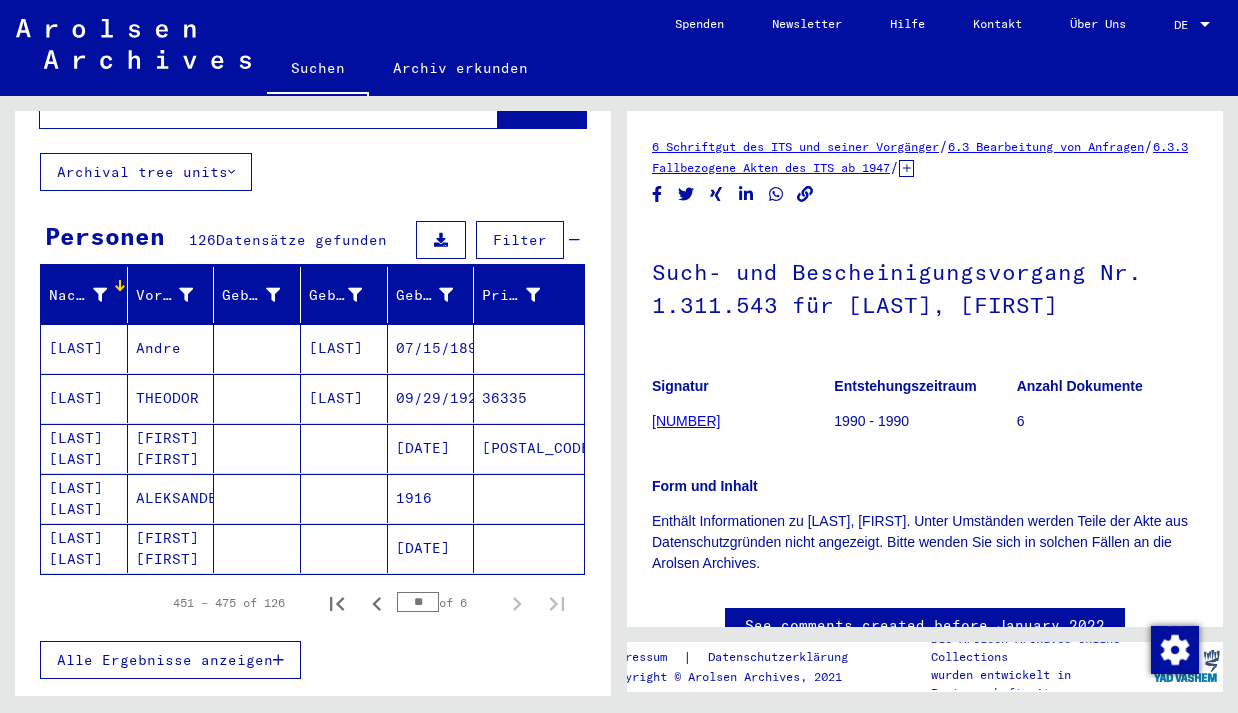 scroll, scrollTop: 104, scrollLeft: 0, axis: vertical 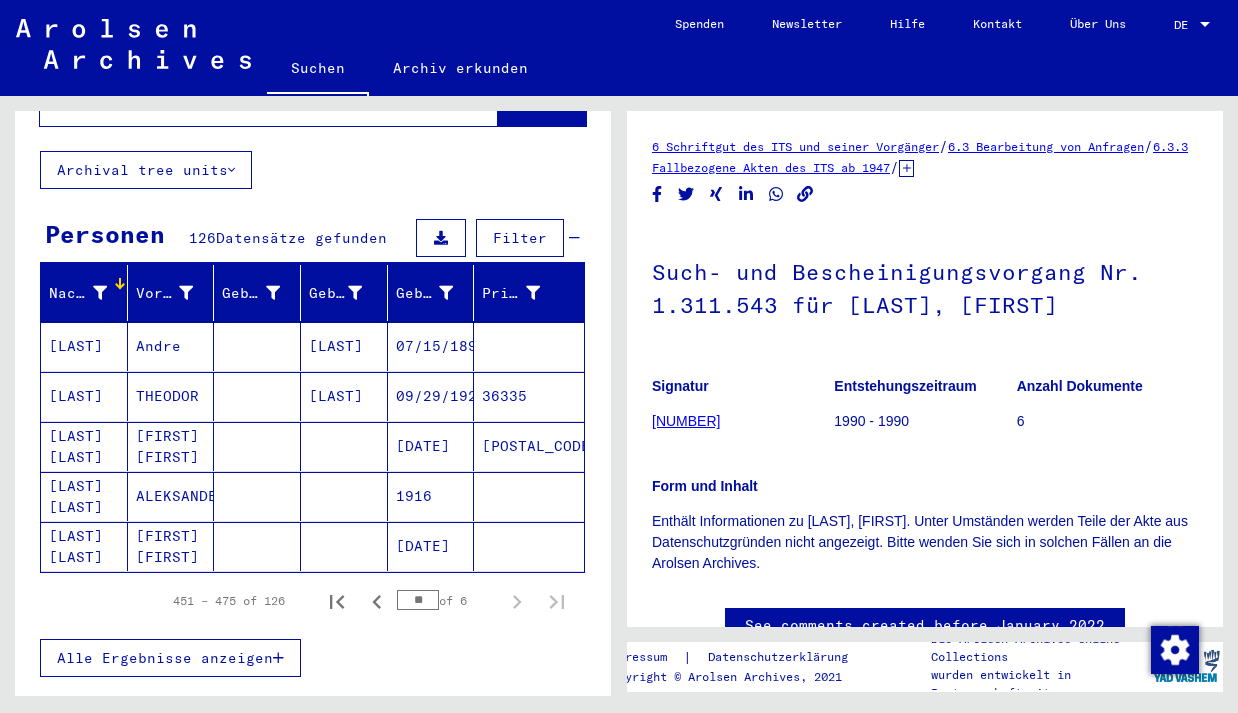 click on "Alle Ergebnisse anzeigen" at bounding box center (170, 658) 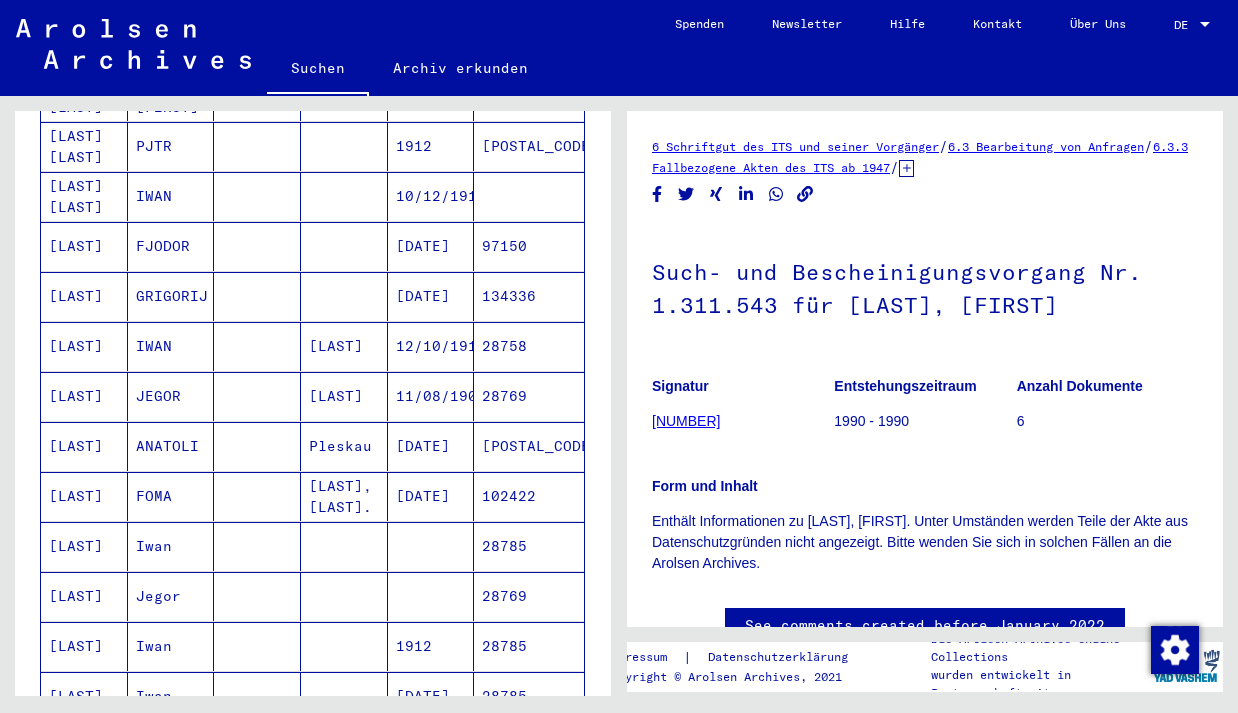 scroll, scrollTop: 555, scrollLeft: 0, axis: vertical 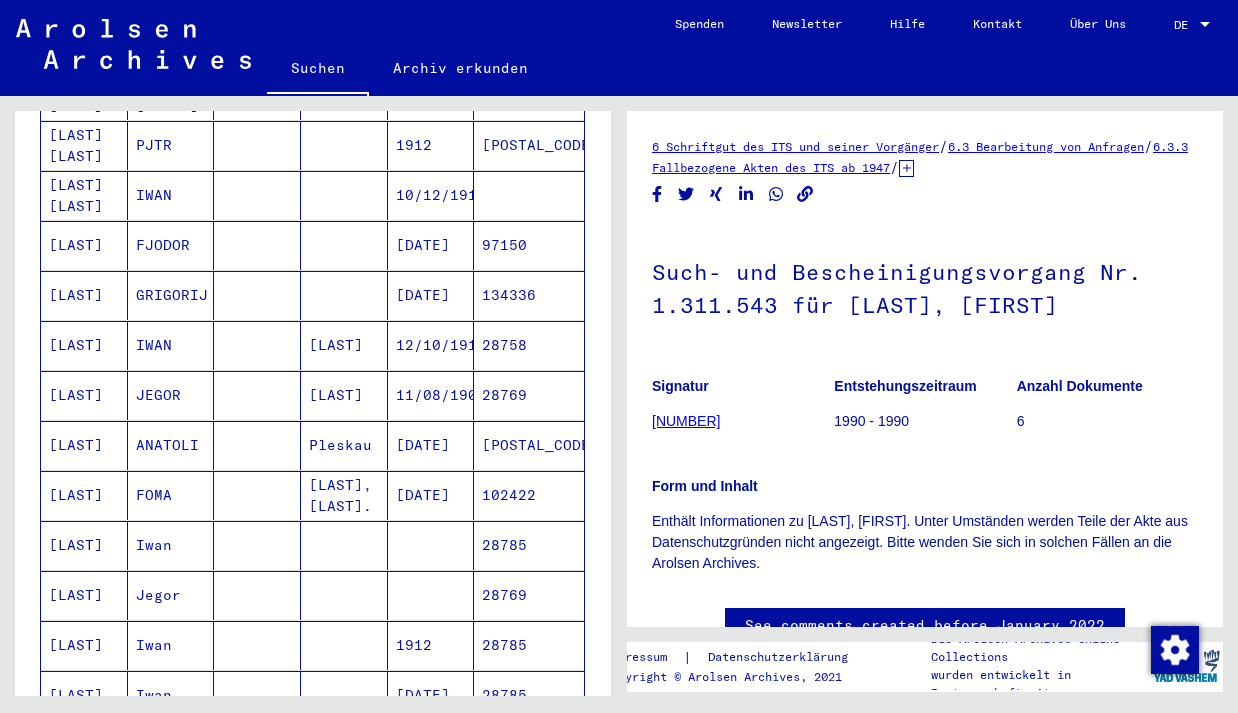 click on "[LAST]" at bounding box center (344, 445) 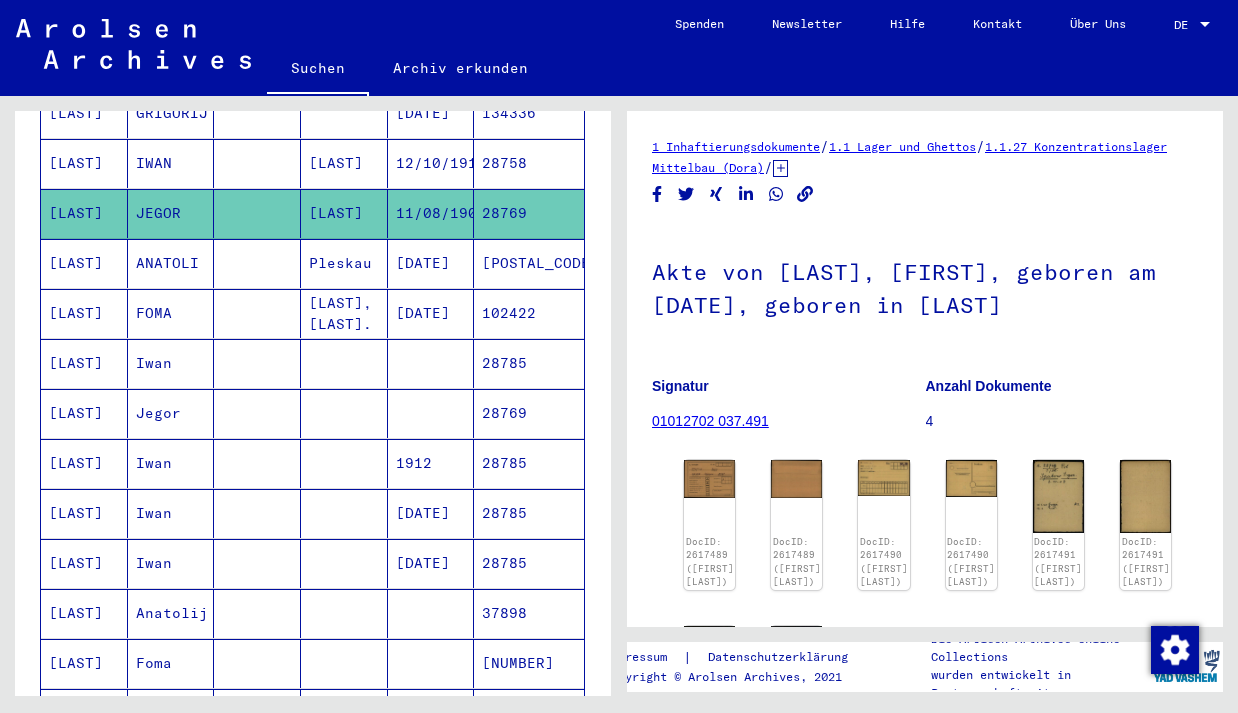 scroll, scrollTop: 741, scrollLeft: 0, axis: vertical 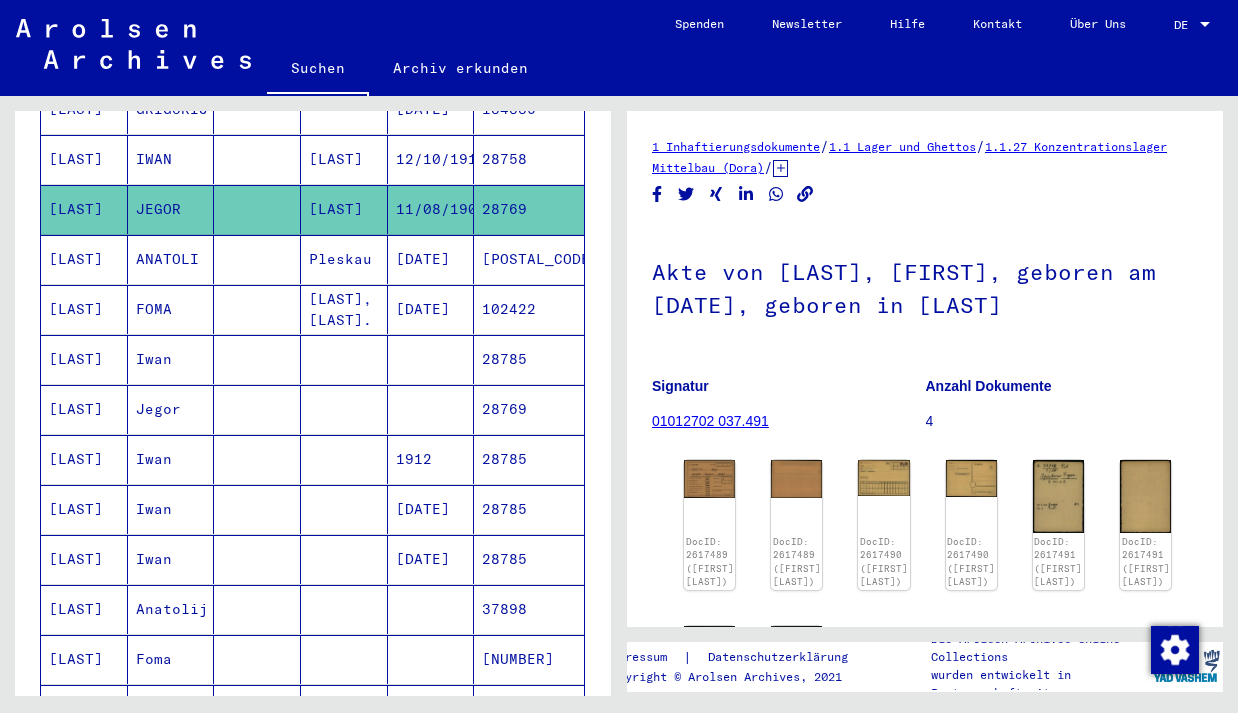 click at bounding box center [344, 459] 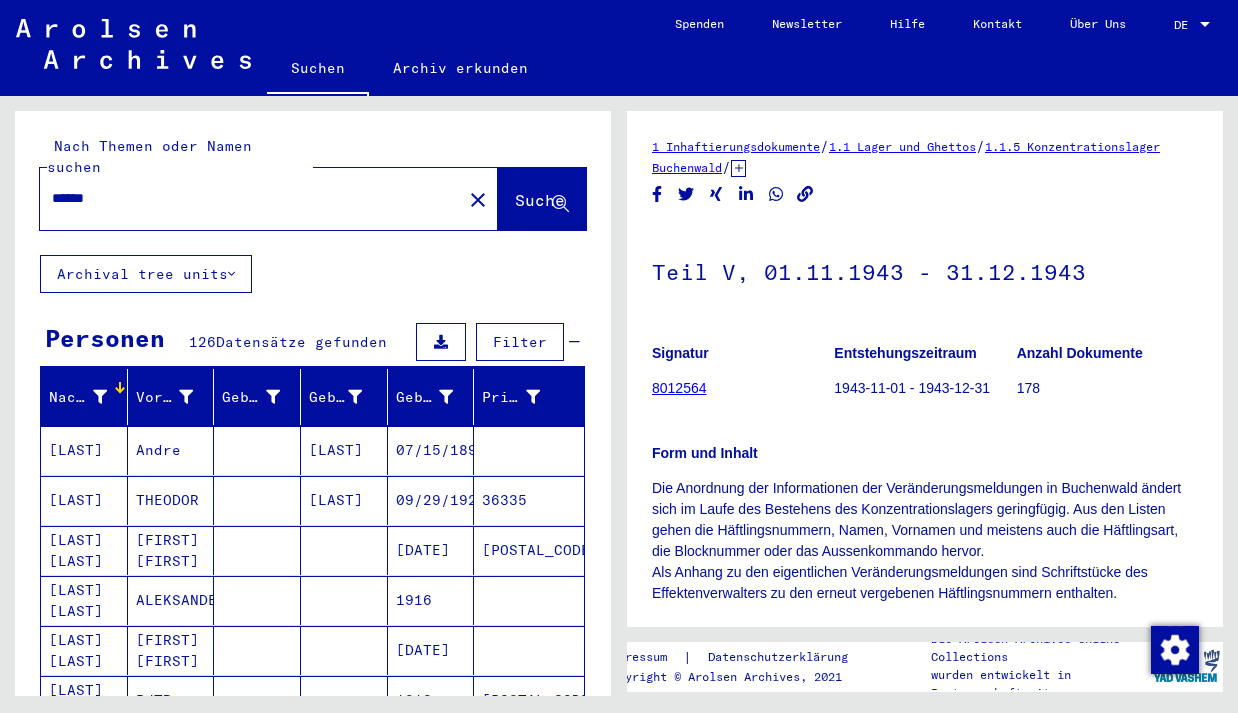 scroll, scrollTop: 0, scrollLeft: 0, axis: both 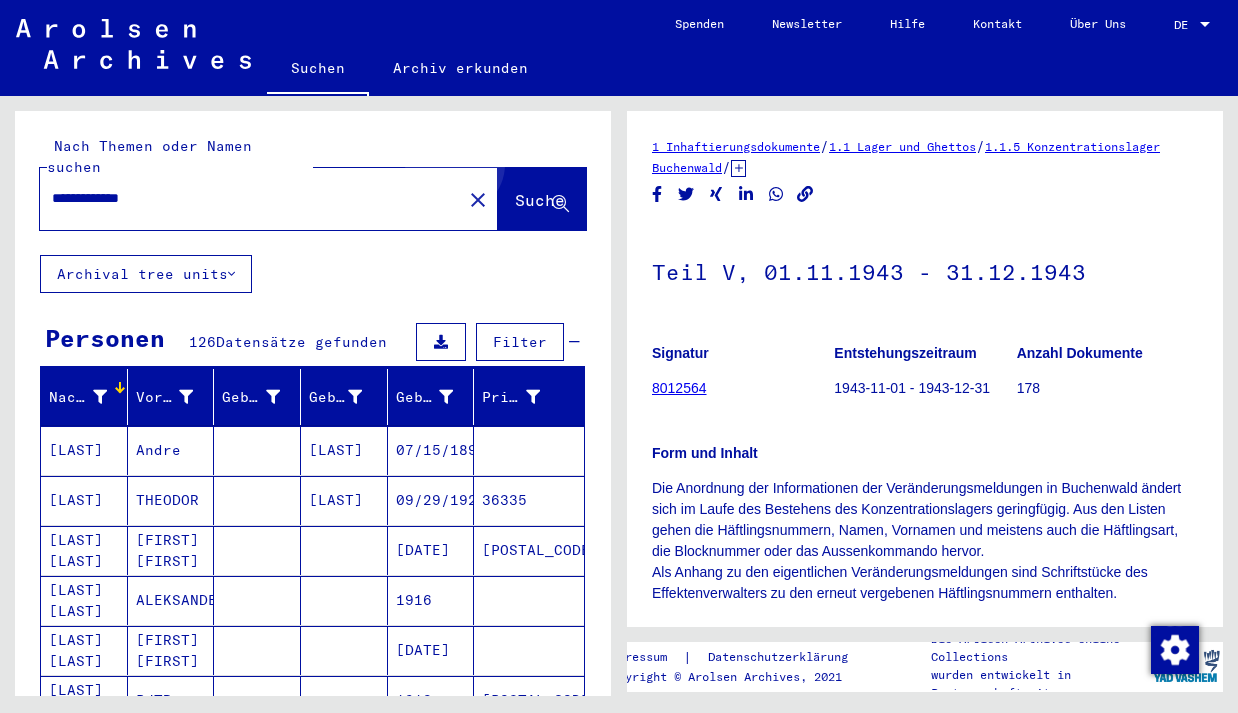 click on "Suche" 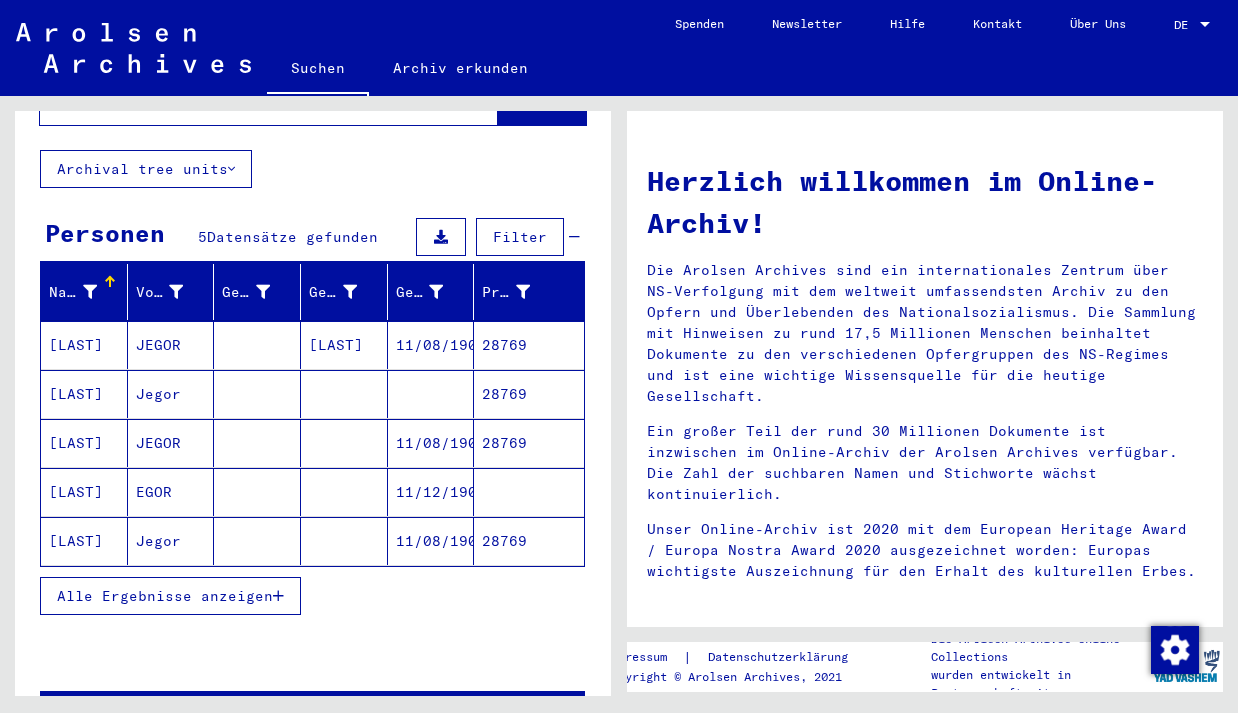 scroll, scrollTop: 135, scrollLeft: 0, axis: vertical 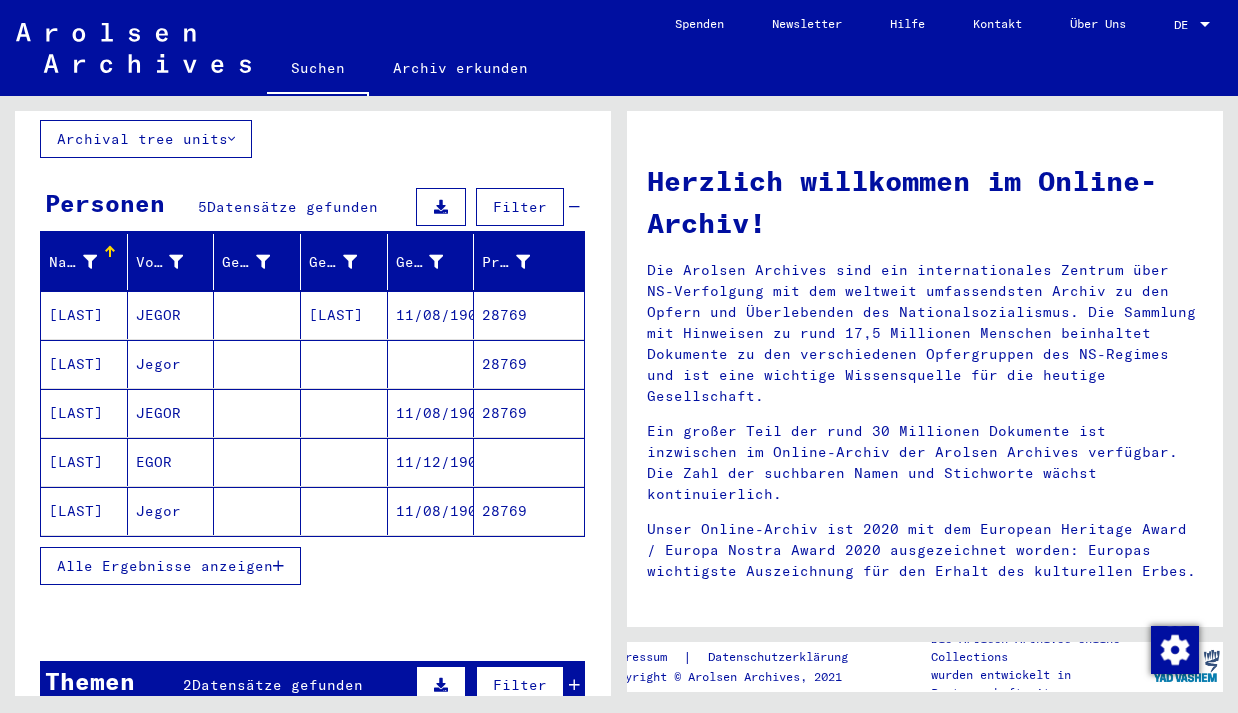 click at bounding box center (344, 413) 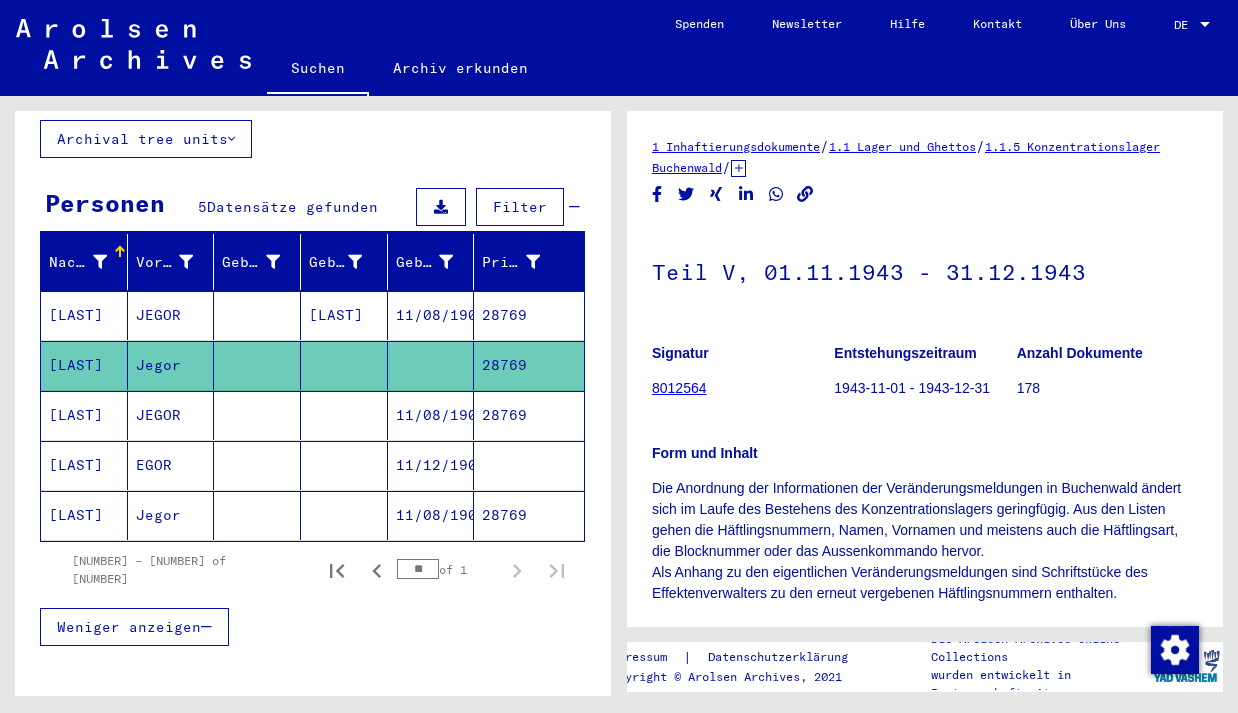 click at bounding box center [257, 465] 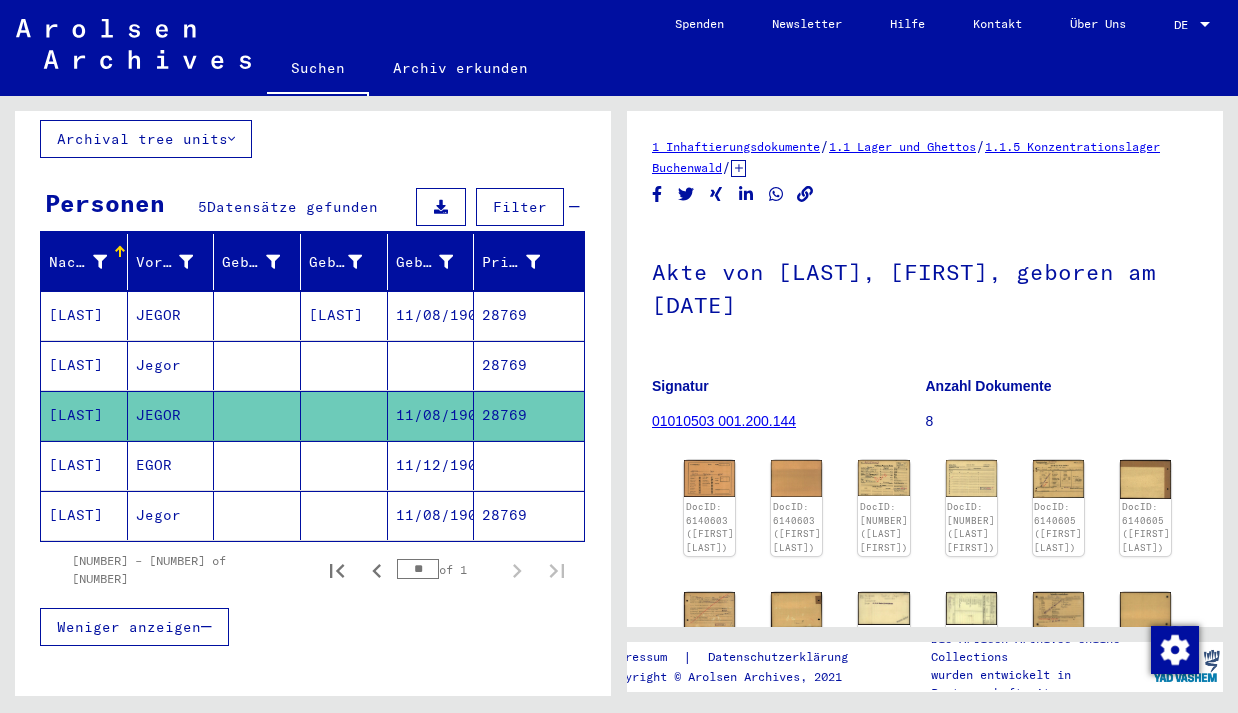 click at bounding box center (257, 515) 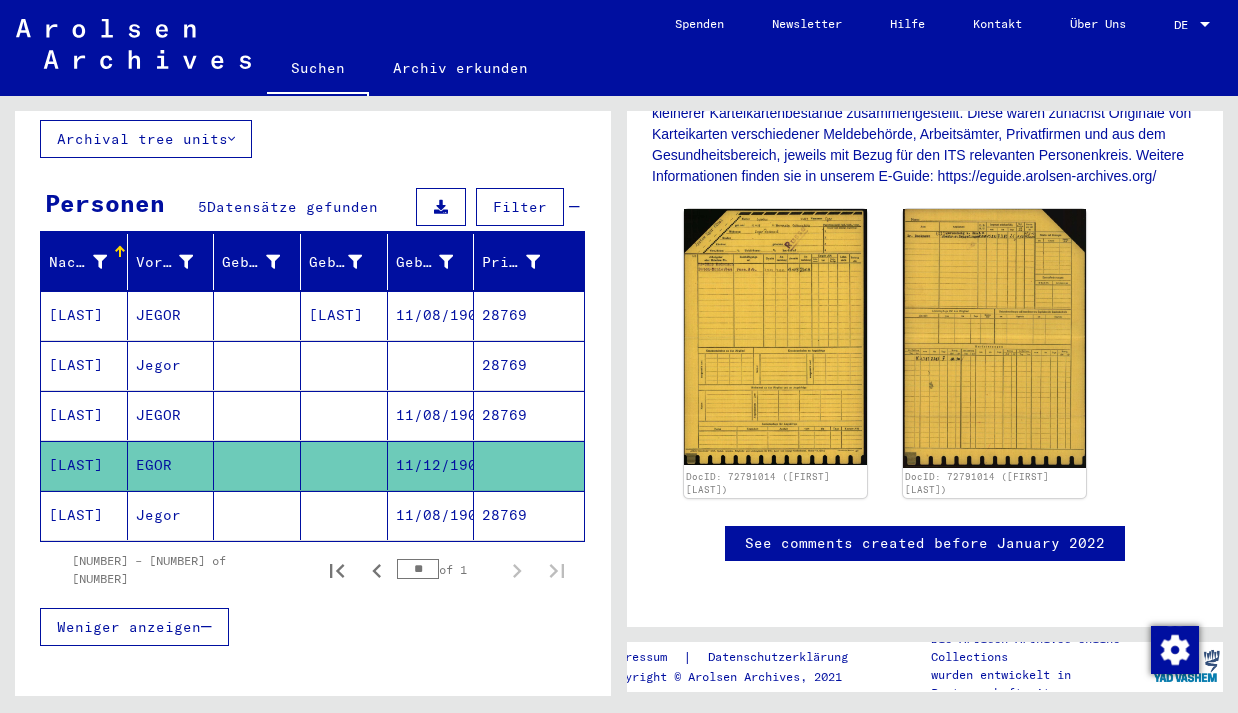 scroll, scrollTop: 489, scrollLeft: 0, axis: vertical 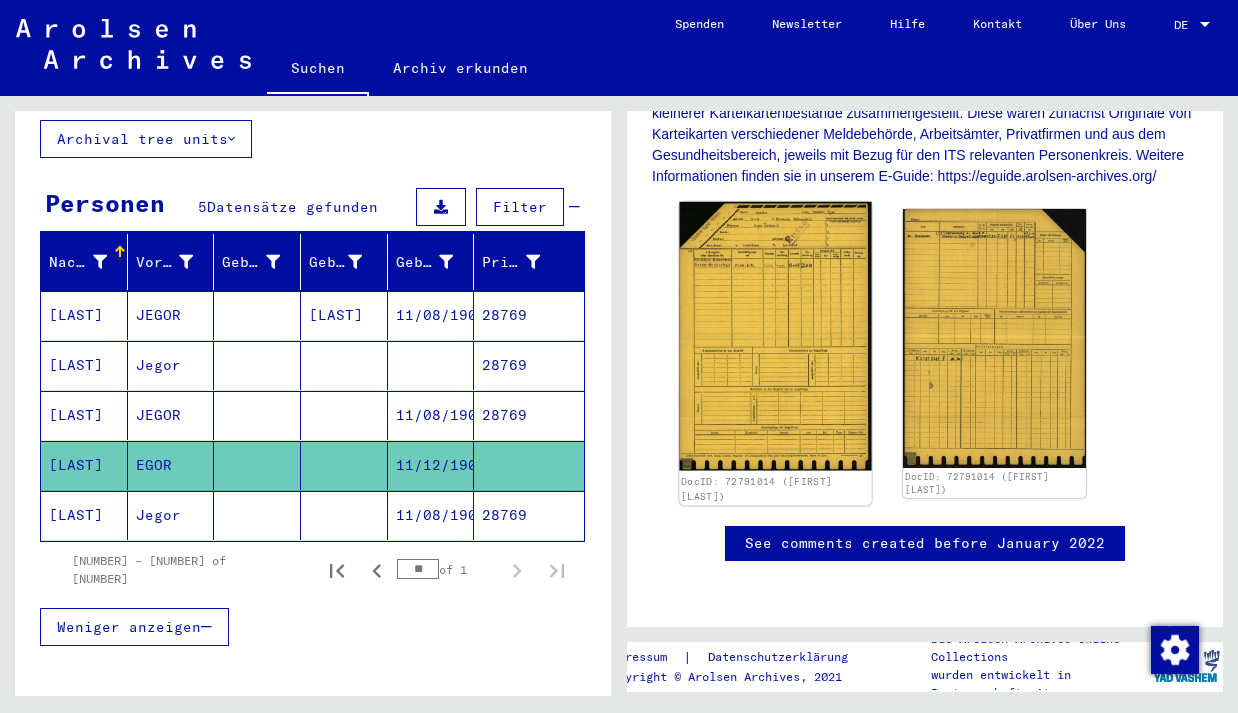 click 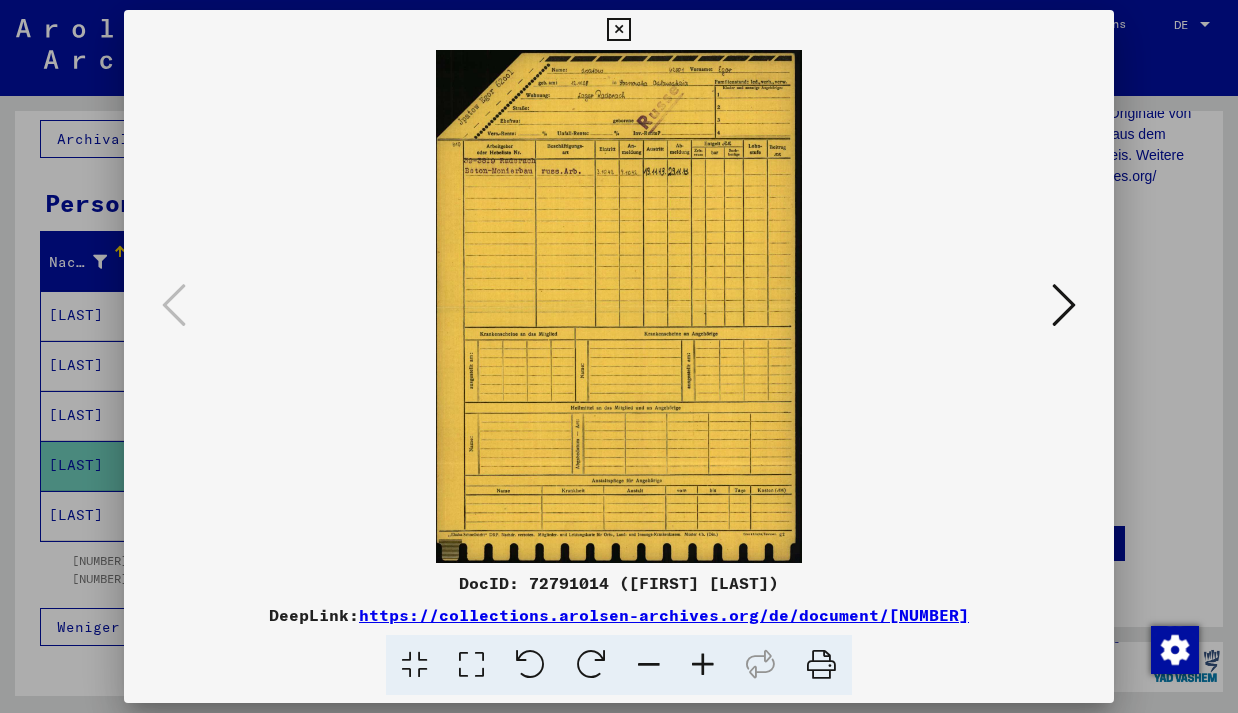 click at bounding box center (618, 30) 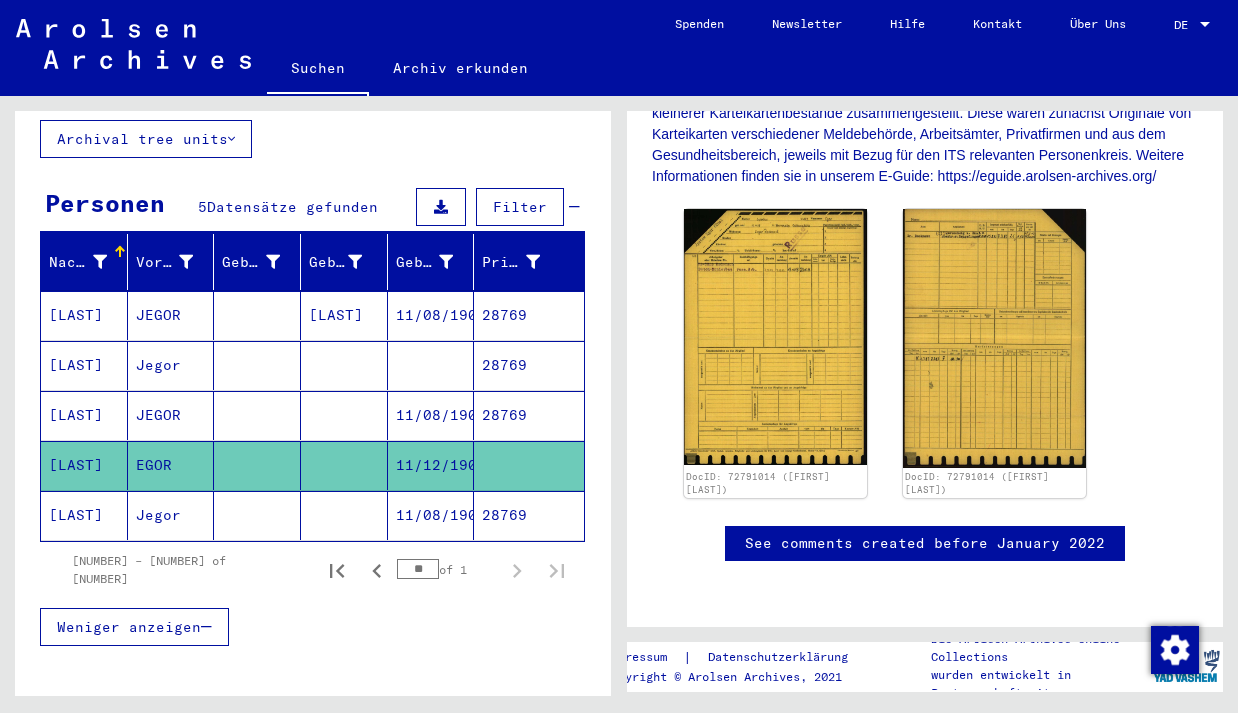 click 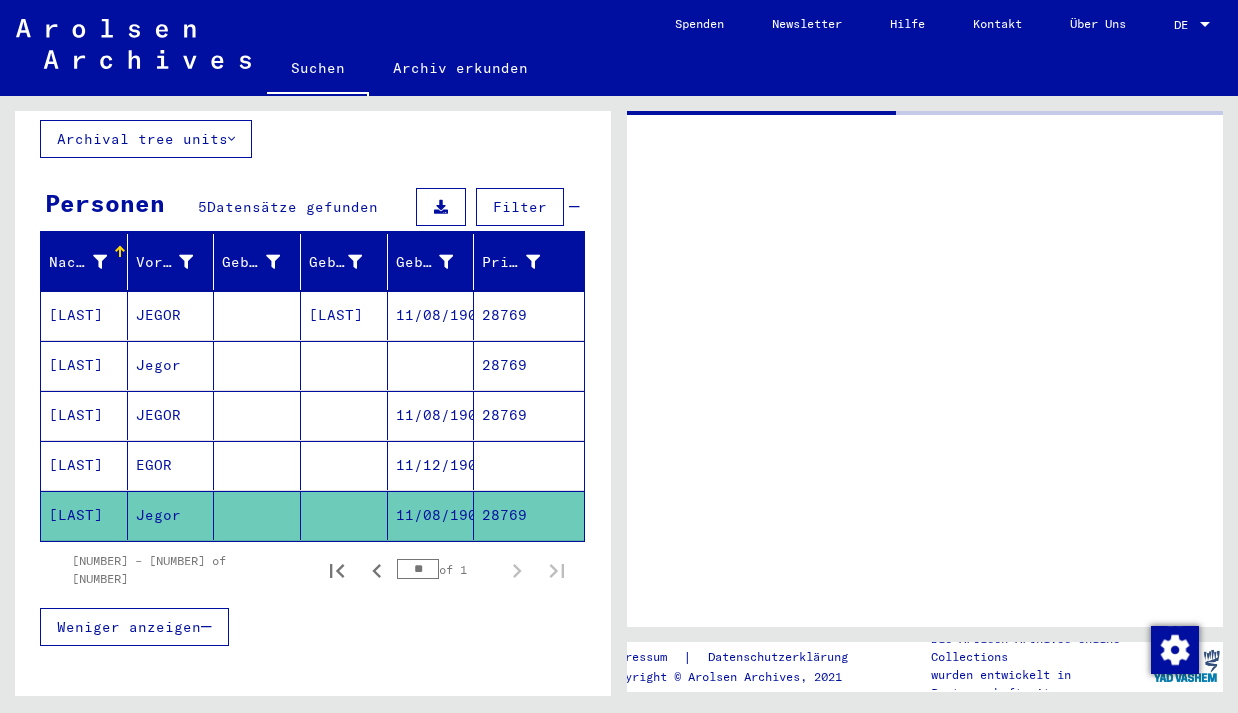 scroll, scrollTop: 0, scrollLeft: 0, axis: both 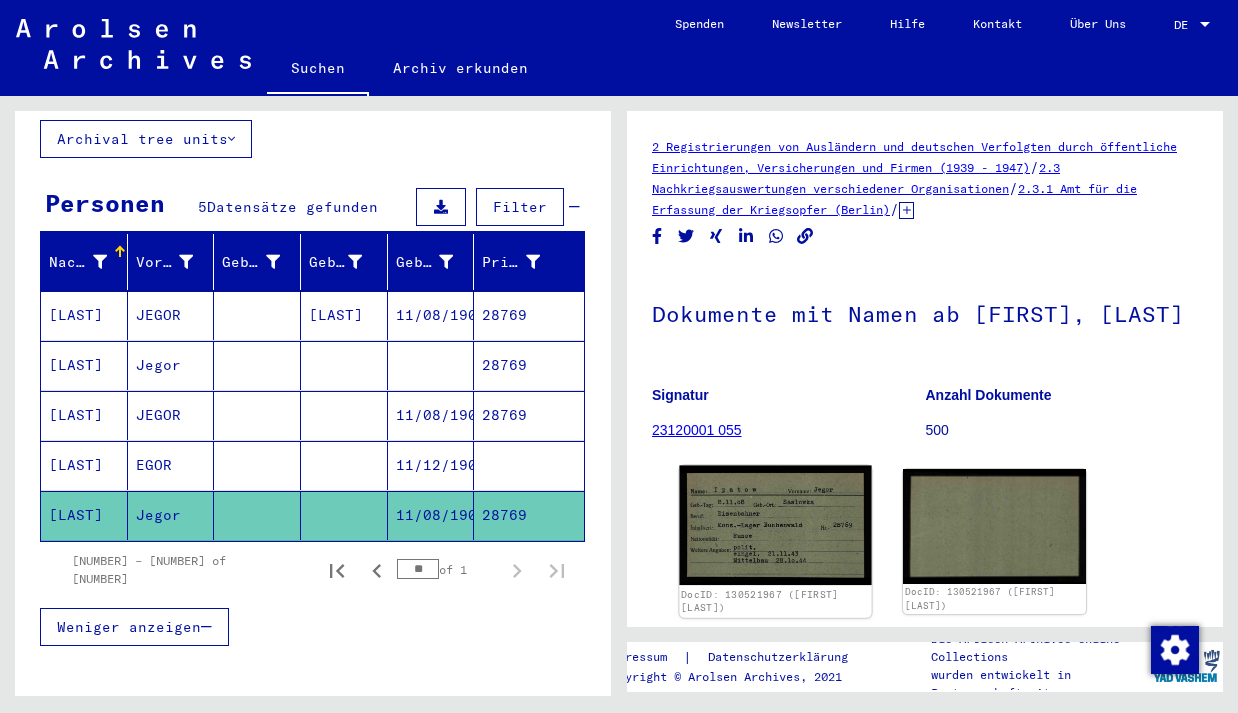click 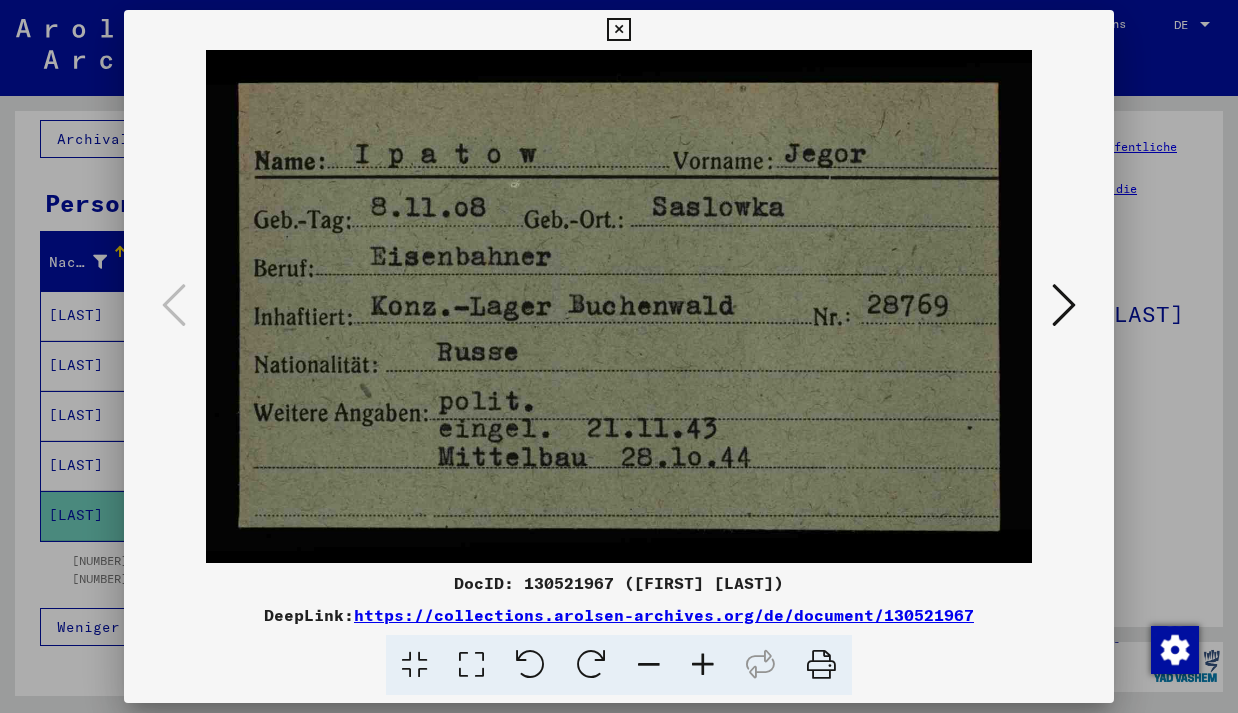 click at bounding box center (618, 30) 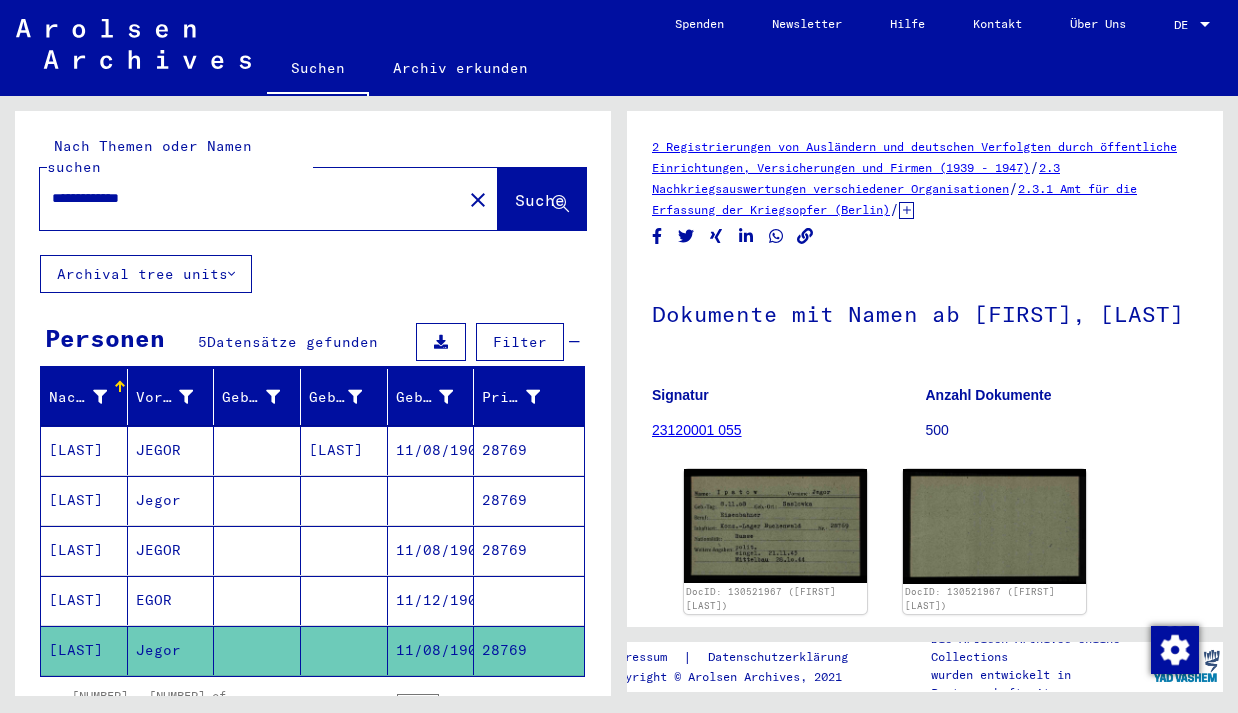 scroll, scrollTop: 0, scrollLeft: 0, axis: both 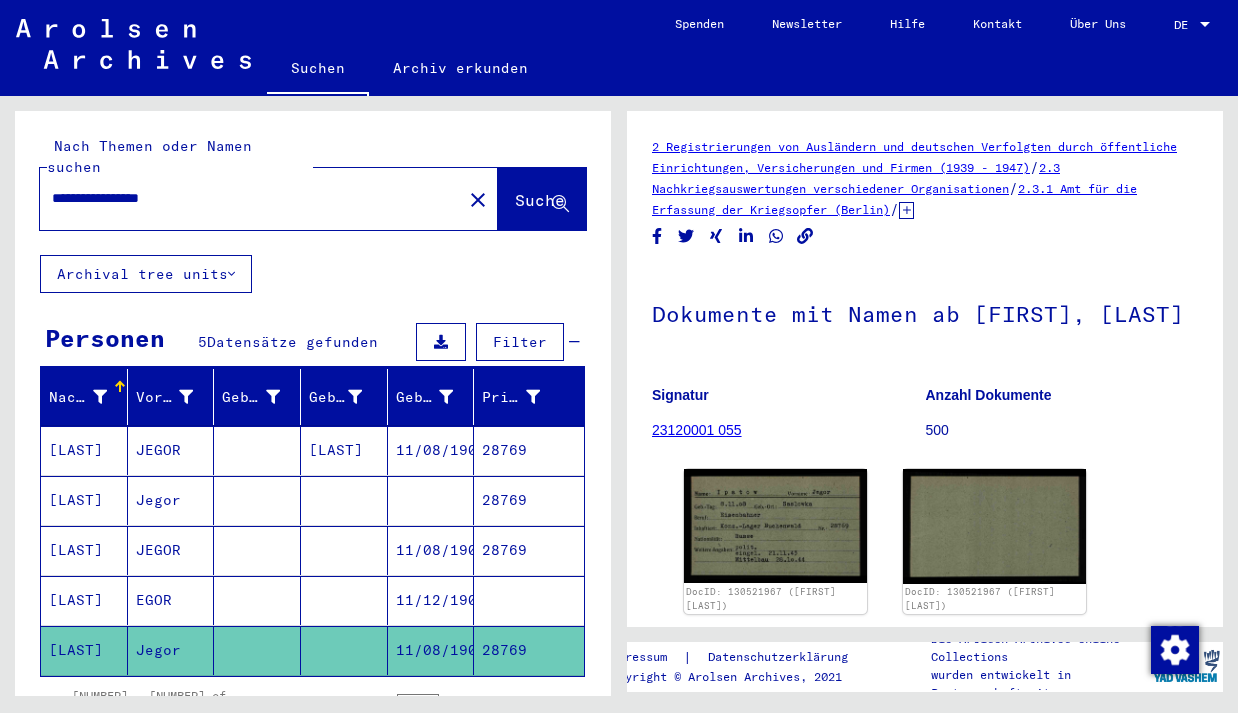 click on "Suche" 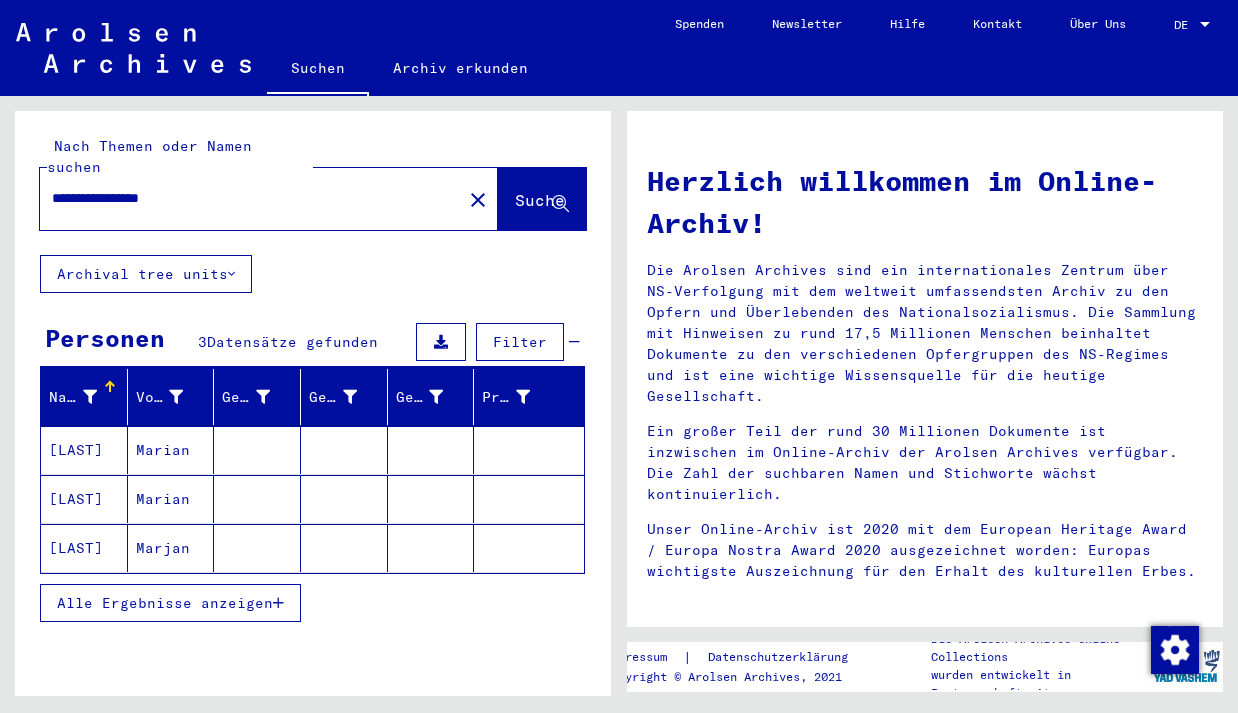 click at bounding box center [257, 499] 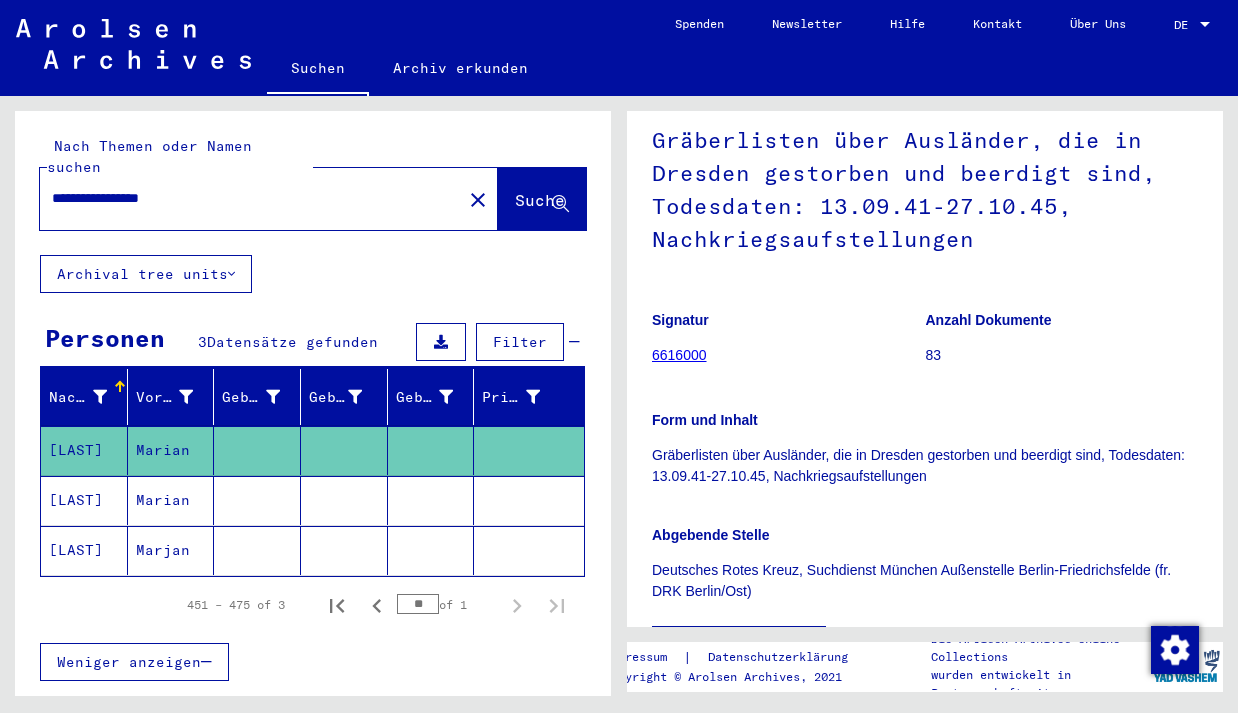 scroll, scrollTop: 202, scrollLeft: 0, axis: vertical 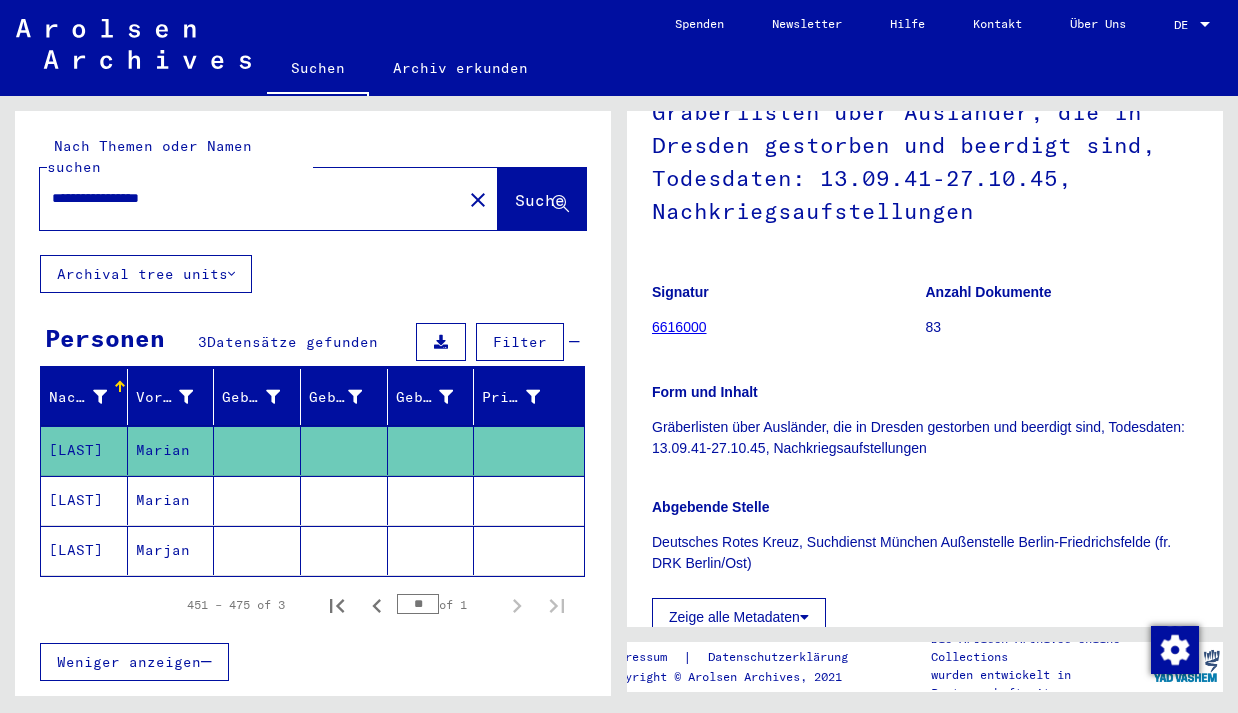 click at bounding box center (257, 550) 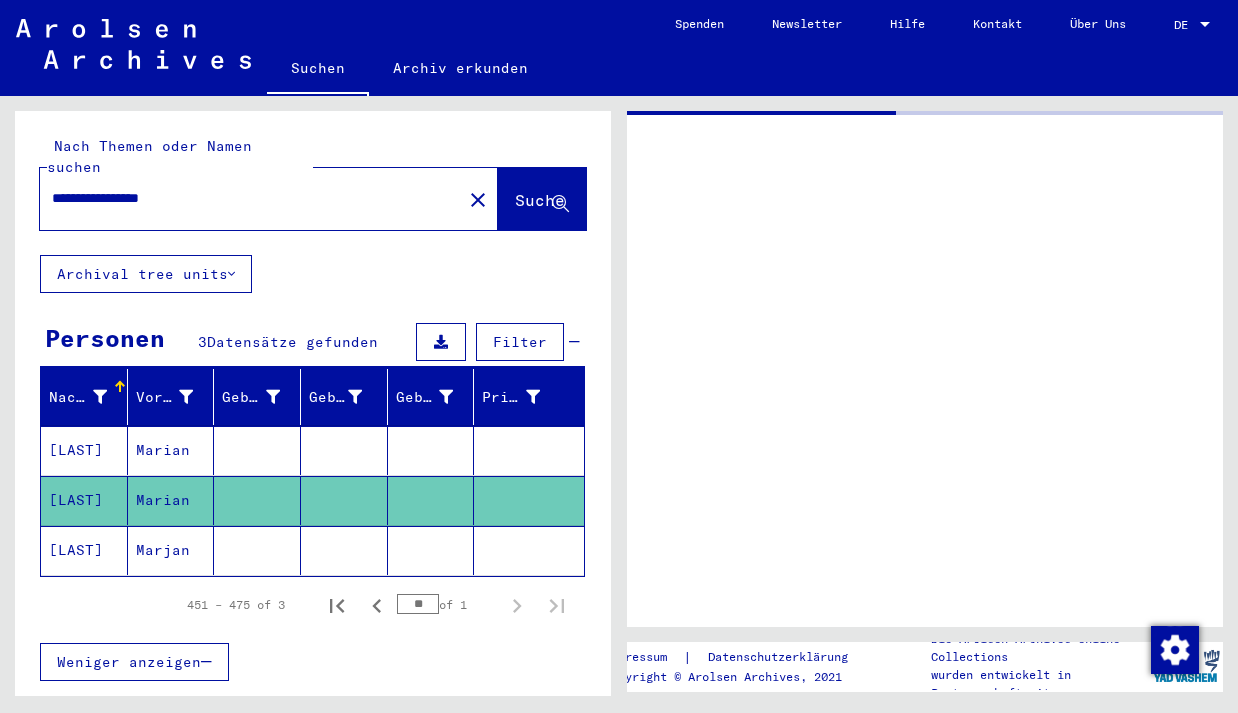 scroll, scrollTop: 0, scrollLeft: 0, axis: both 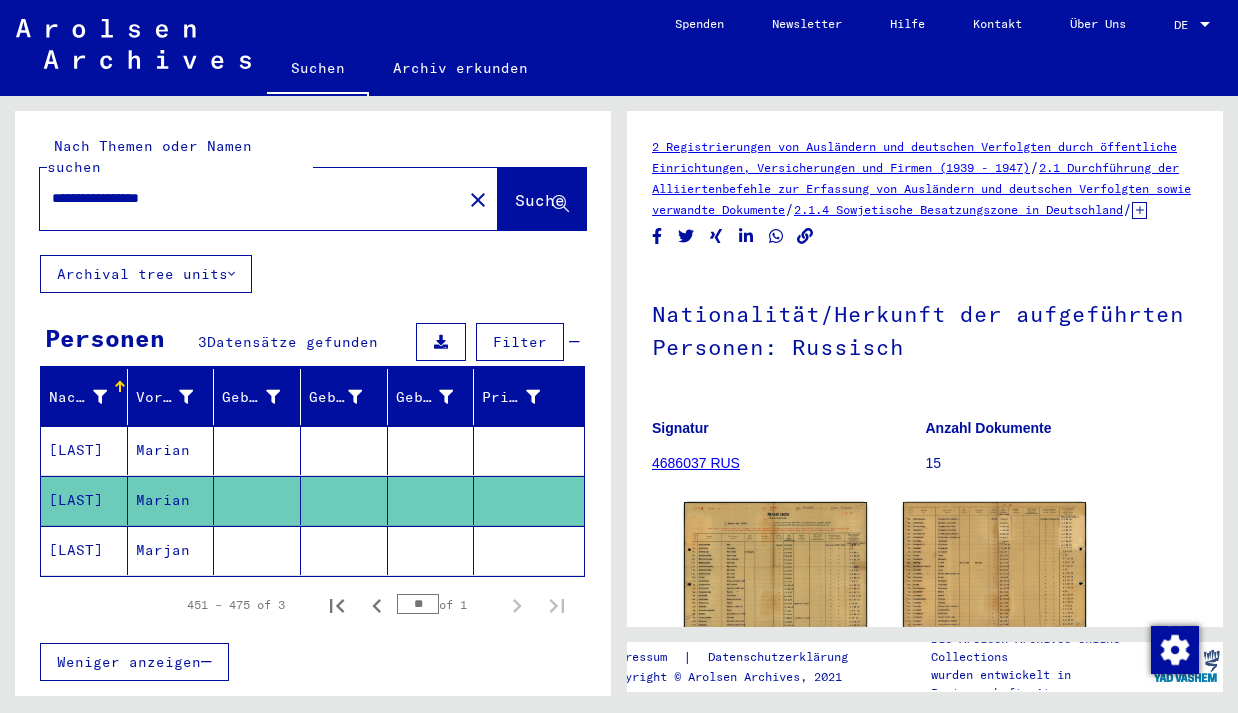 click on "Marjan" 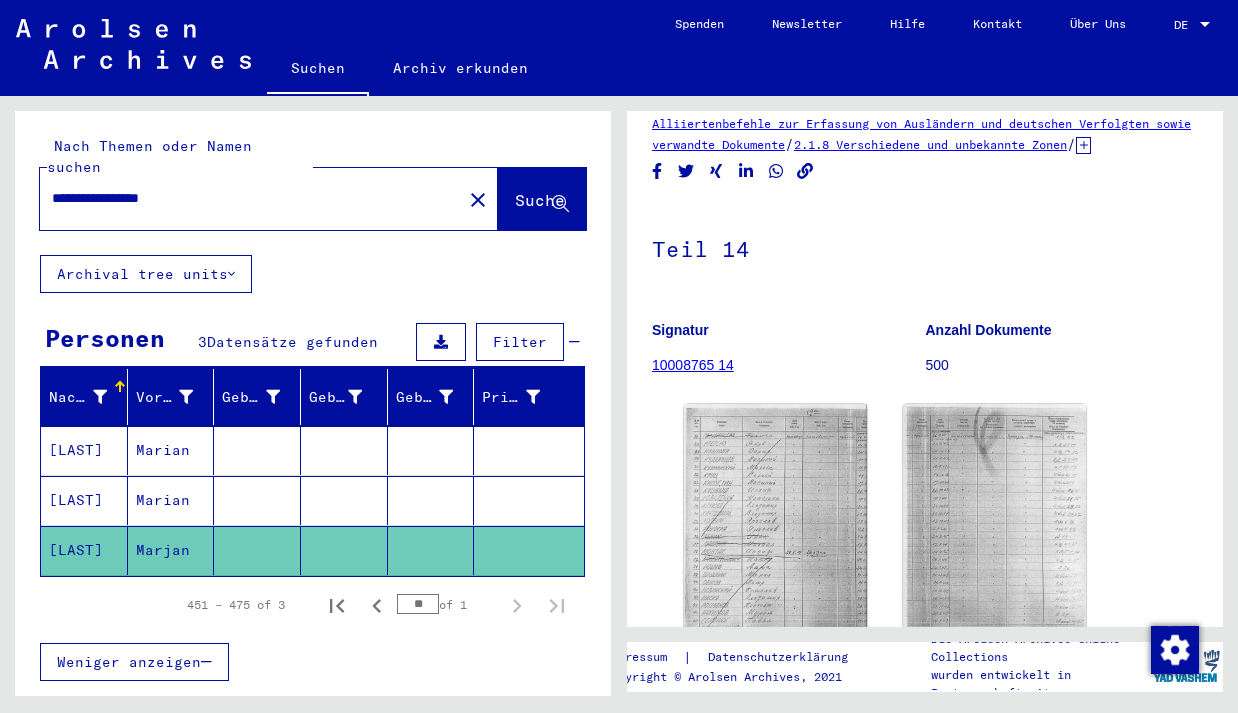 scroll, scrollTop: 69, scrollLeft: 0, axis: vertical 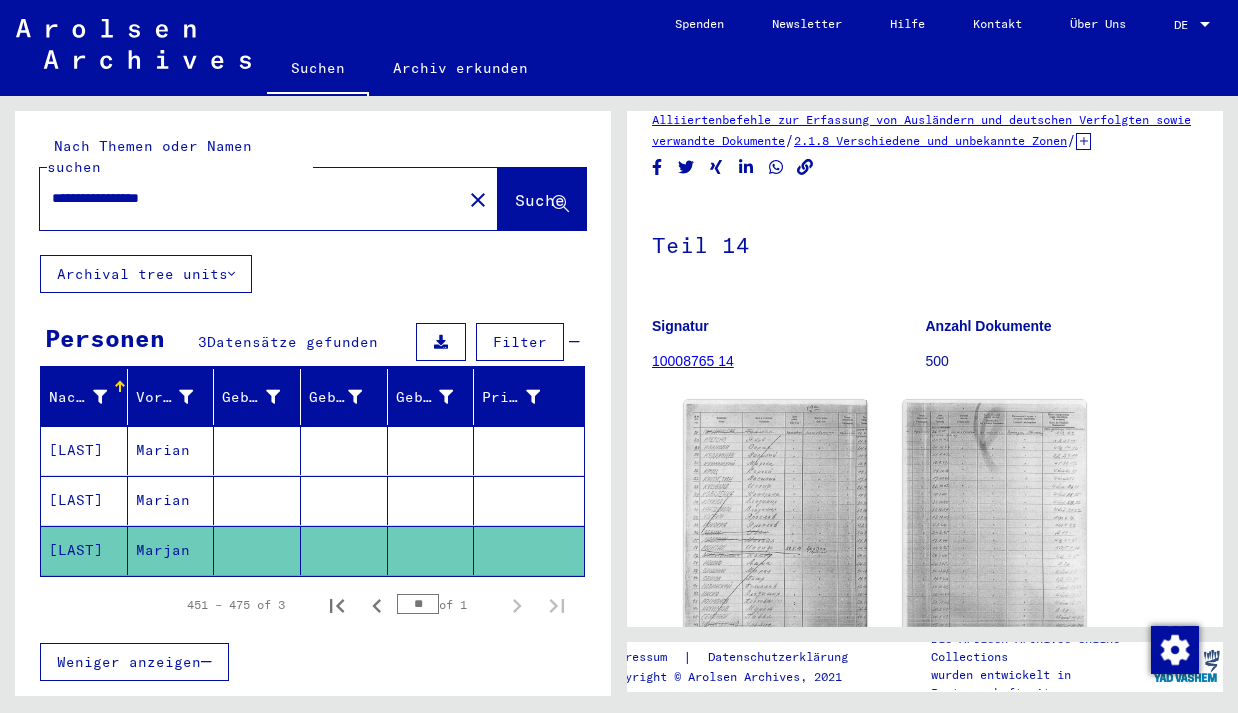 drag, startPoint x: 209, startPoint y: 183, endPoint x: 25, endPoint y: 175, distance: 184.17383 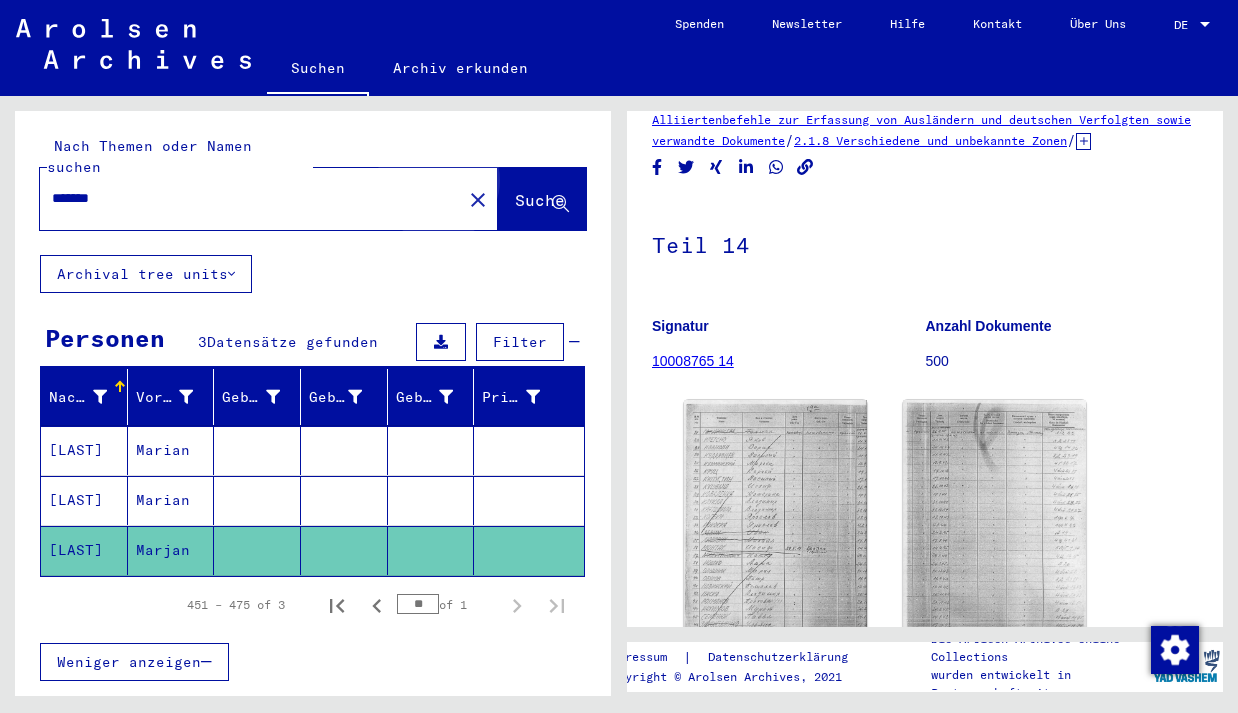 click on "Suche" 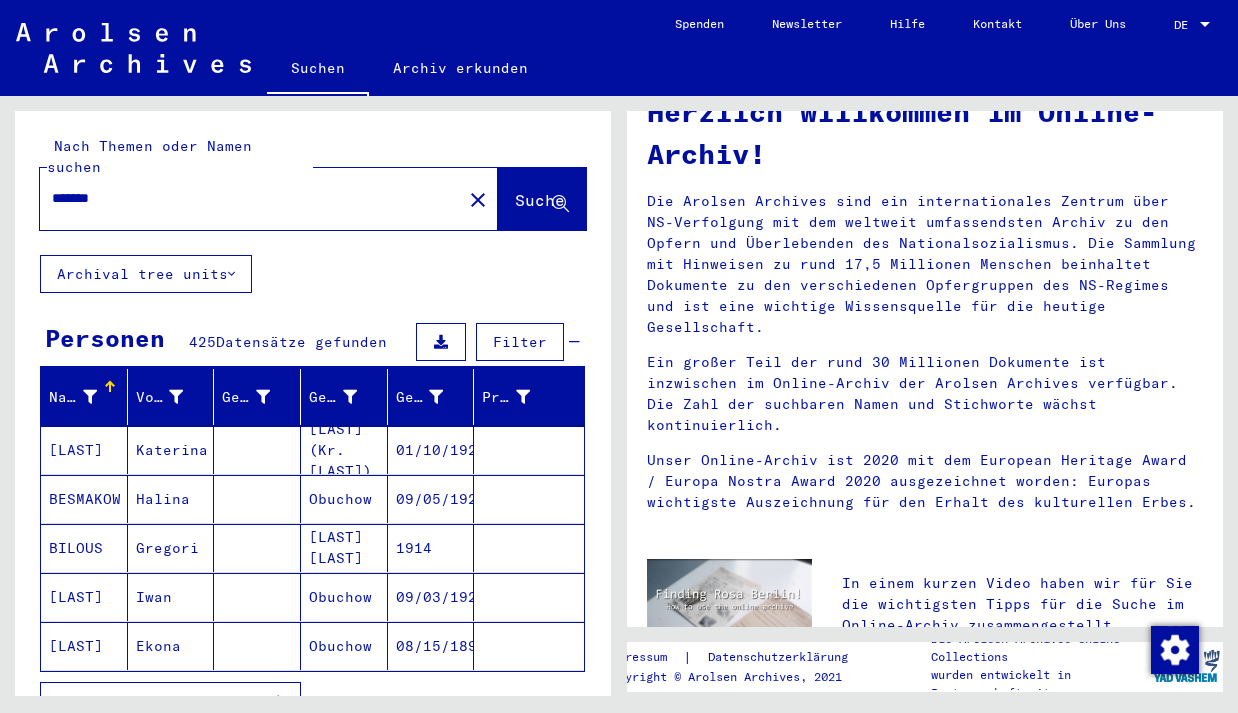 click on "*******" at bounding box center [245, 198] 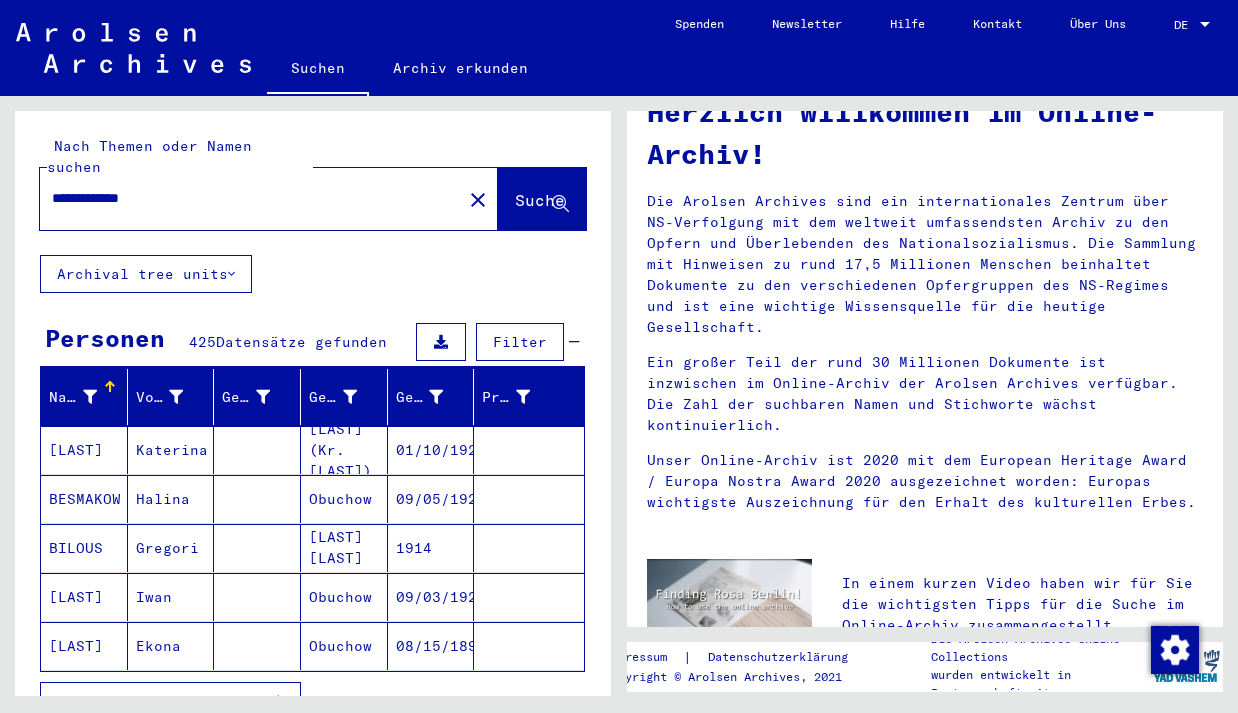 click on "Suche" 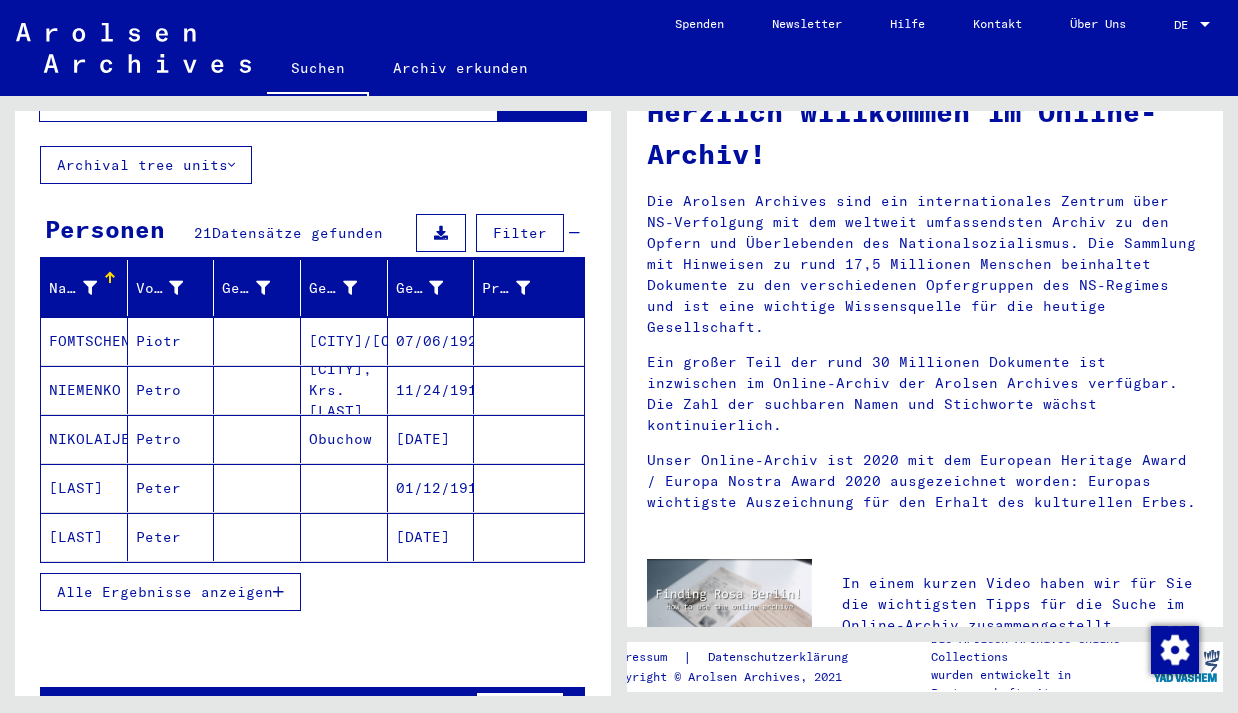 scroll, scrollTop: 127, scrollLeft: 0, axis: vertical 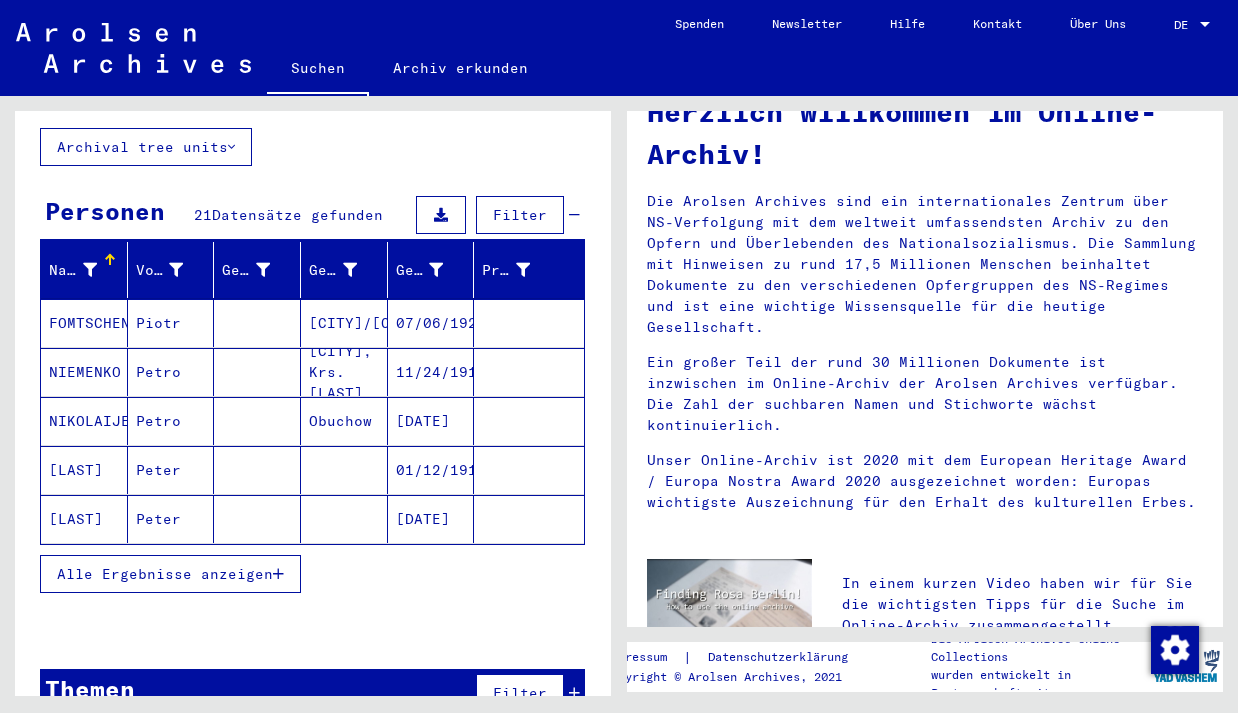 click at bounding box center (344, 519) 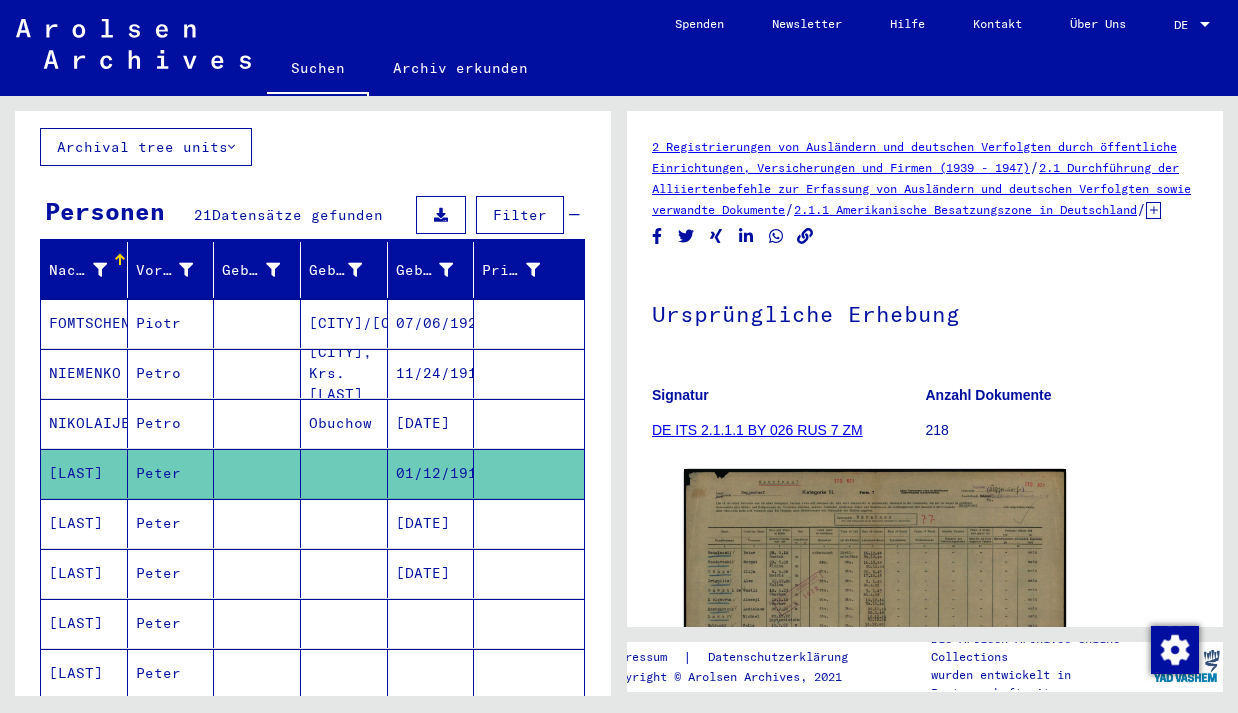 click on "Ursprüngliche Erhebung" 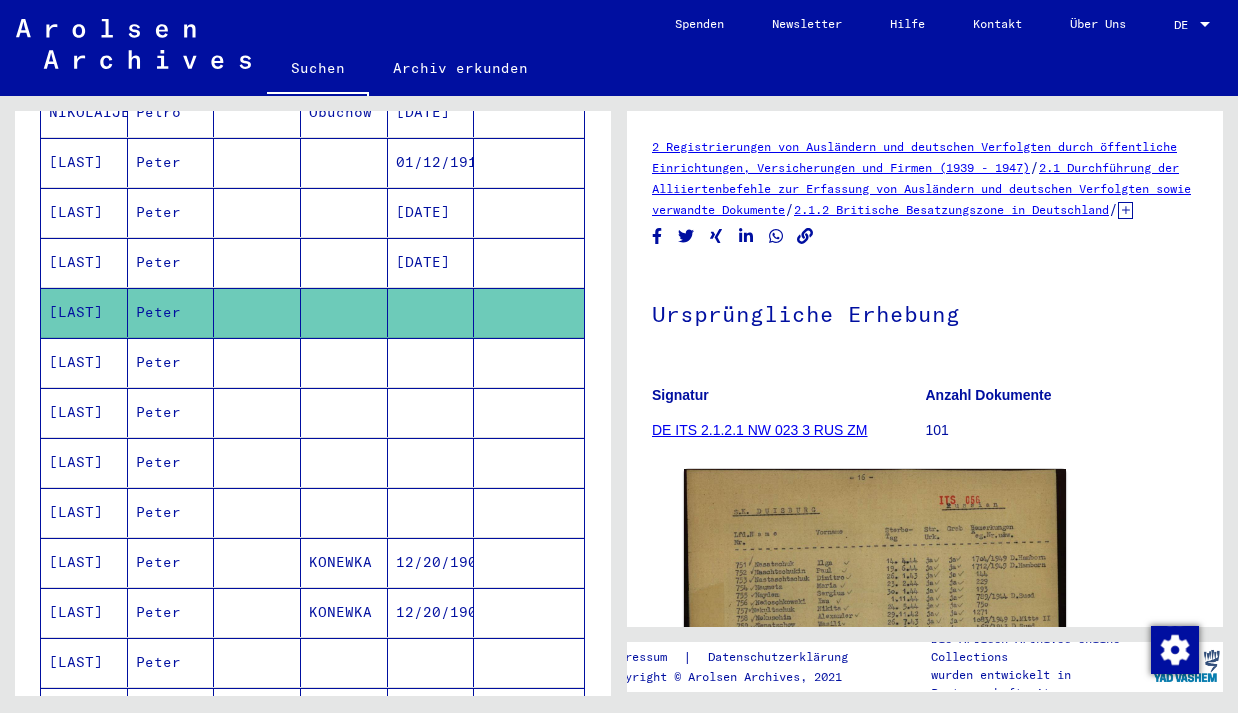 scroll, scrollTop: 441, scrollLeft: 0, axis: vertical 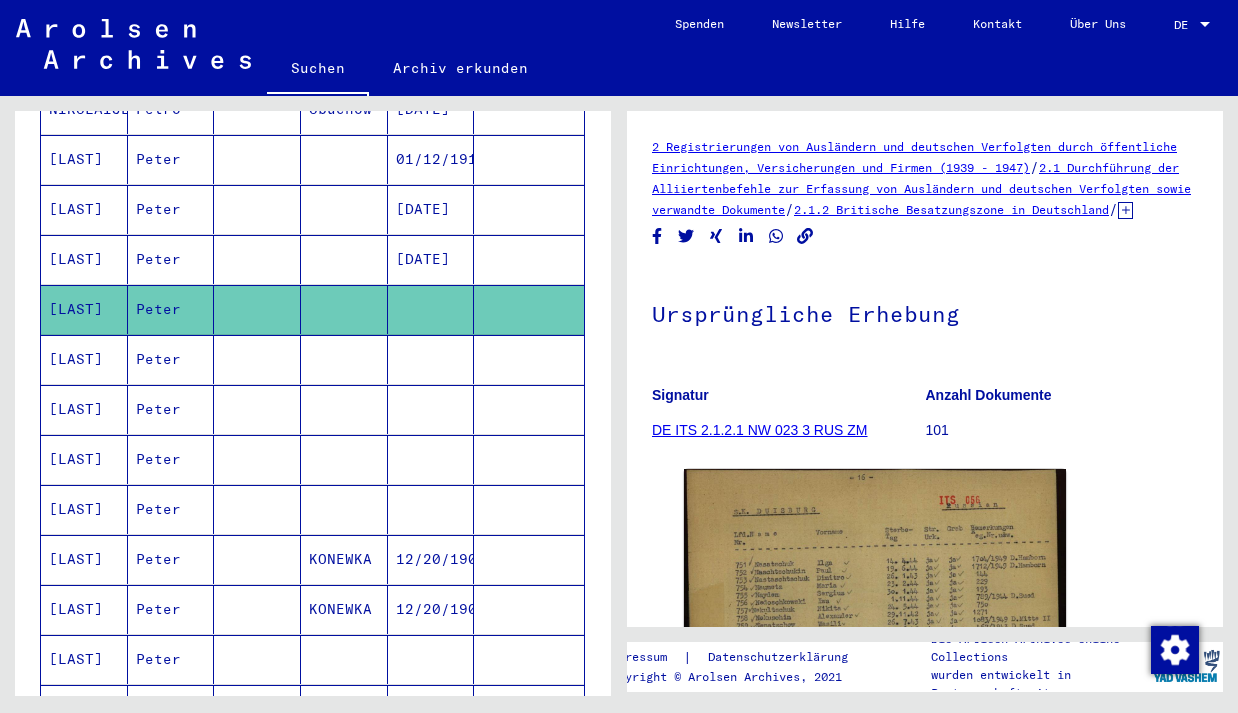 click on "Peter" at bounding box center (171, 409) 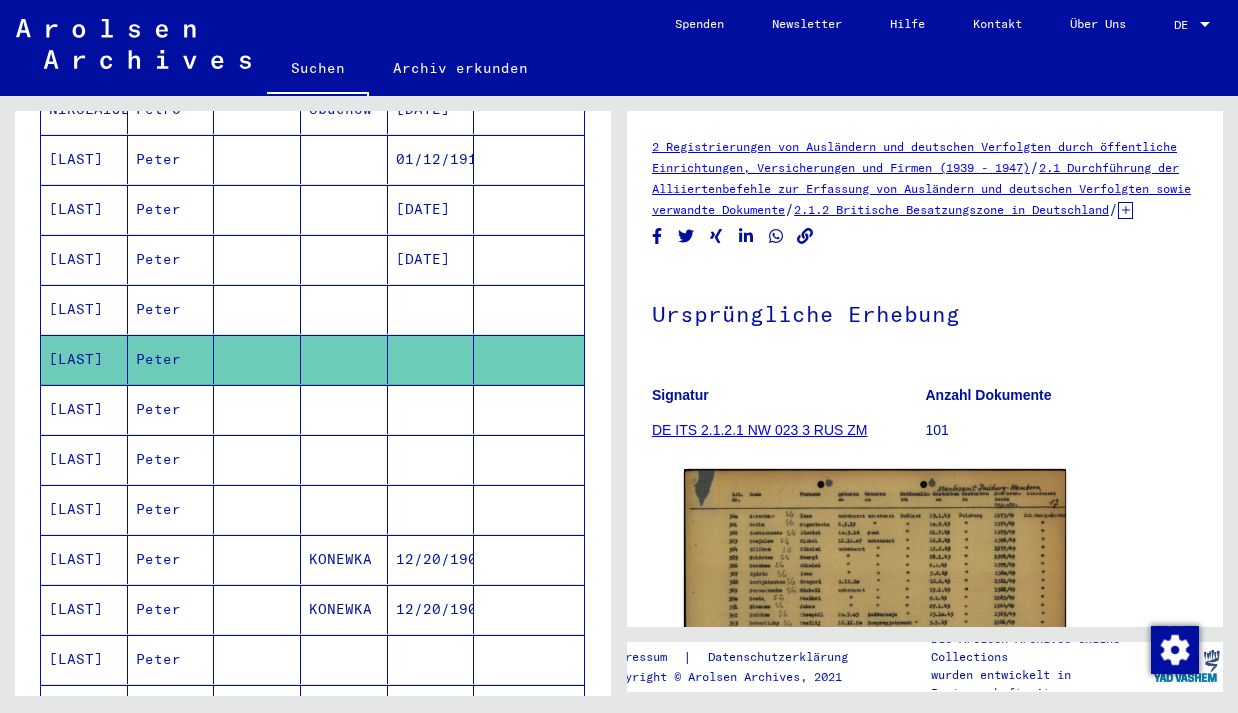 click on "Peter" at bounding box center (171, 459) 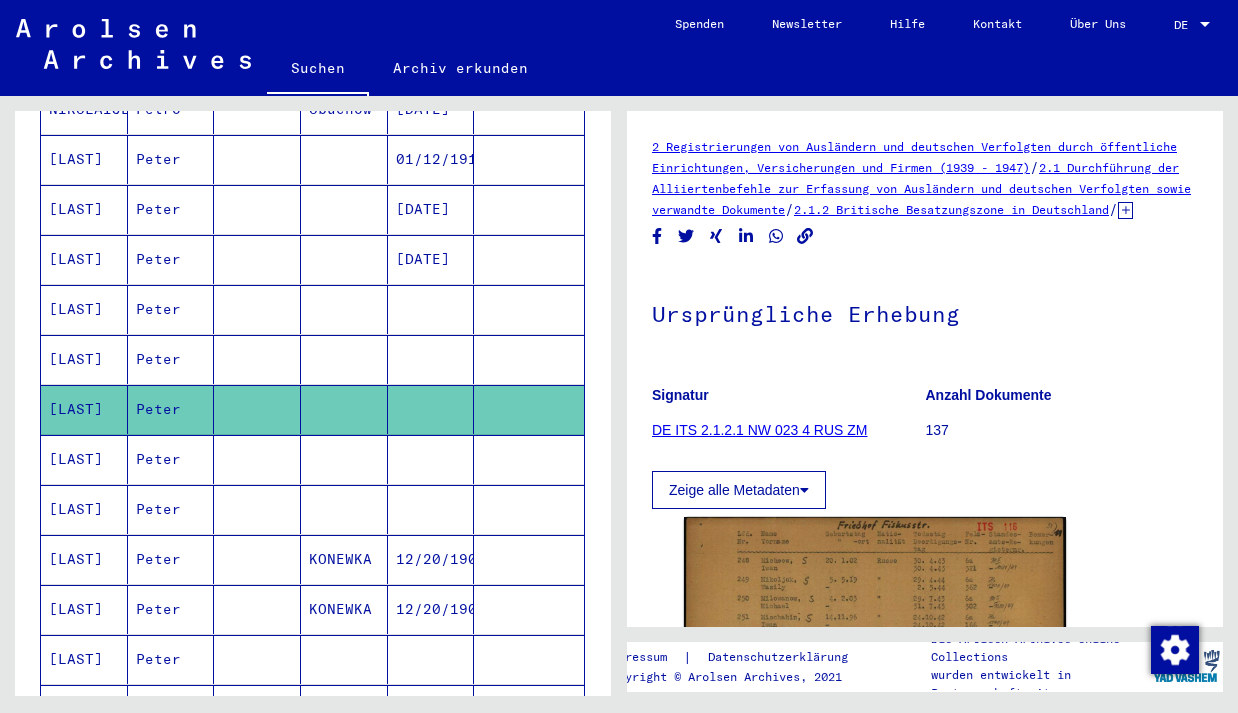 click on "Peter" at bounding box center (171, 509) 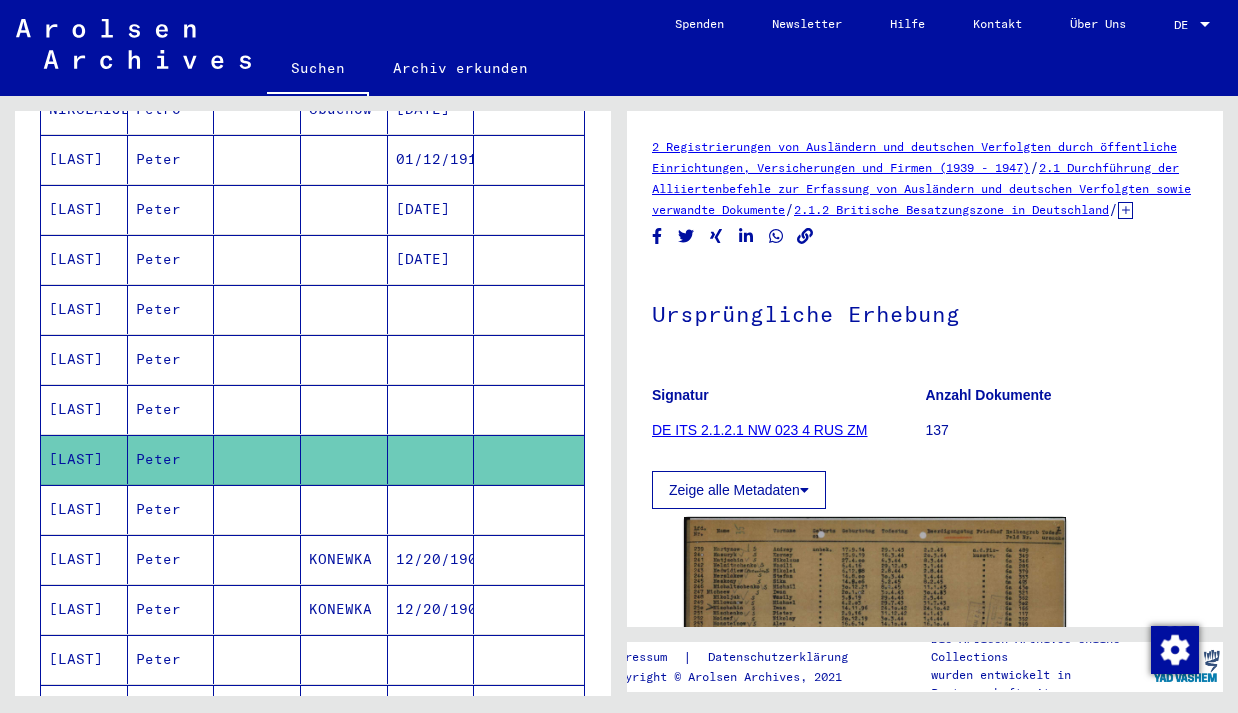 click on "Peter" at bounding box center [171, 559] 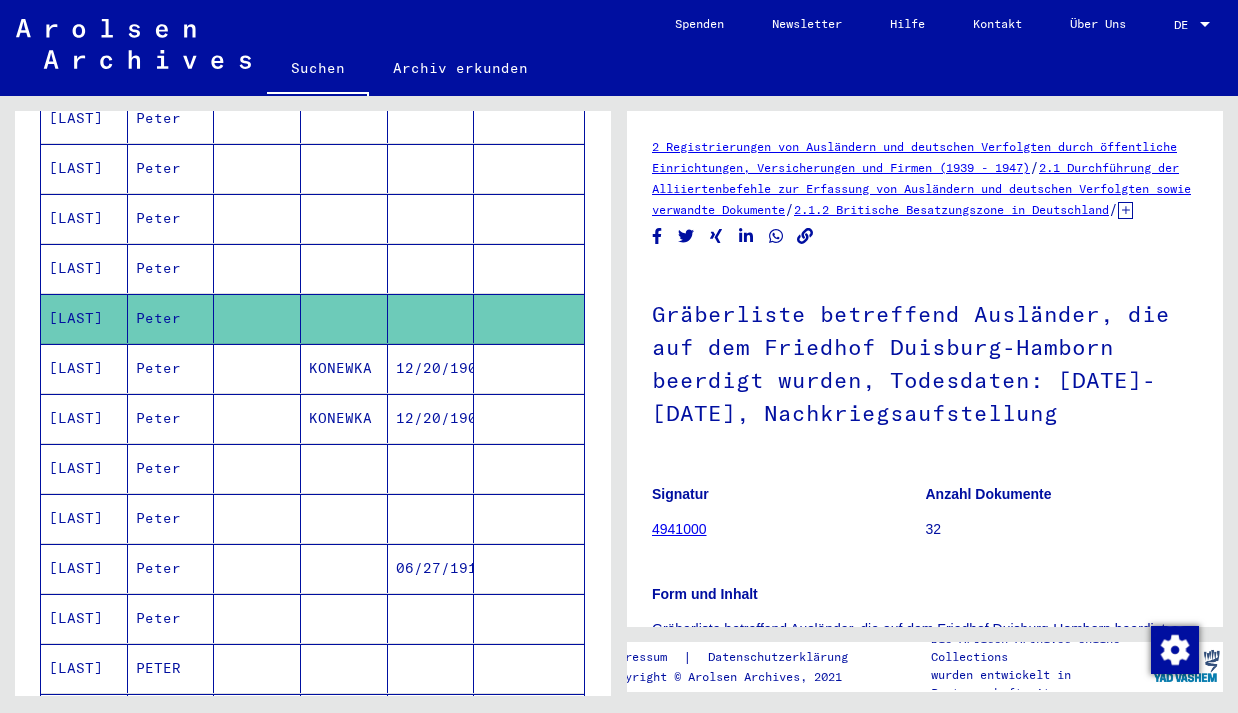scroll, scrollTop: 671, scrollLeft: 0, axis: vertical 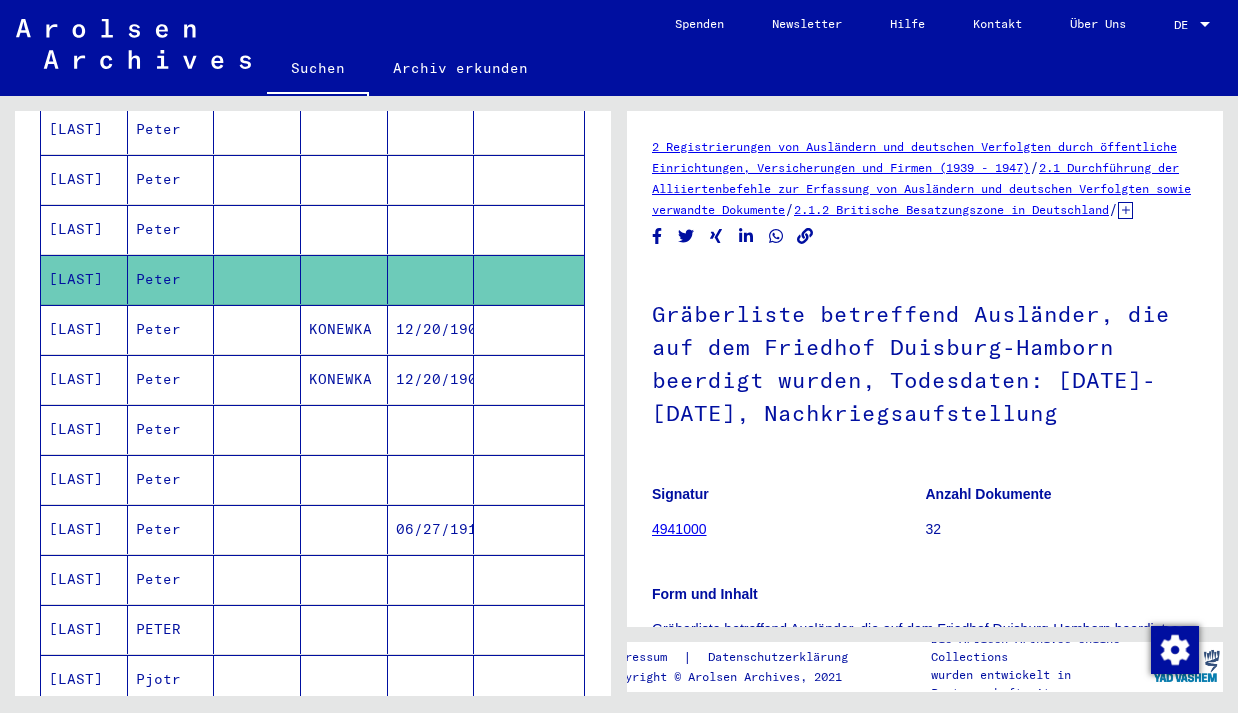 click on "Peter" at bounding box center [171, 379] 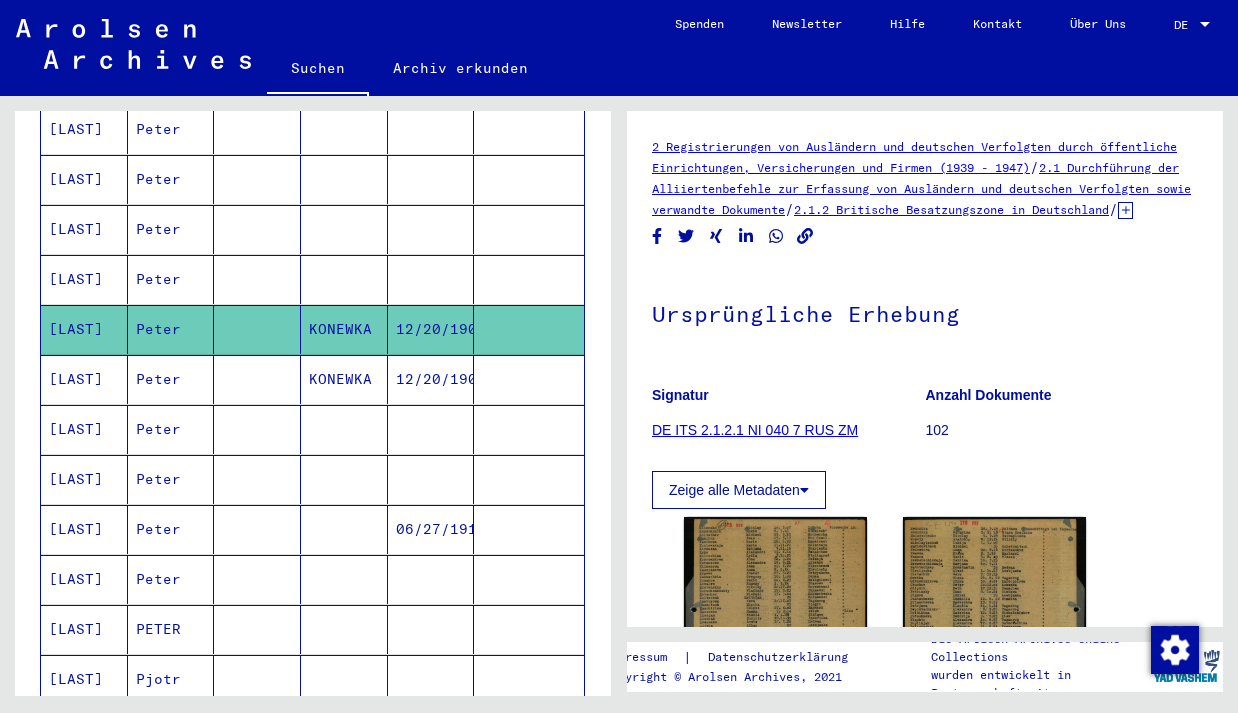 click on "Peter" at bounding box center [171, 479] 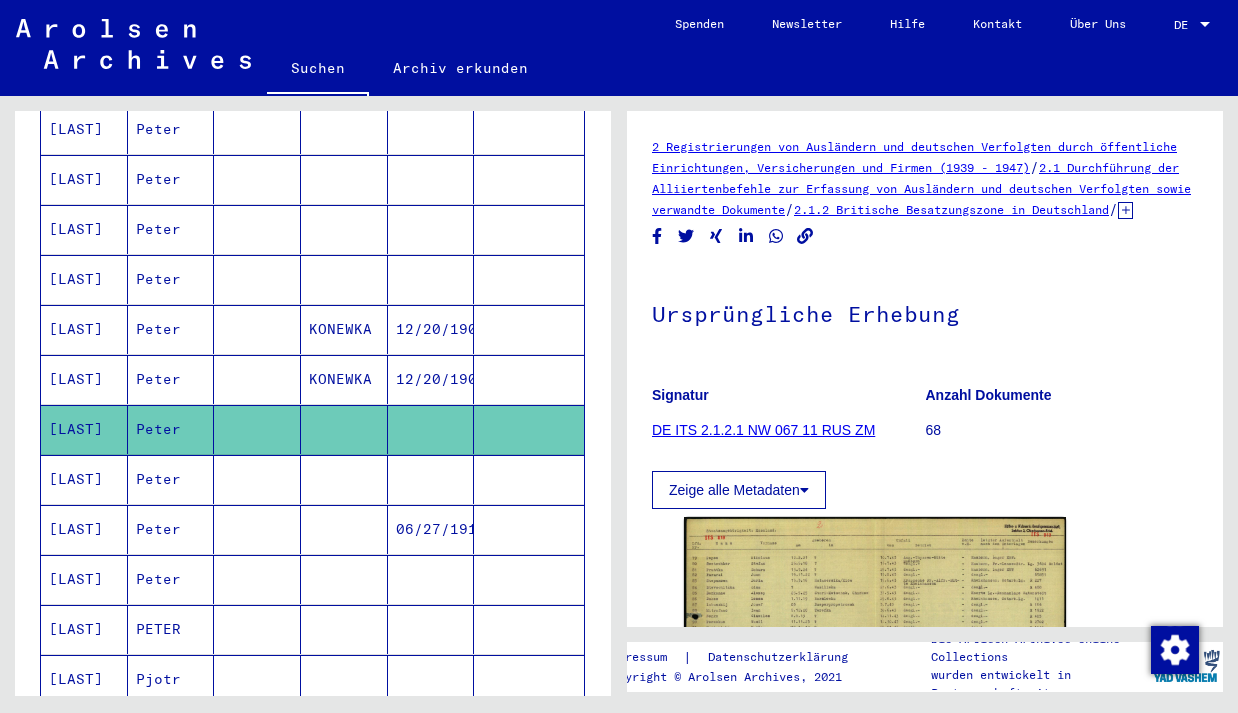 click on "Peter" at bounding box center (171, 529) 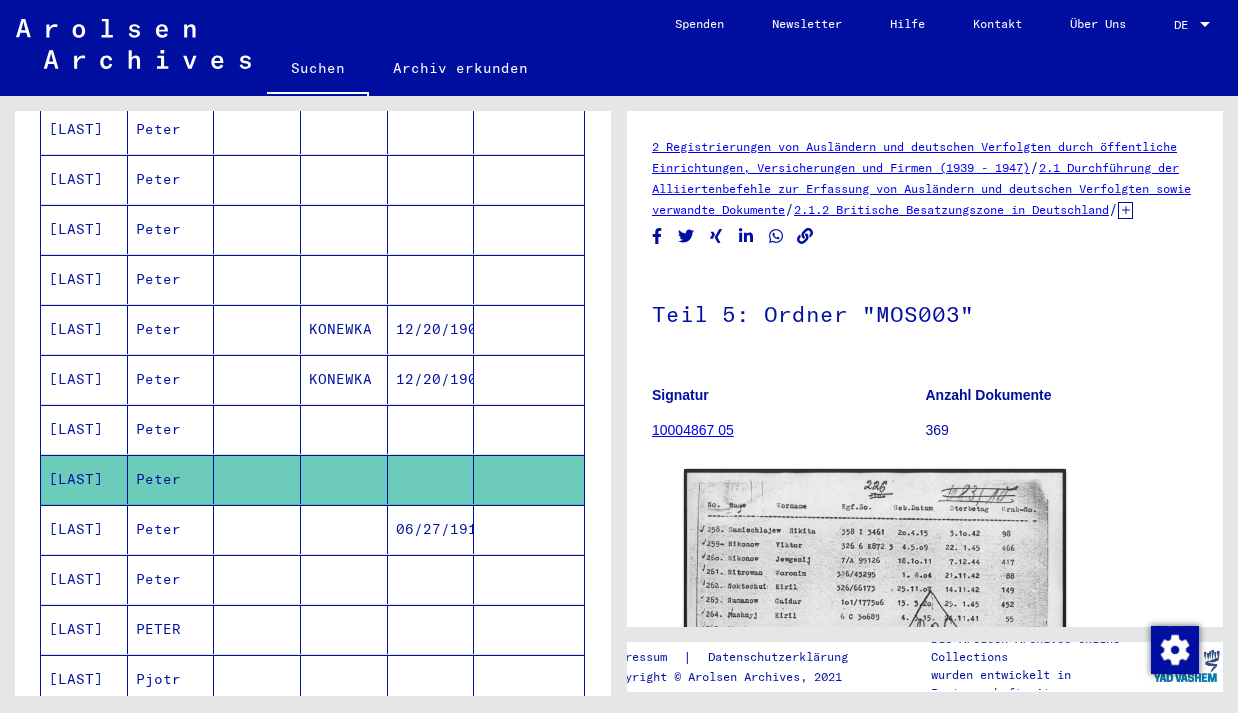 click on "Peter" at bounding box center (171, 579) 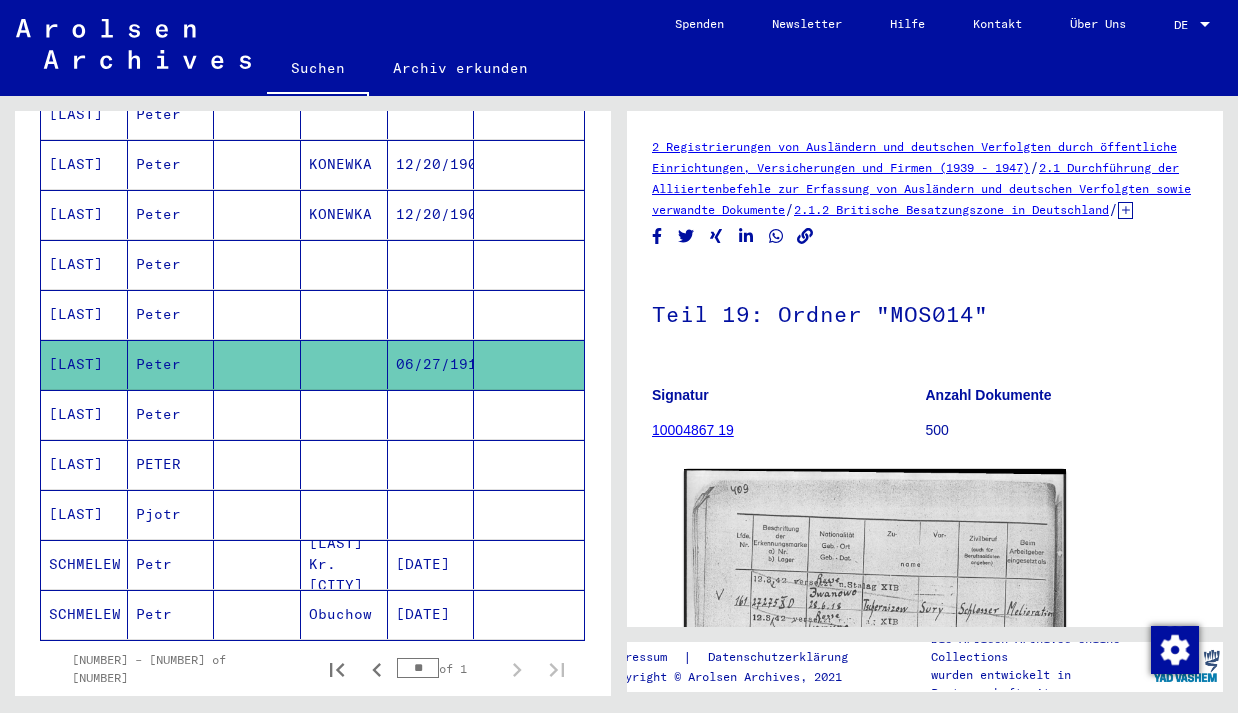scroll, scrollTop: 914, scrollLeft: 0, axis: vertical 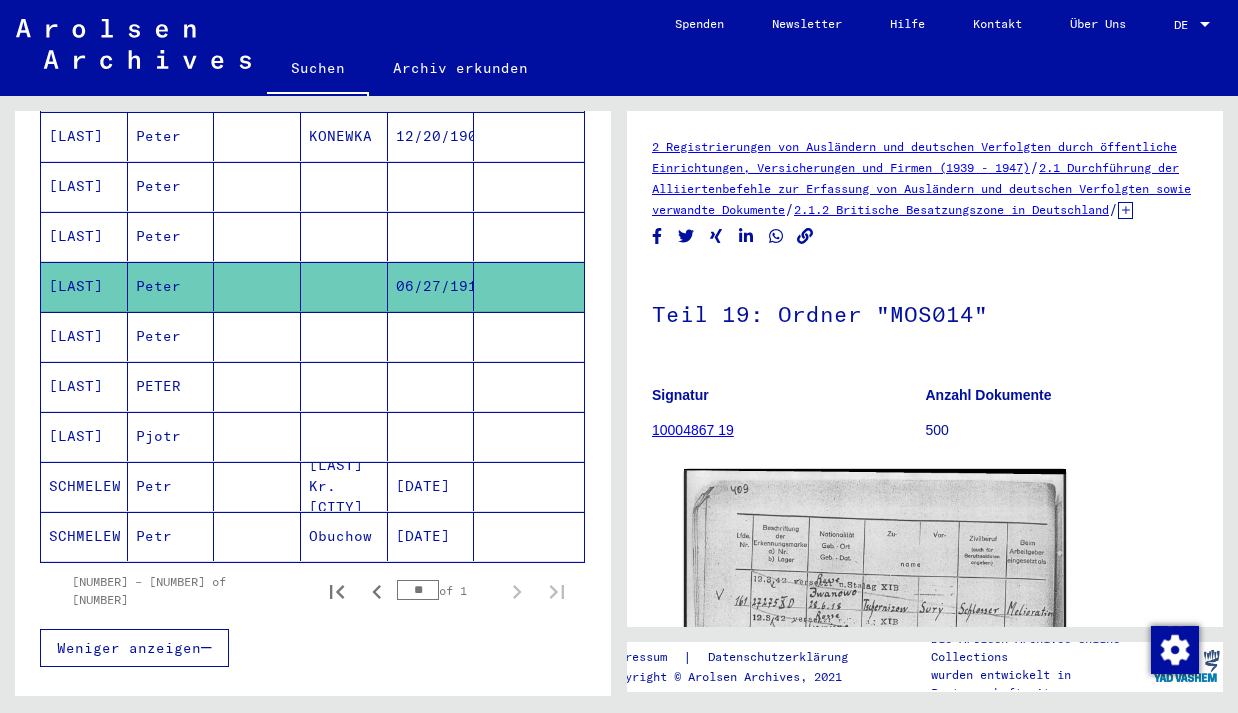 click on "[LAST]" at bounding box center (84, 386) 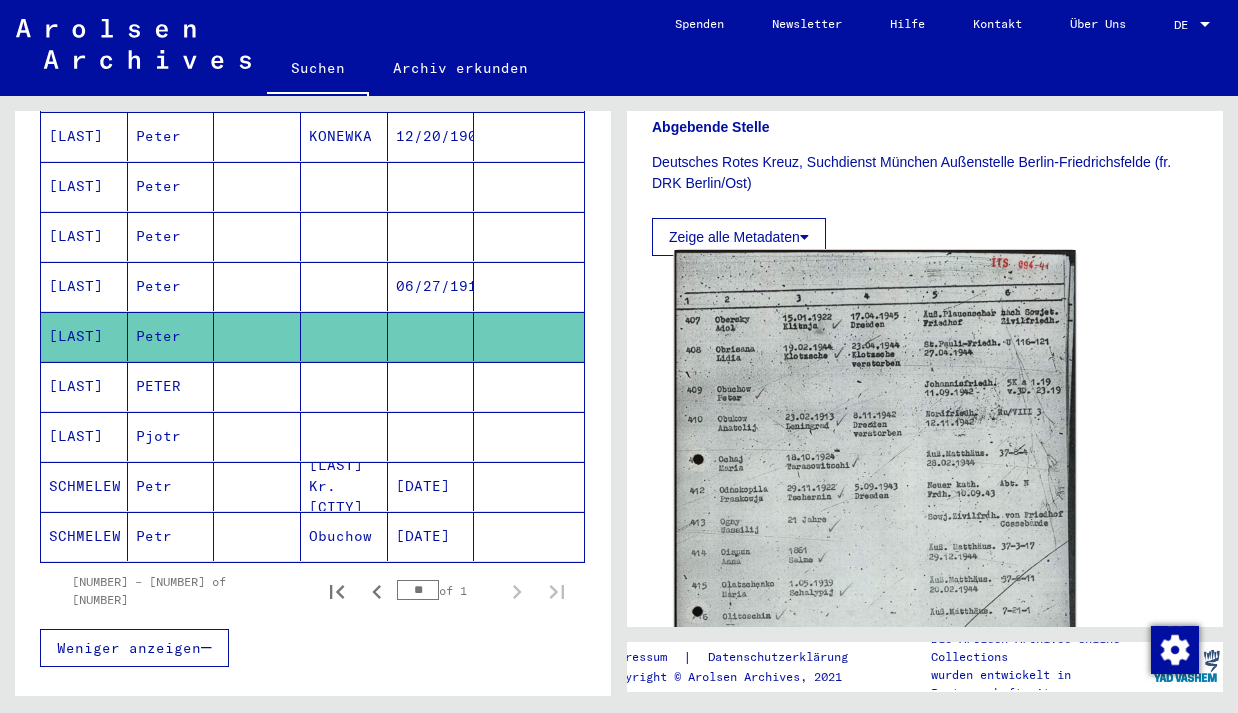 scroll, scrollTop: 628, scrollLeft: 0, axis: vertical 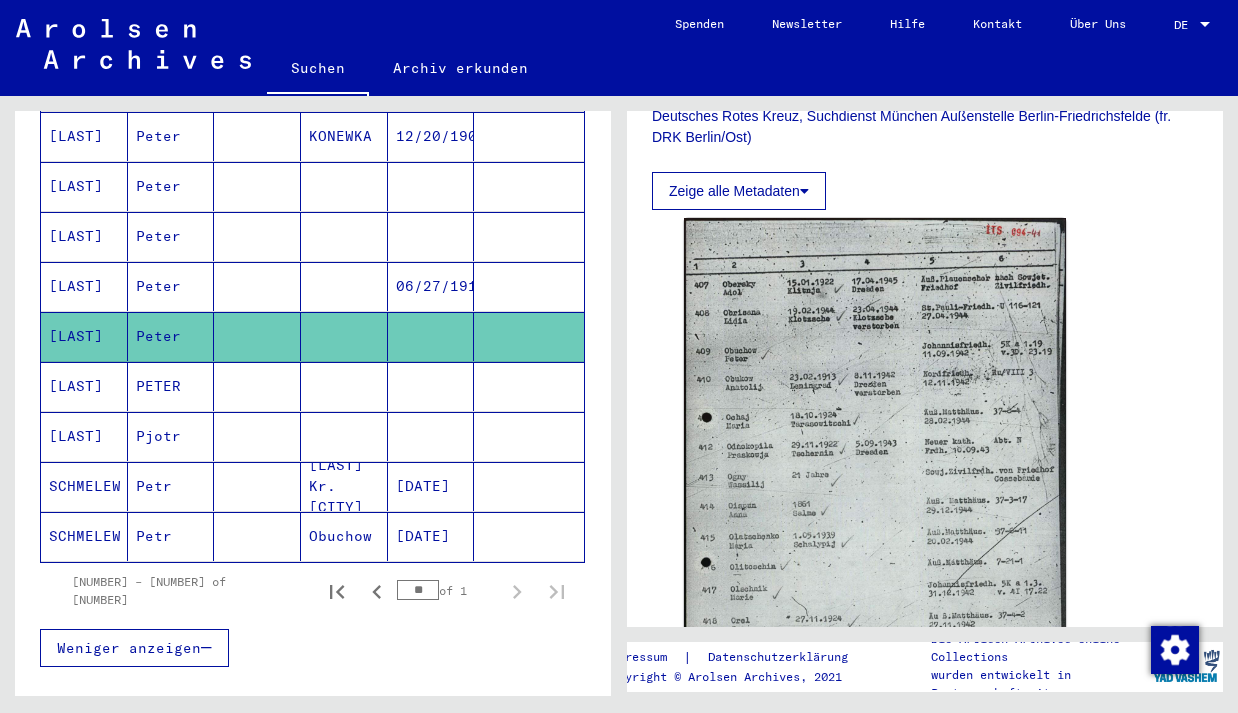 click on "PETER" at bounding box center [171, 436] 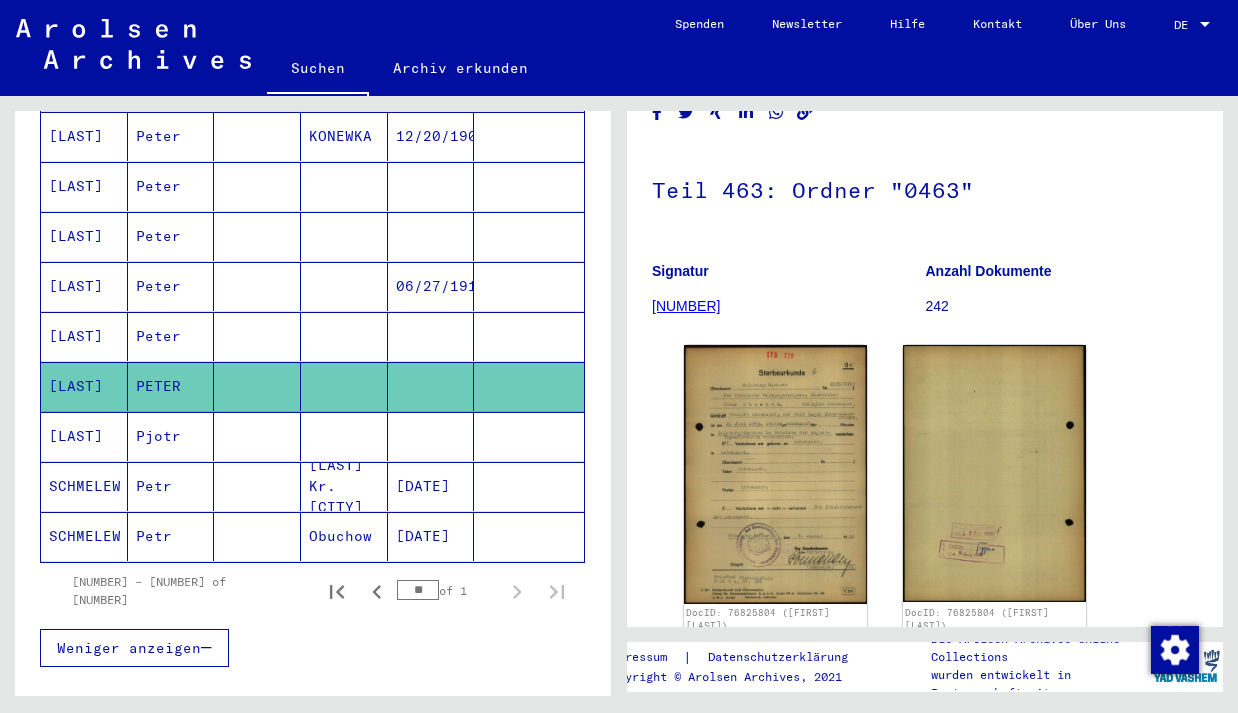 scroll, scrollTop: 272, scrollLeft: 0, axis: vertical 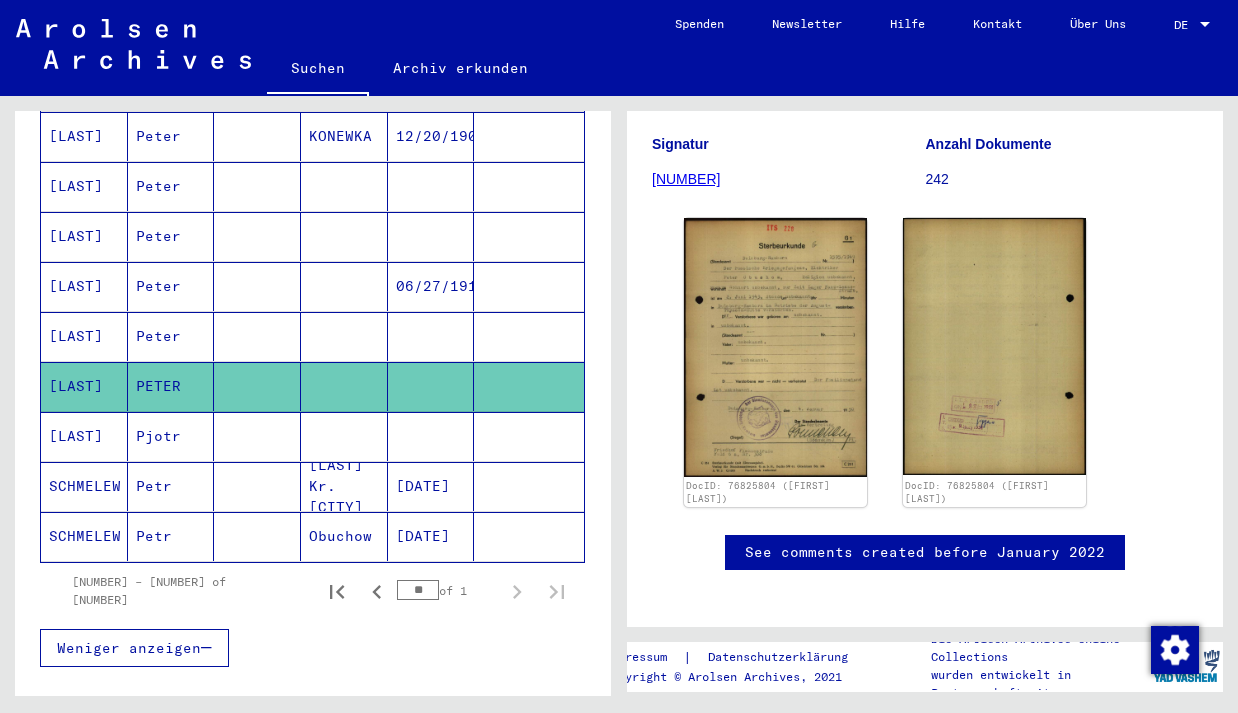 click at bounding box center (257, 486) 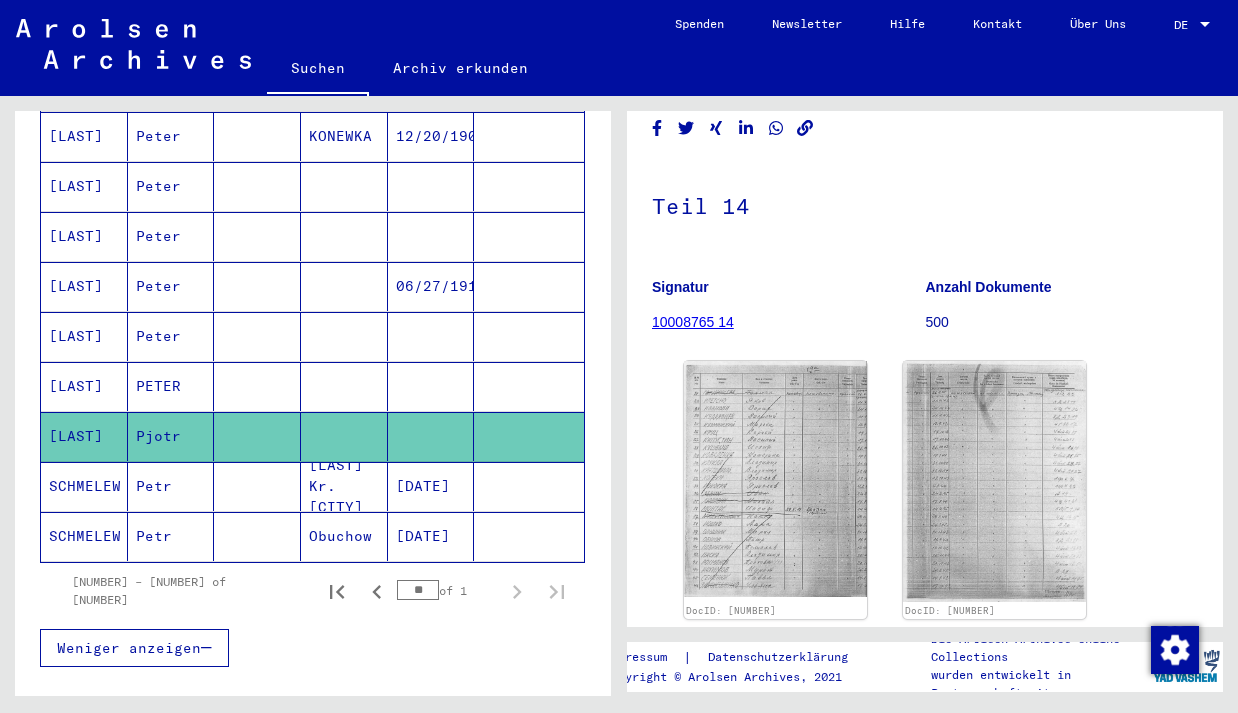 scroll, scrollTop: 188, scrollLeft: 0, axis: vertical 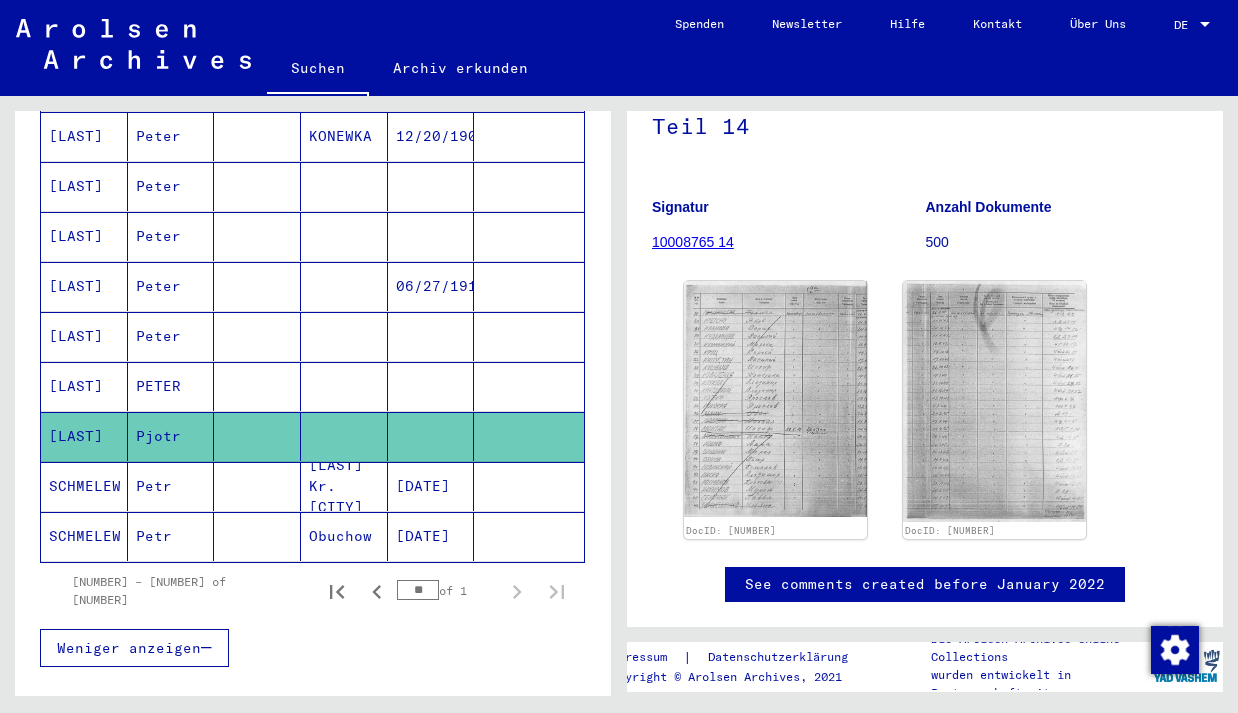 click on "[LAST] Kr. [CITY]" at bounding box center (344, 536) 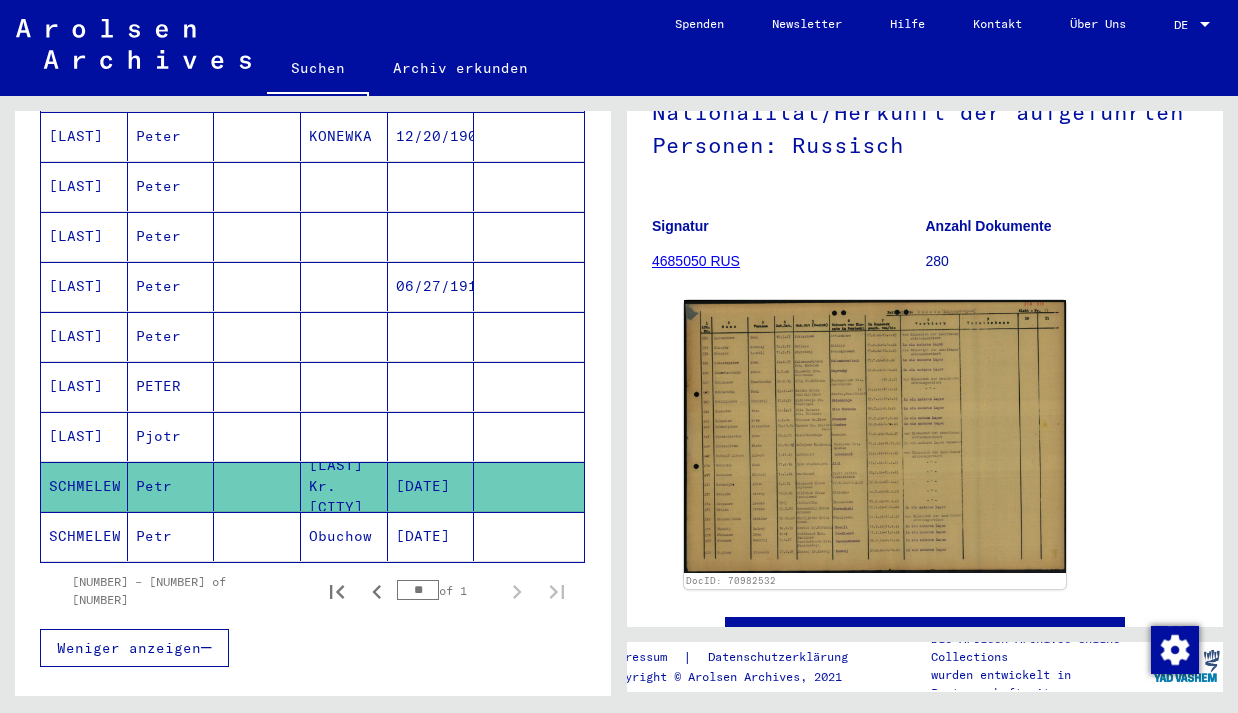 scroll, scrollTop: 203, scrollLeft: 0, axis: vertical 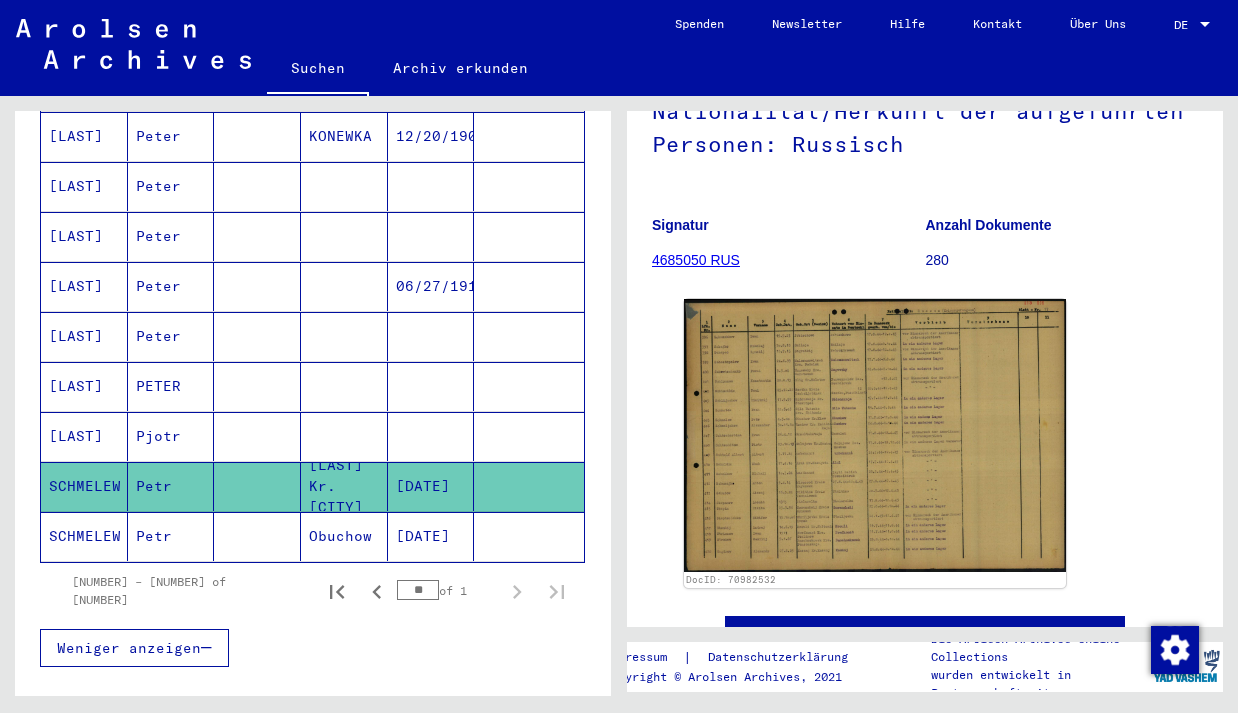 click on "Petr" 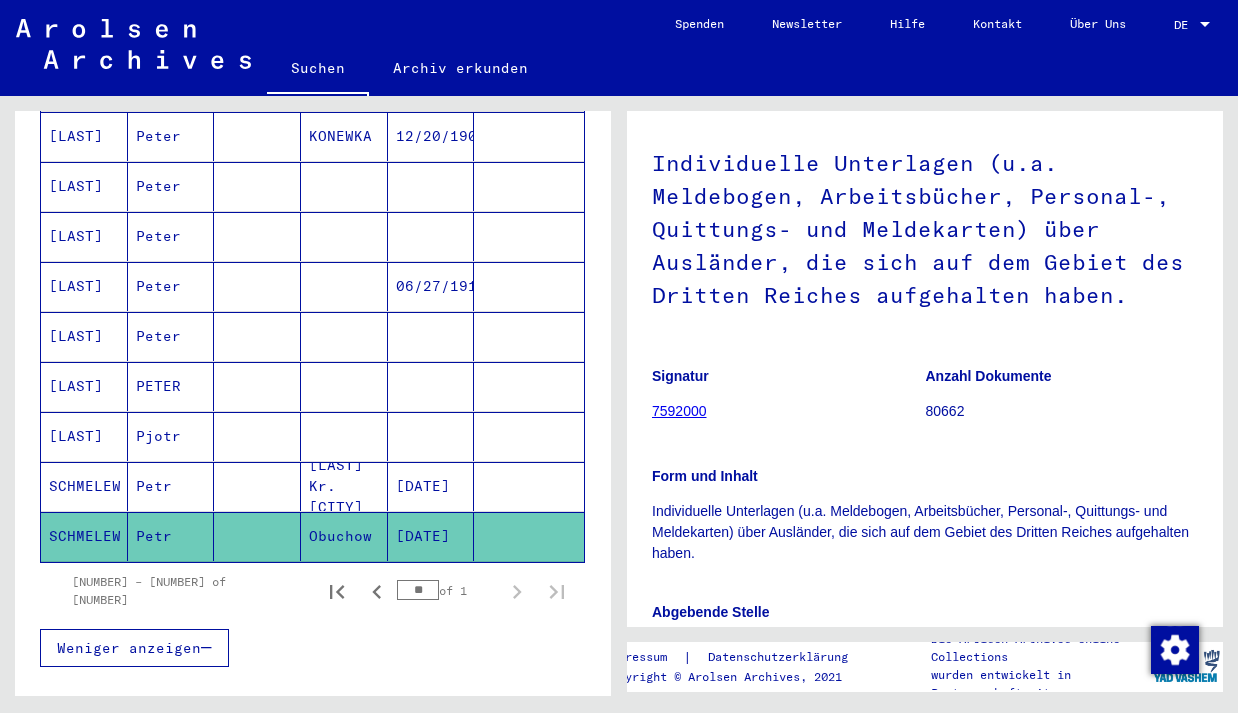scroll, scrollTop: 110, scrollLeft: 0, axis: vertical 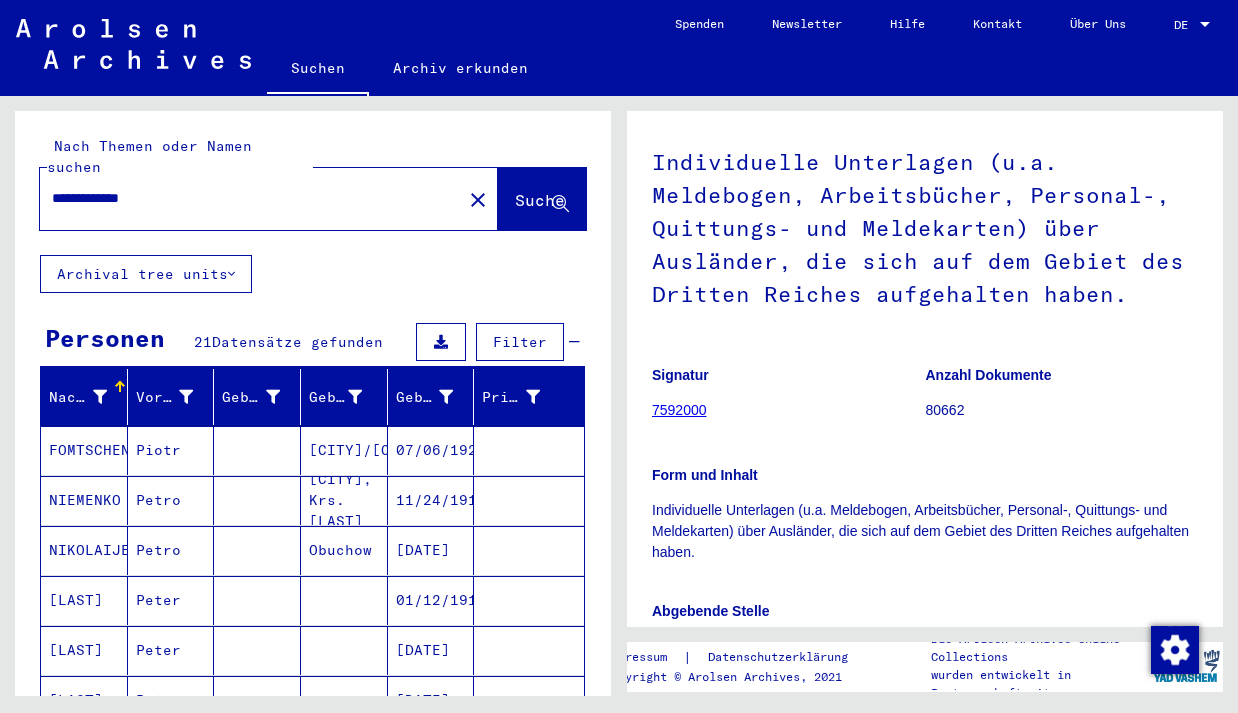 drag, startPoint x: 176, startPoint y: 173, endPoint x: 2, endPoint y: 173, distance: 174 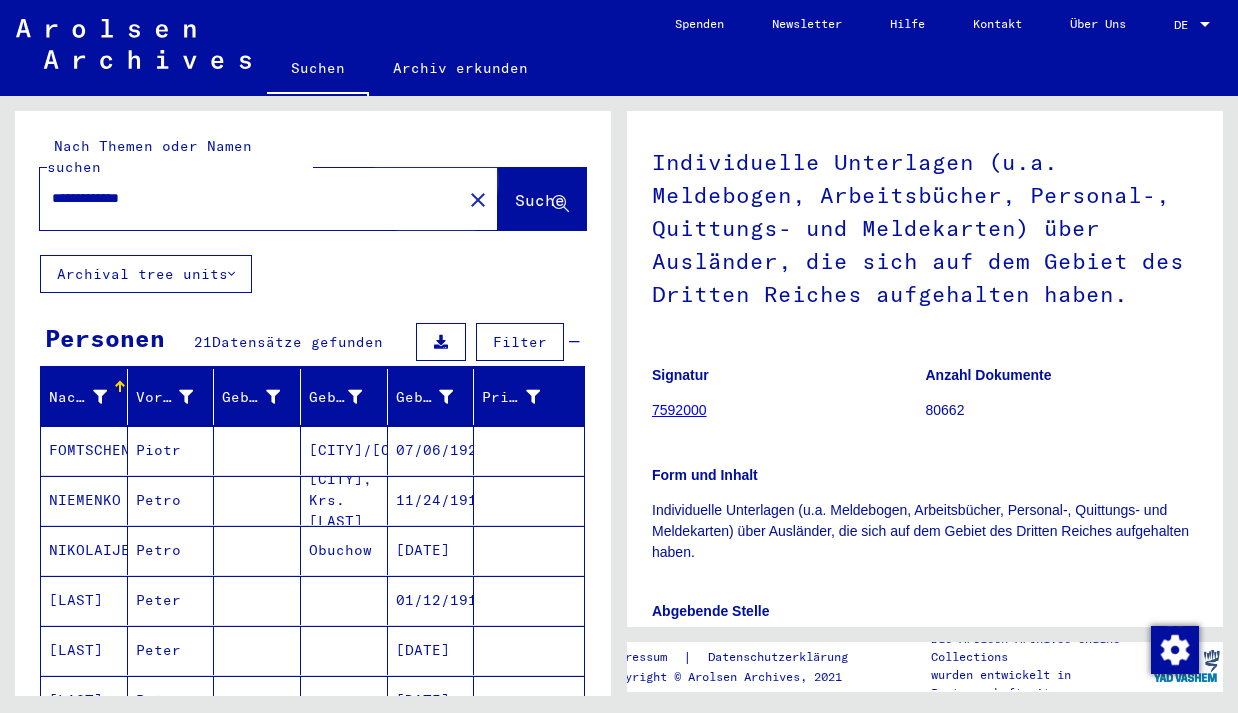 click on "Suche" 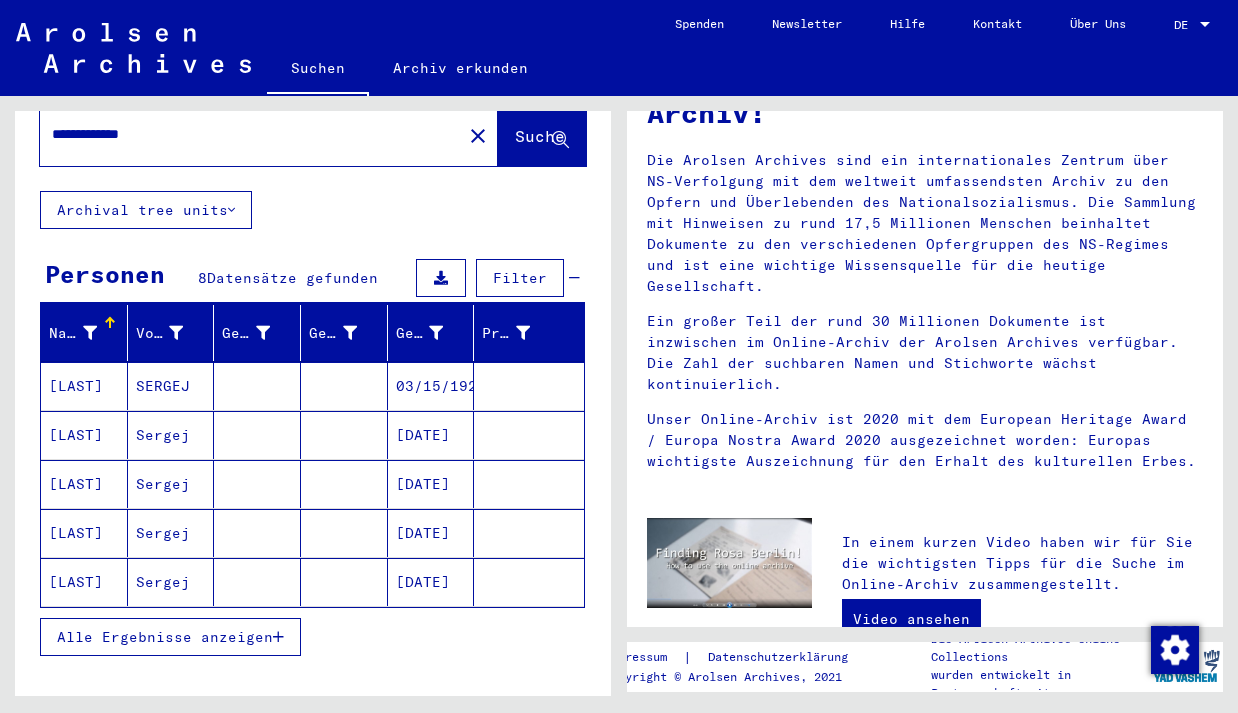 scroll, scrollTop: 64, scrollLeft: 0, axis: vertical 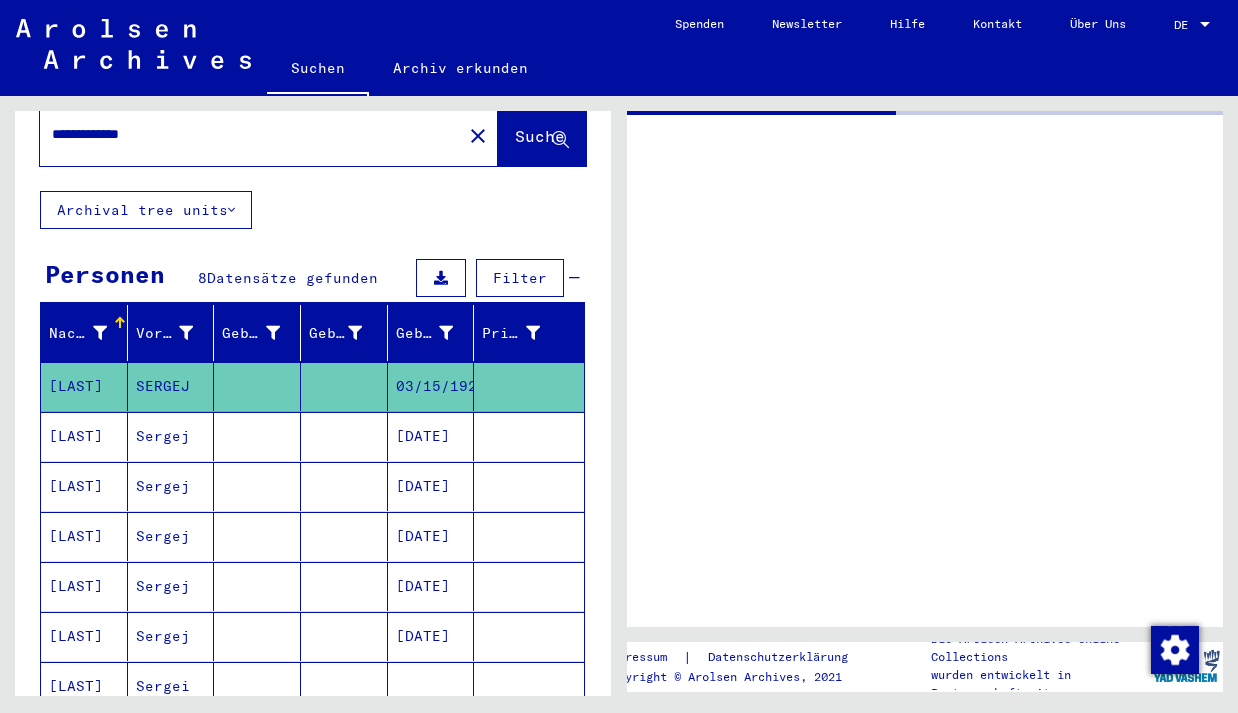 click 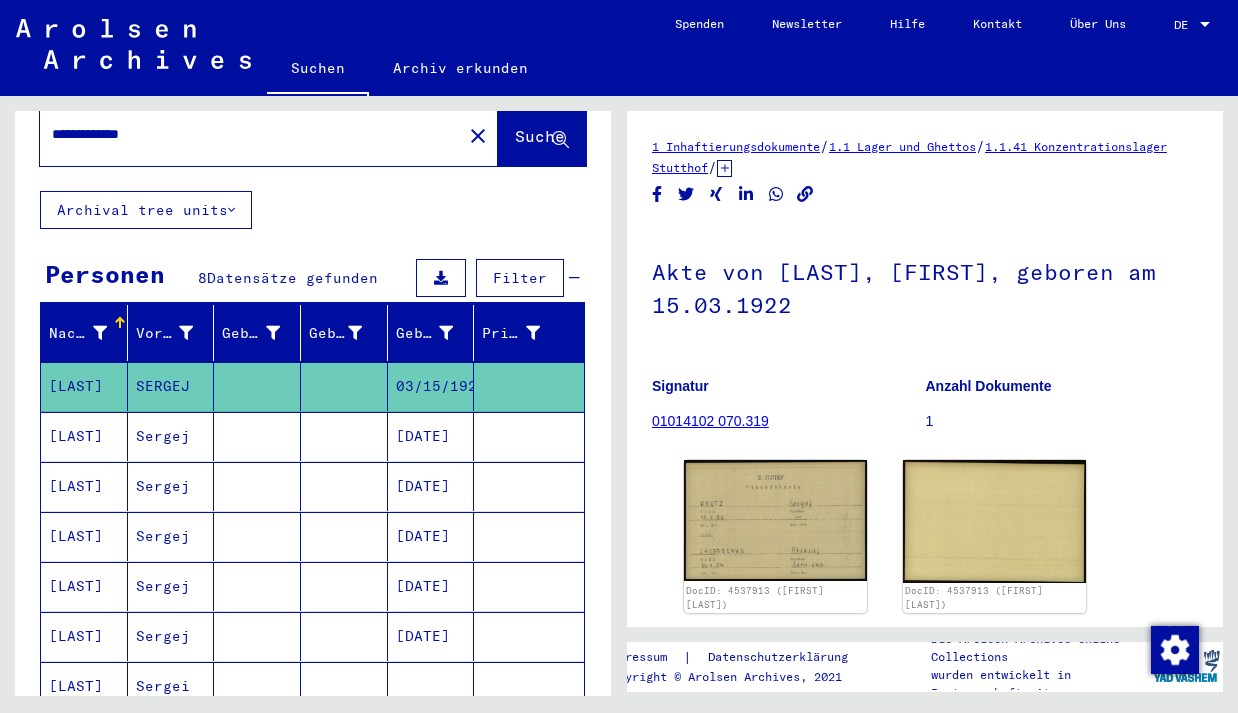 click on "[DATE]" at bounding box center (431, 486) 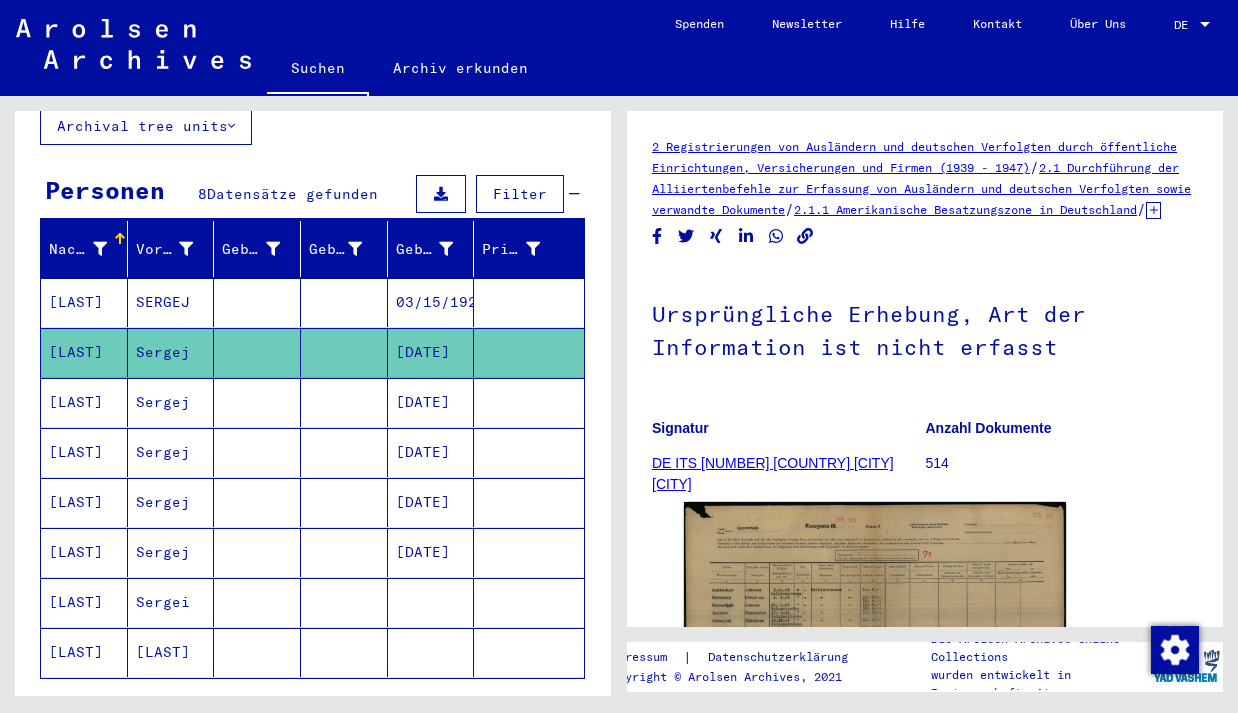 scroll, scrollTop: 241, scrollLeft: 0, axis: vertical 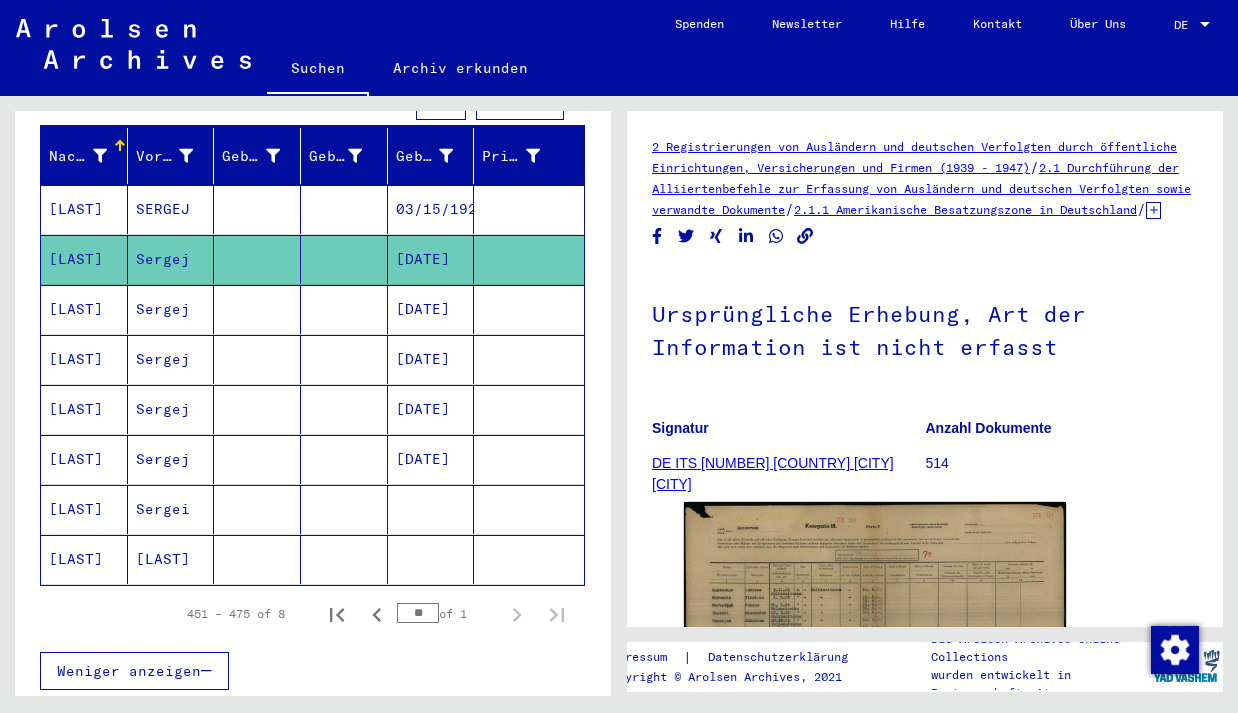 click at bounding box center (431, 559) 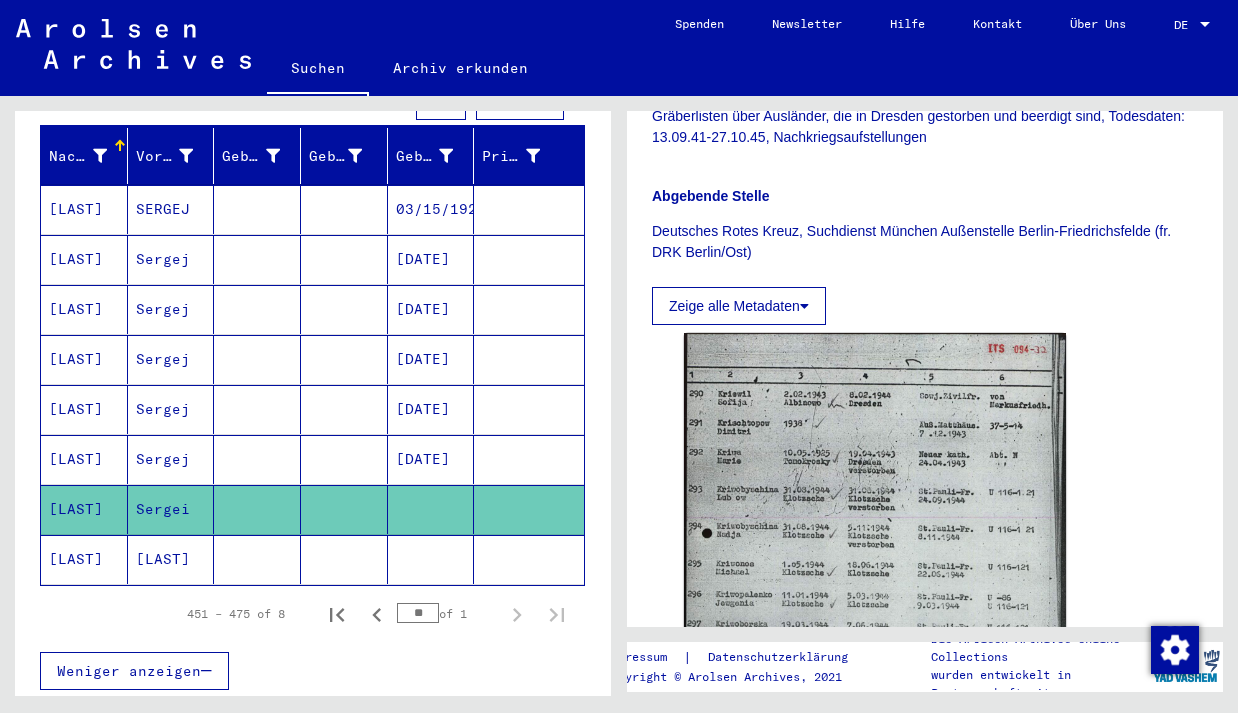 scroll, scrollTop: 641, scrollLeft: 0, axis: vertical 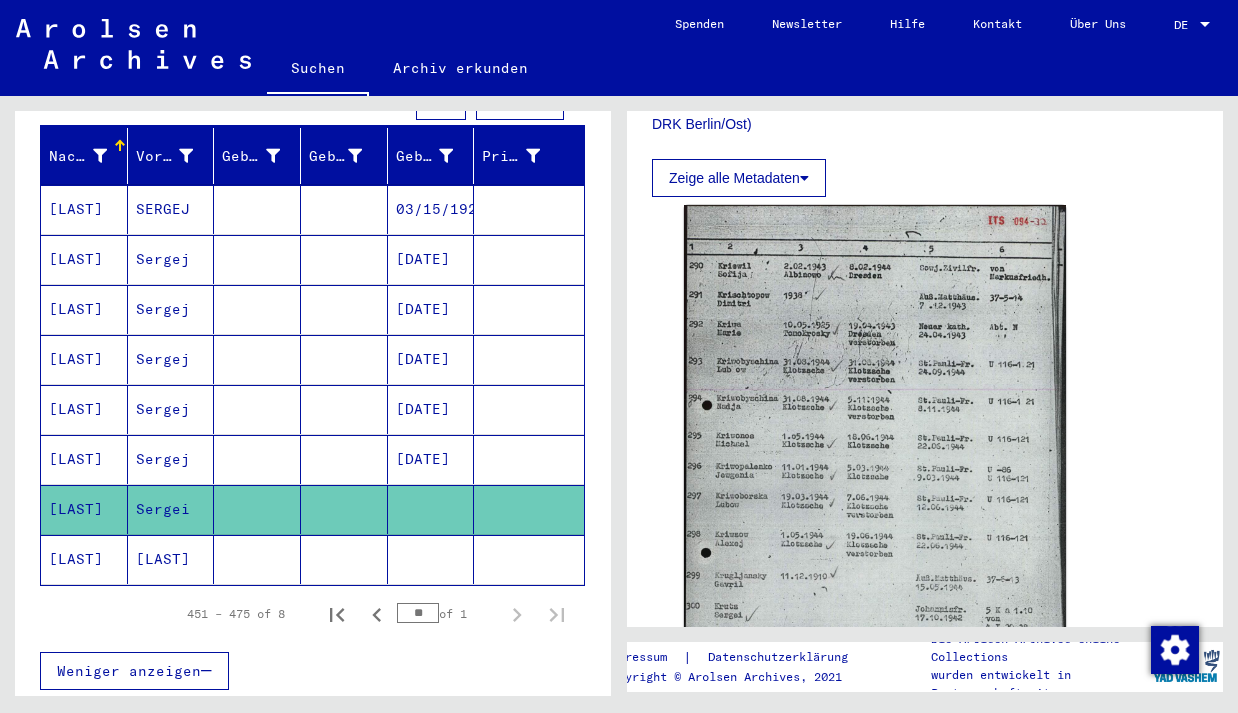 click 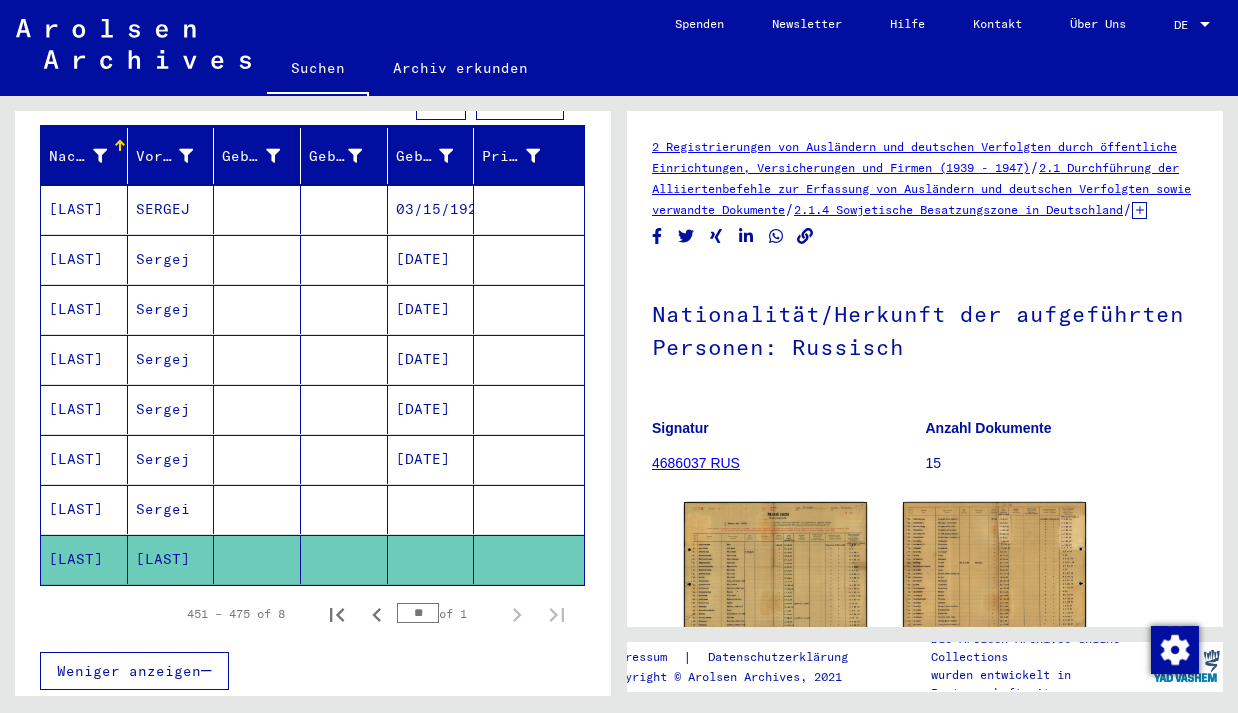 scroll, scrollTop: 0, scrollLeft: 0, axis: both 